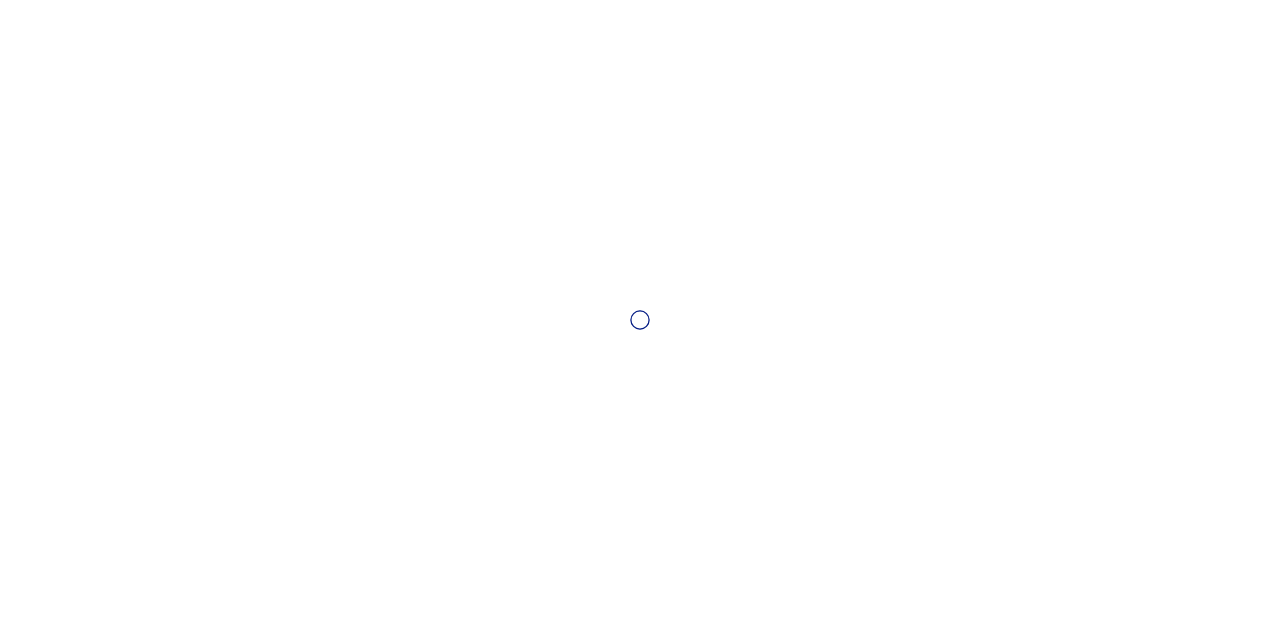 scroll, scrollTop: 0, scrollLeft: 0, axis: both 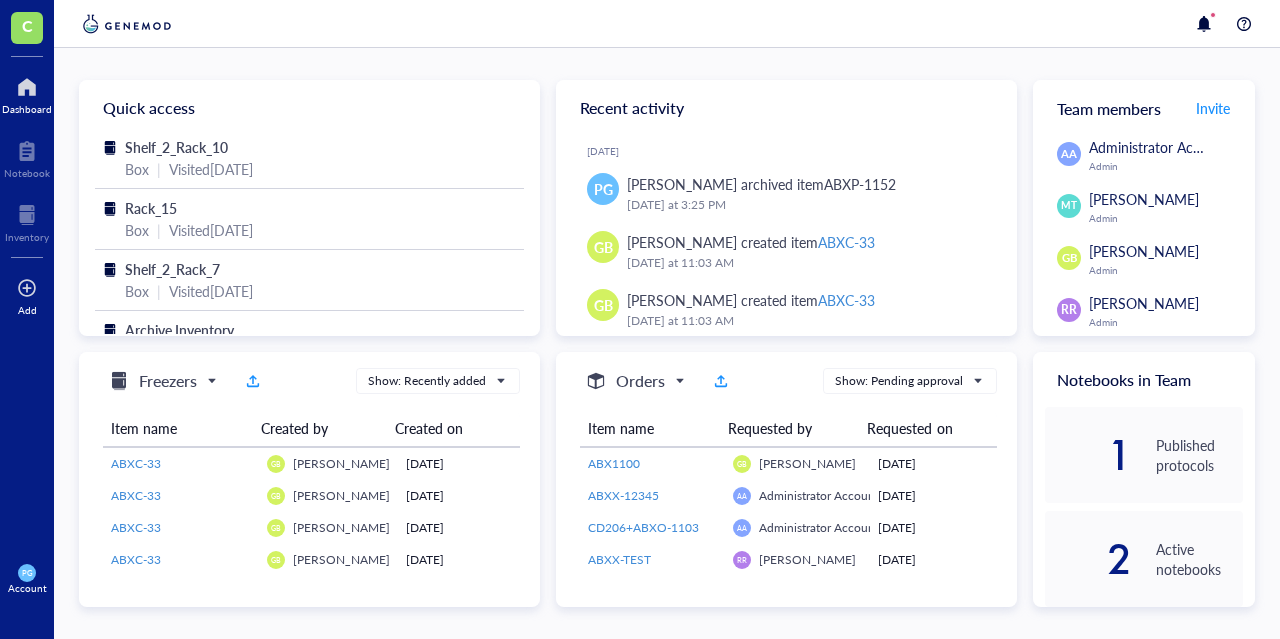 click at bounding box center (27, 288) 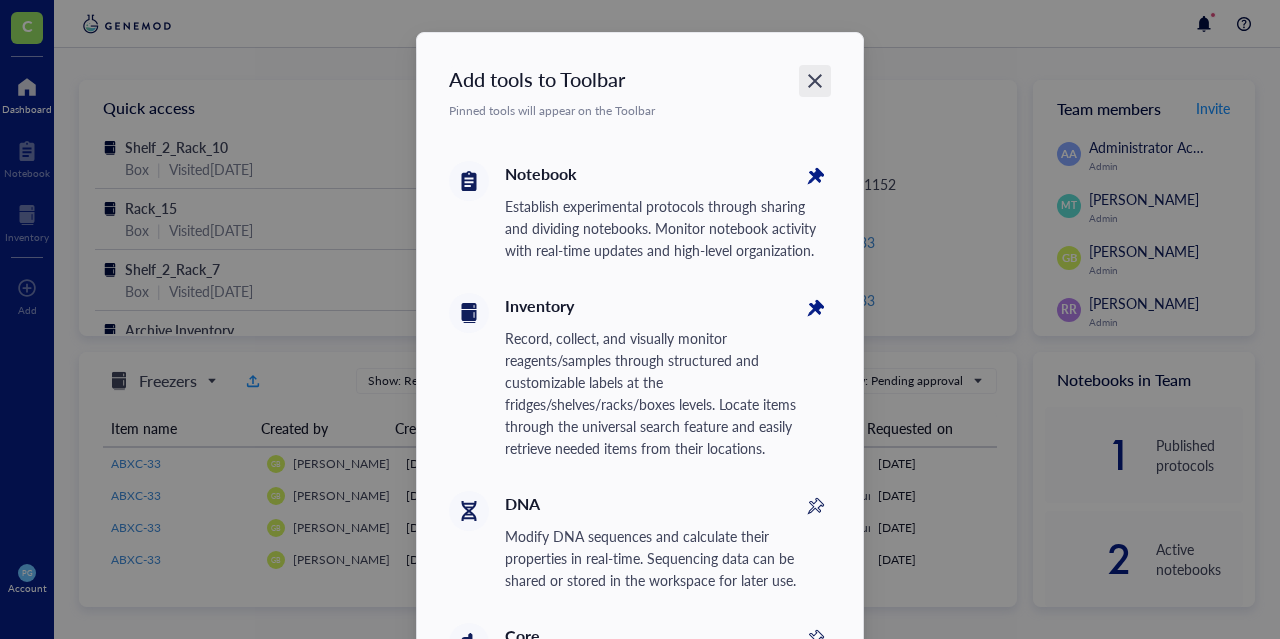 click 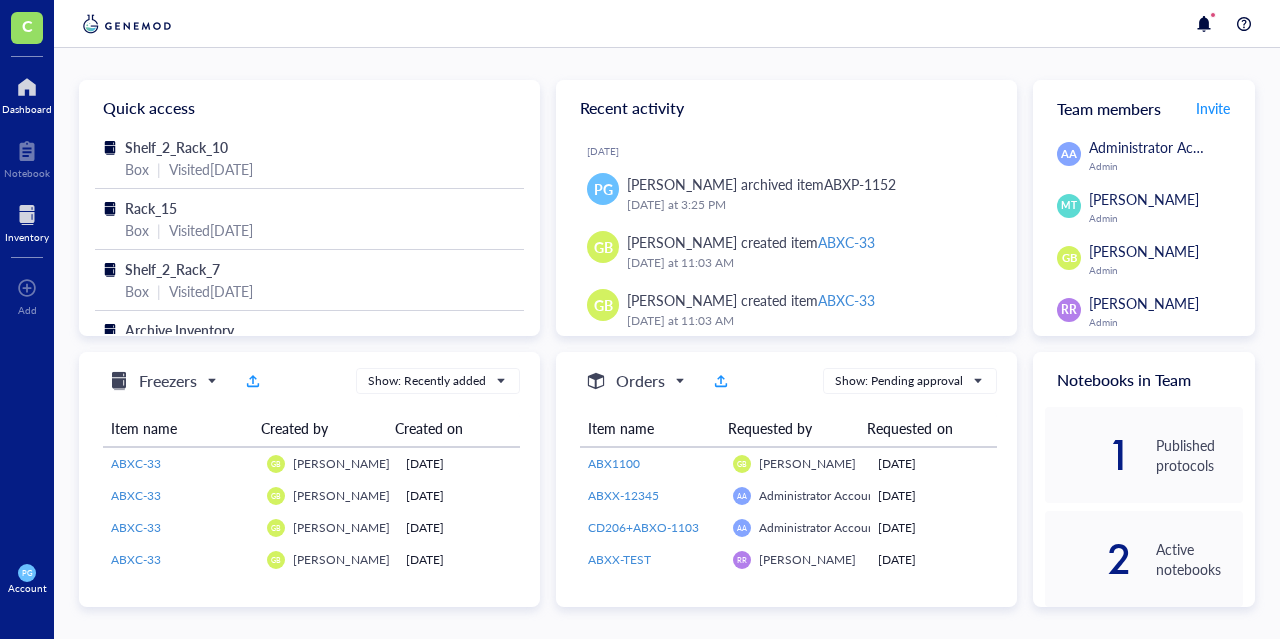 click at bounding box center [27, 215] 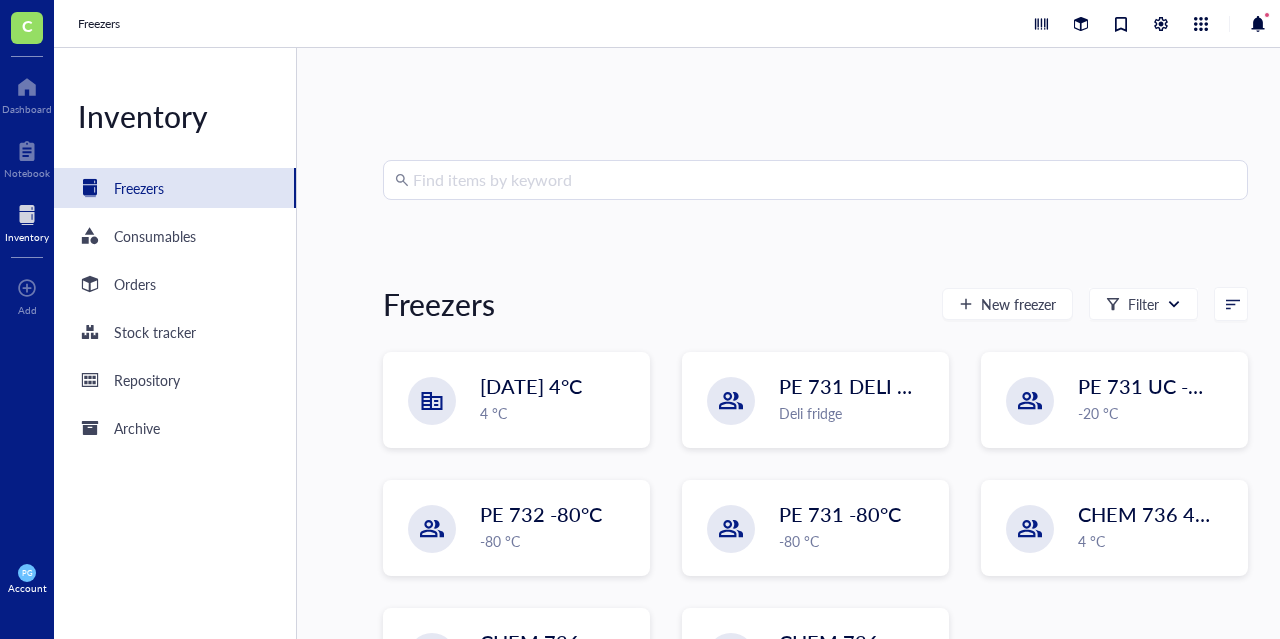 scroll, scrollTop: 96, scrollLeft: 0, axis: vertical 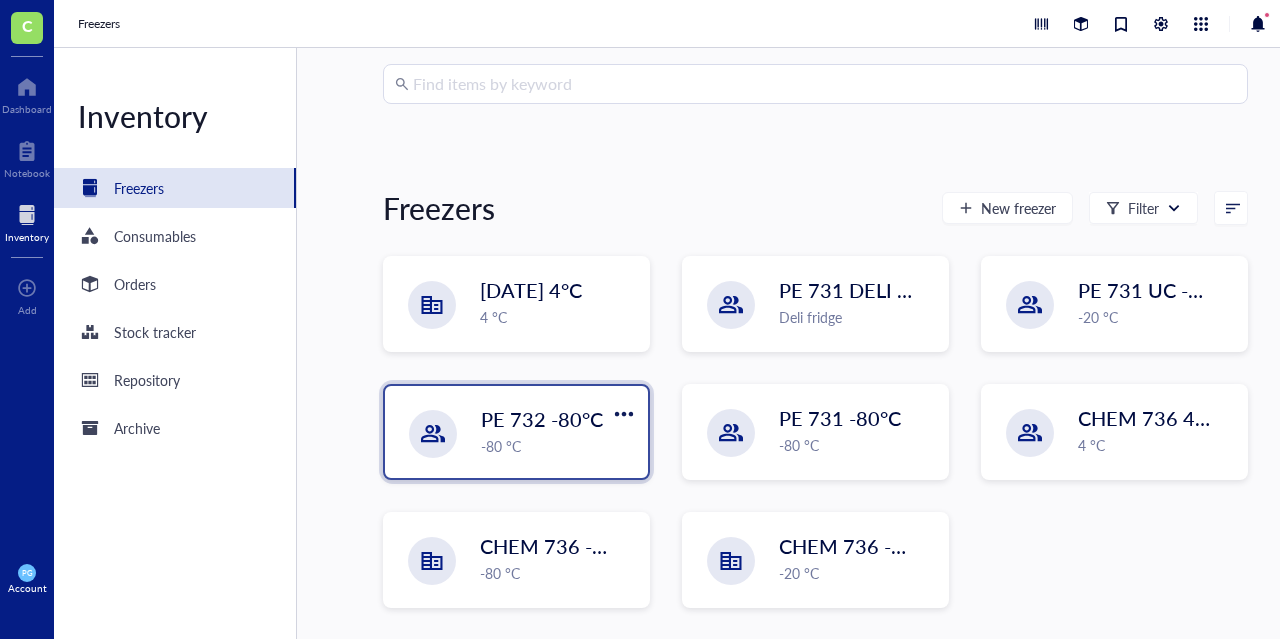 click on "-80 °C" at bounding box center [558, 446] 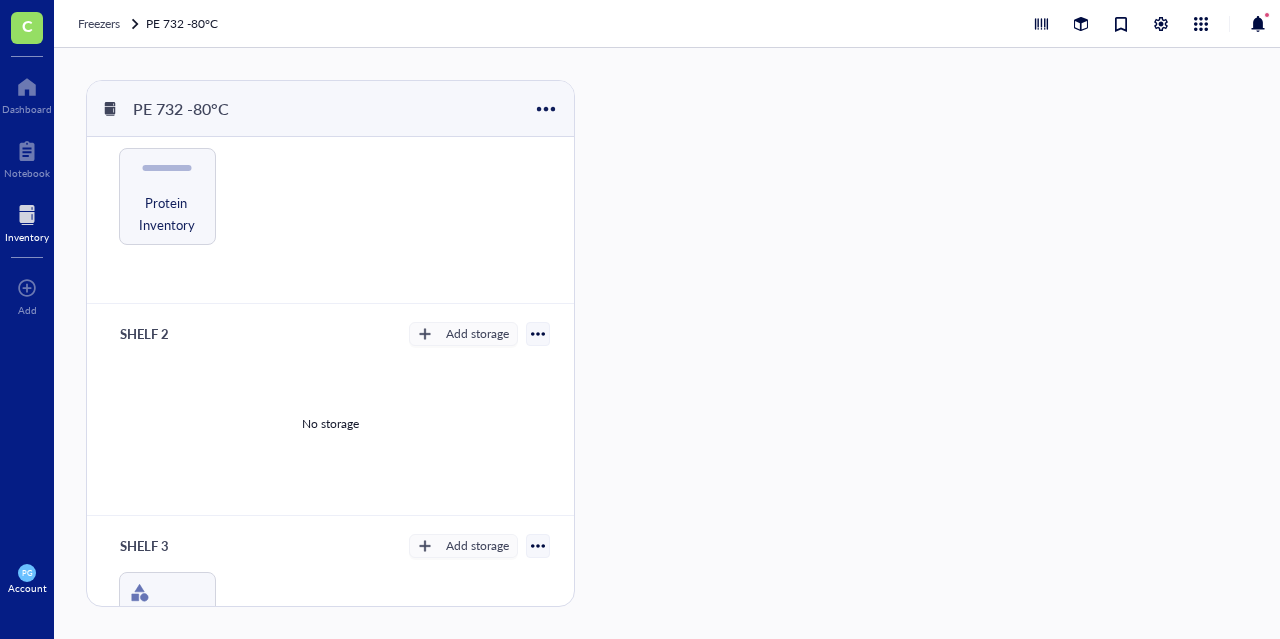 scroll, scrollTop: 0, scrollLeft: 0, axis: both 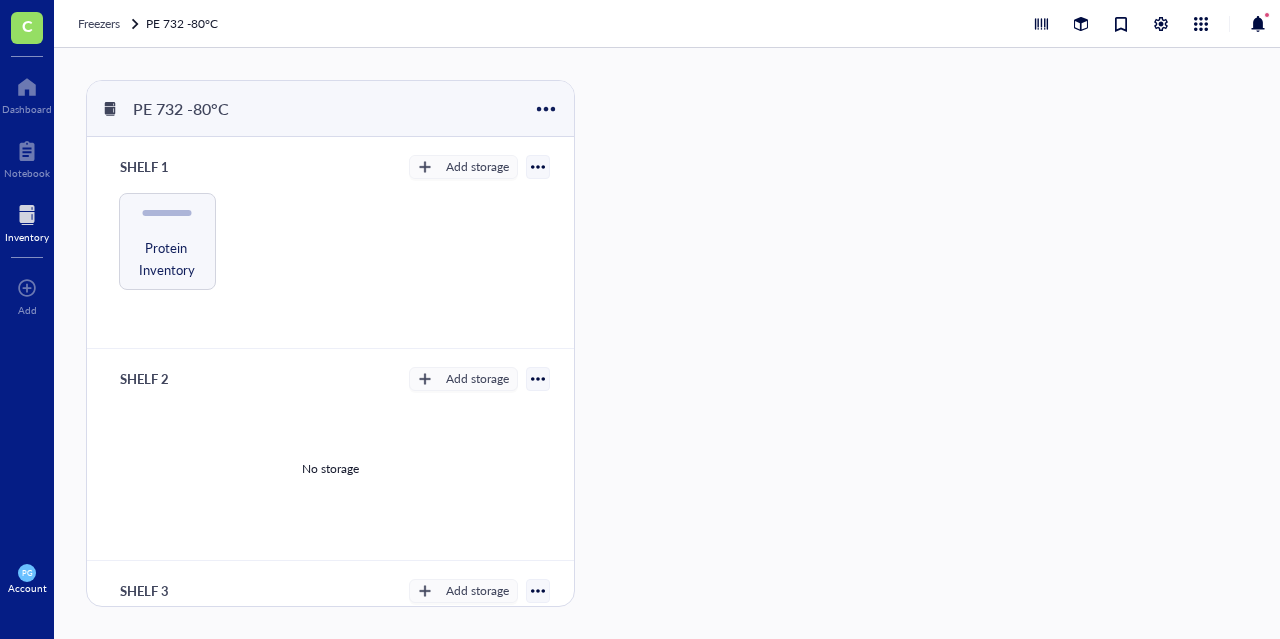 click on "PE 732 -80°C" at bounding box center [184, 24] 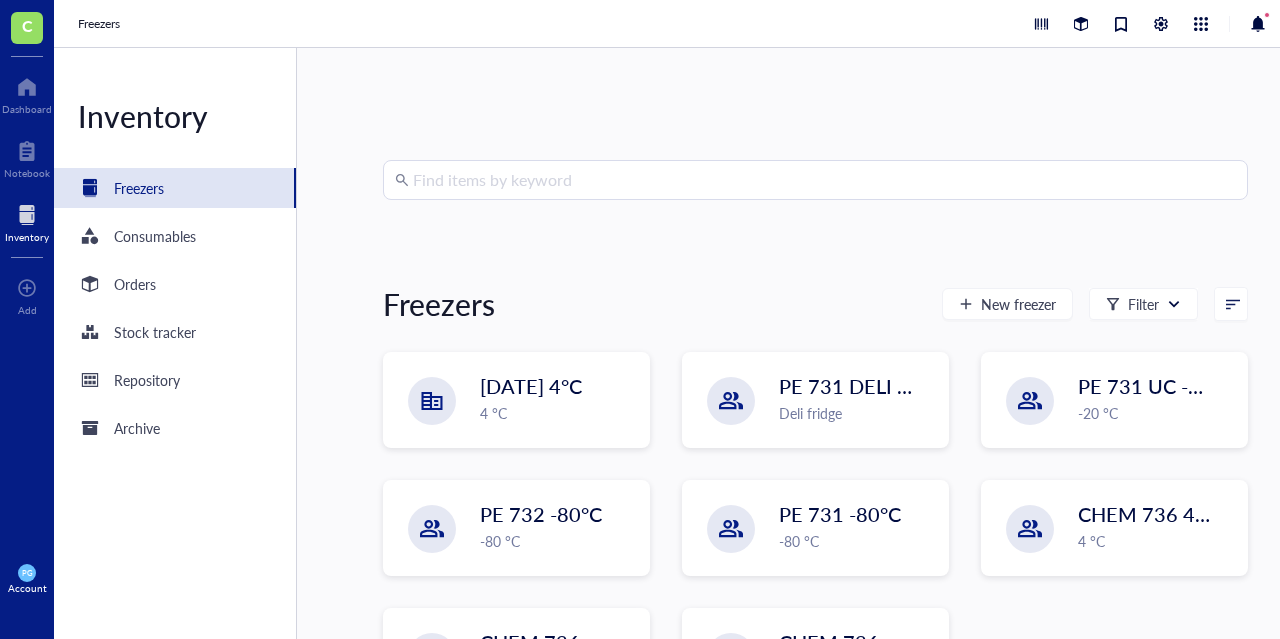 click at bounding box center (824, 180) 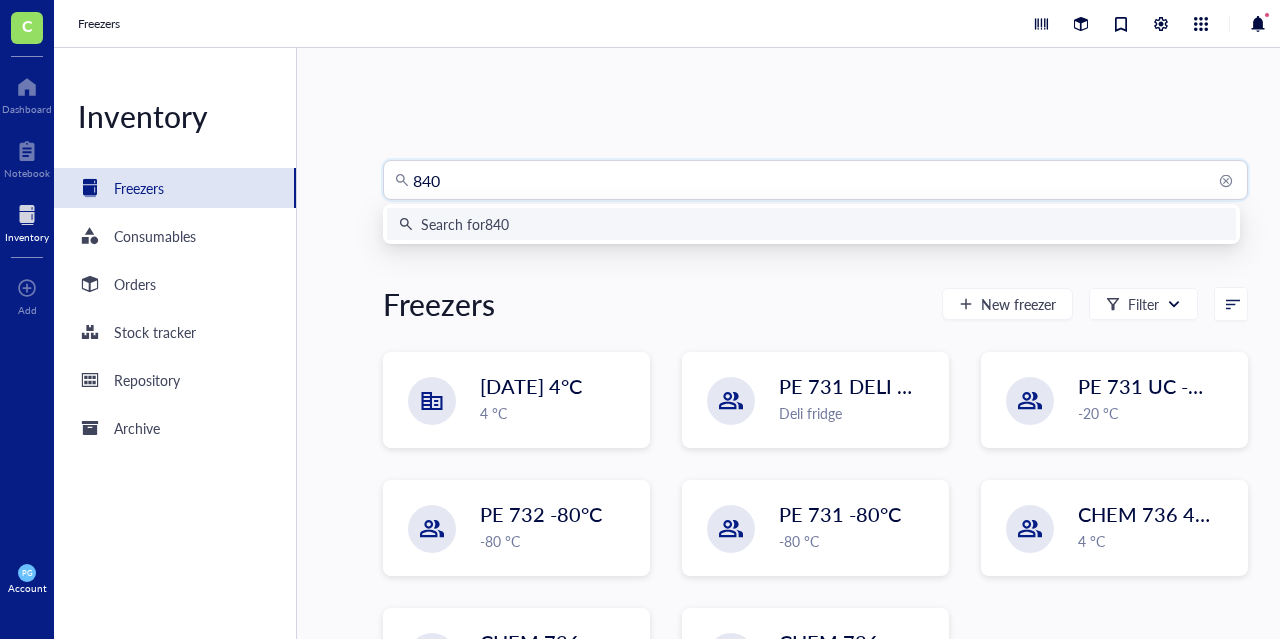 type on "8407" 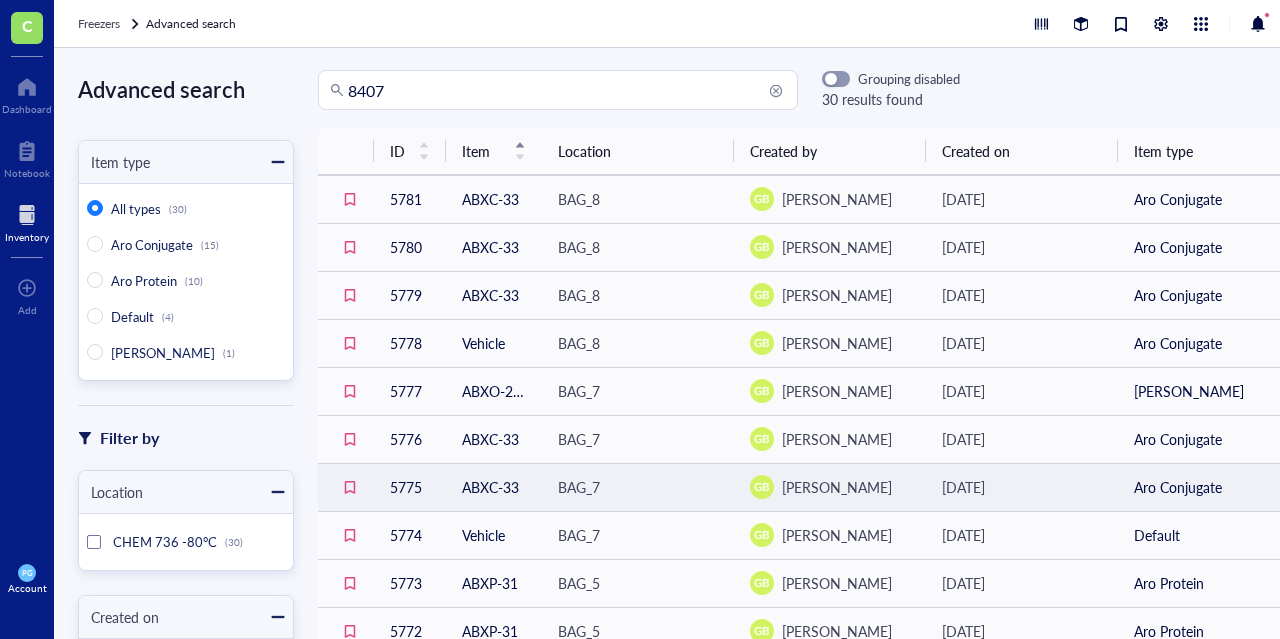 scroll, scrollTop: 0, scrollLeft: 0, axis: both 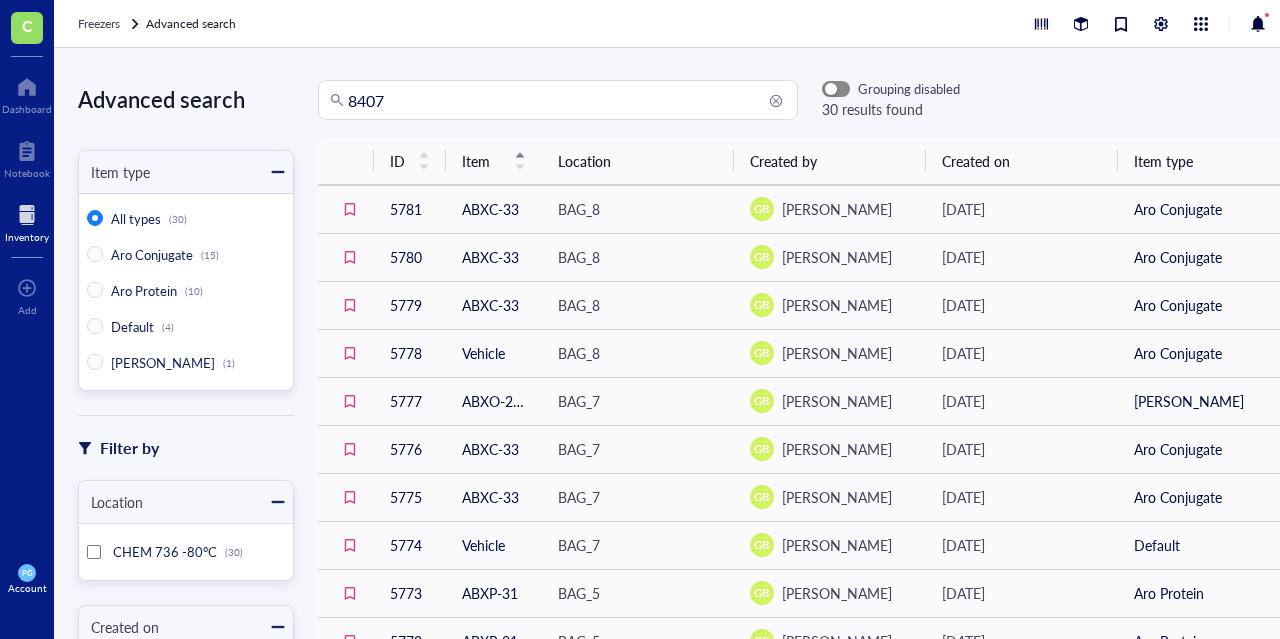 click at bounding box center (831, 90) 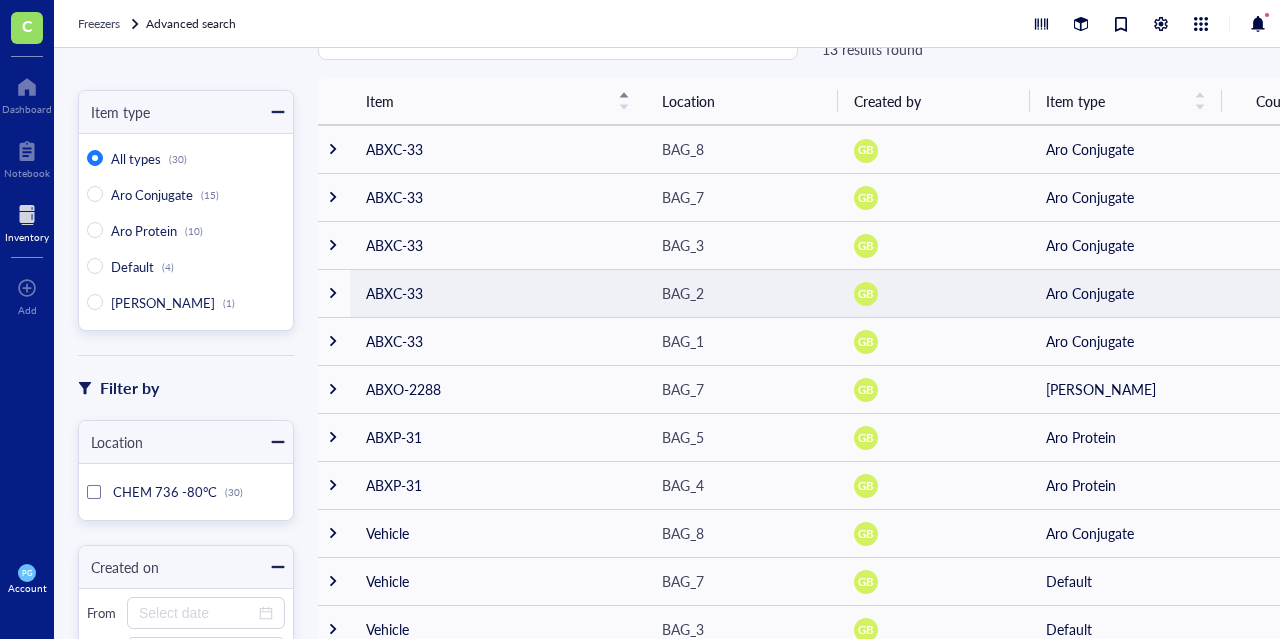 scroll, scrollTop: 0, scrollLeft: 0, axis: both 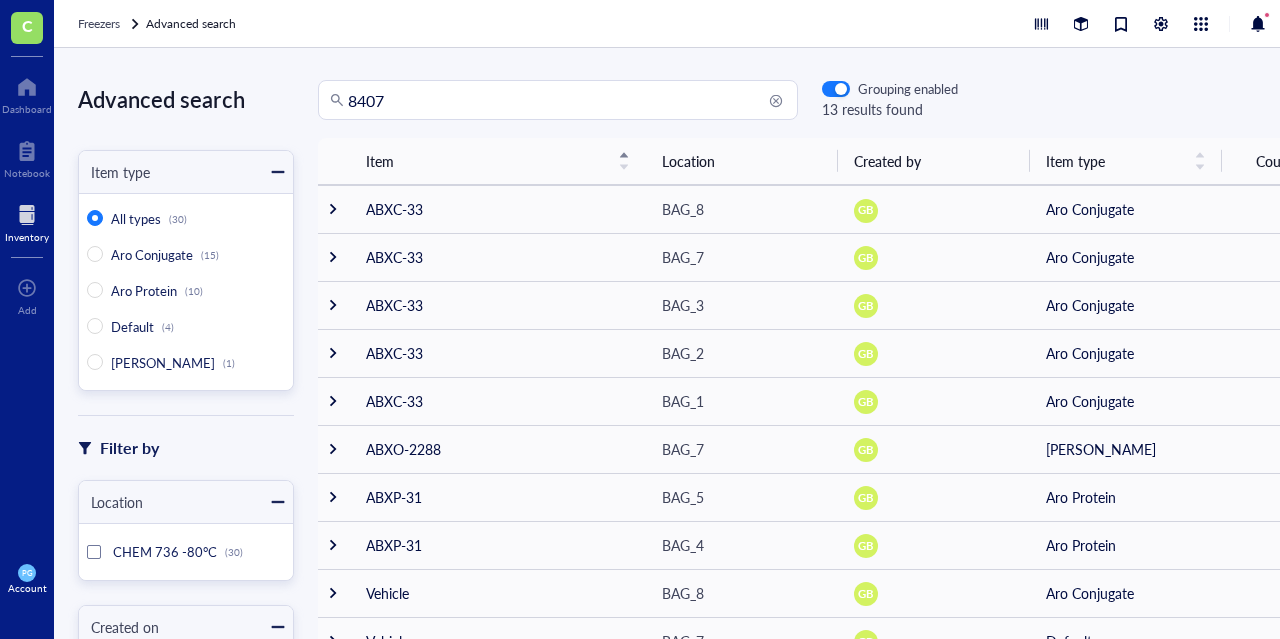 drag, startPoint x: 437, startPoint y: 93, endPoint x: 82, endPoint y: 55, distance: 357.028 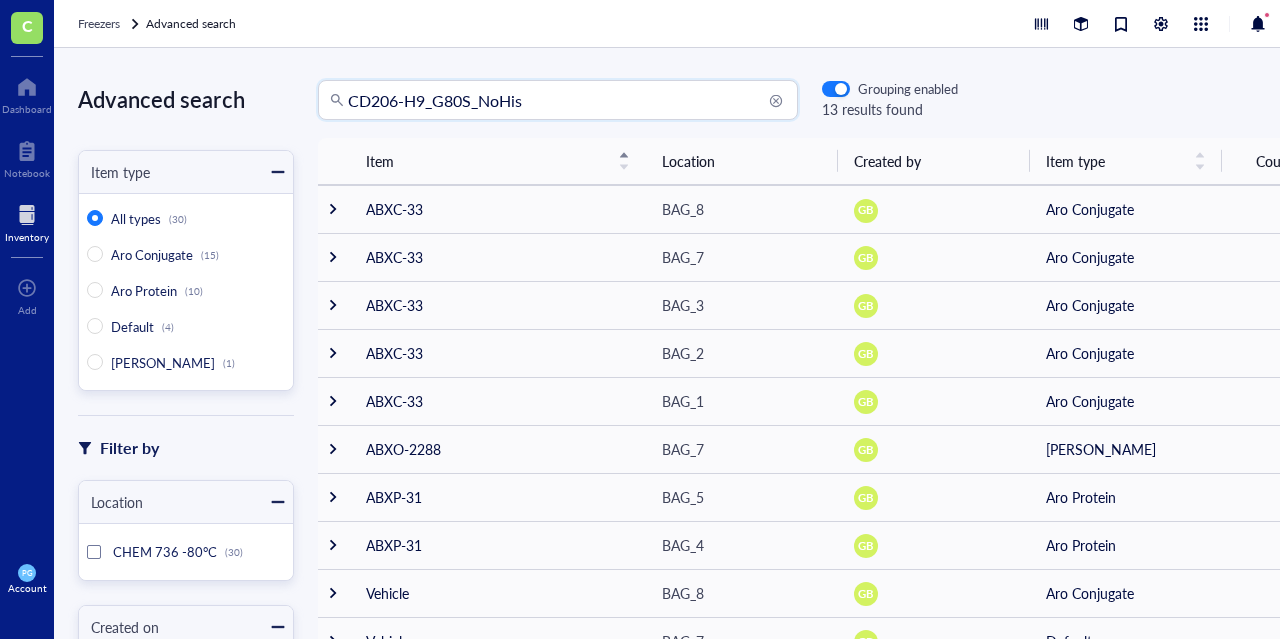 type on "CD206-H9_G80S_NoHis" 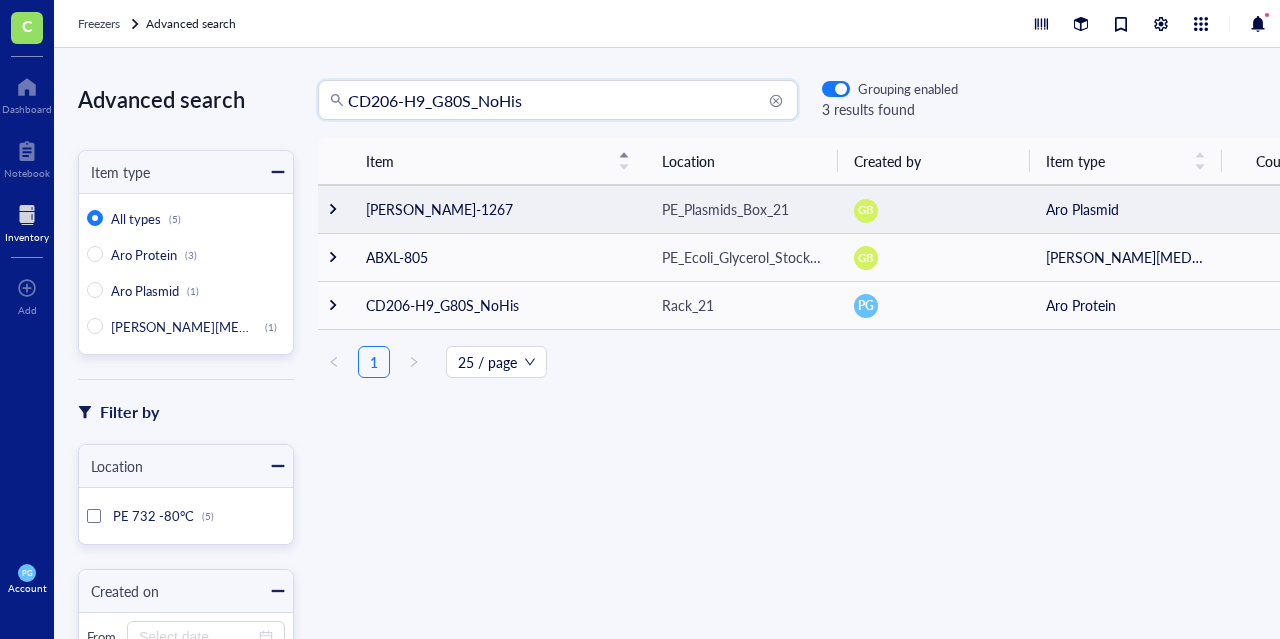 click on "[PERSON_NAME]-1267" at bounding box center (498, 209) 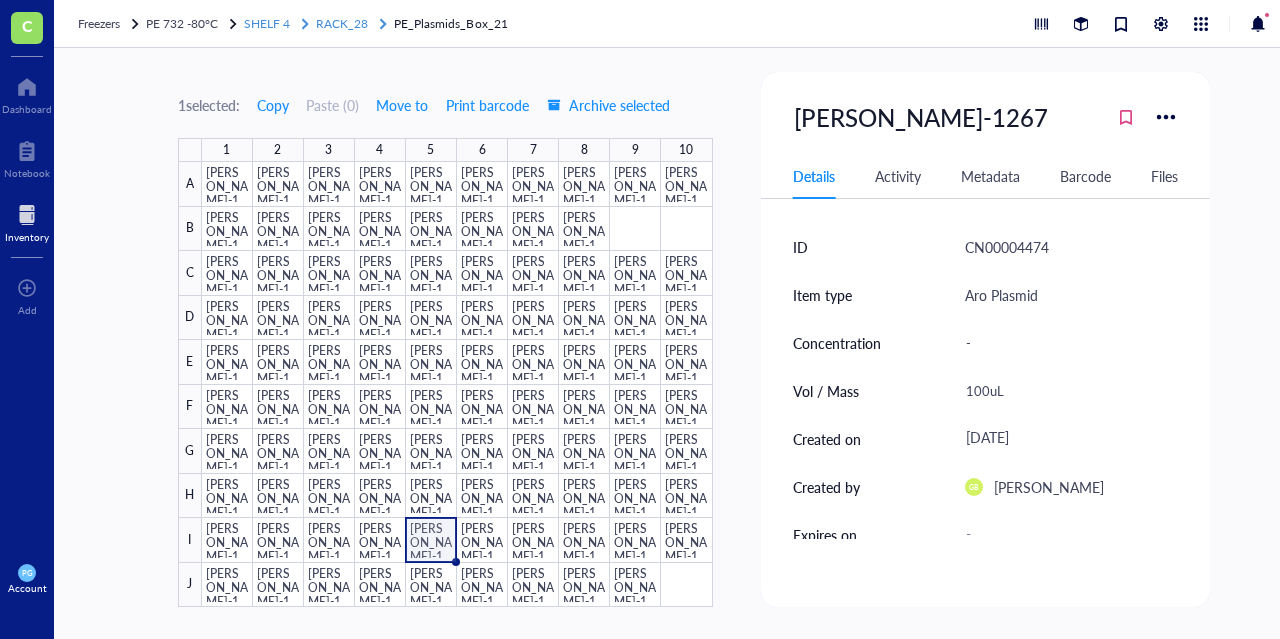 click on "RACK_28" at bounding box center (342, 23) 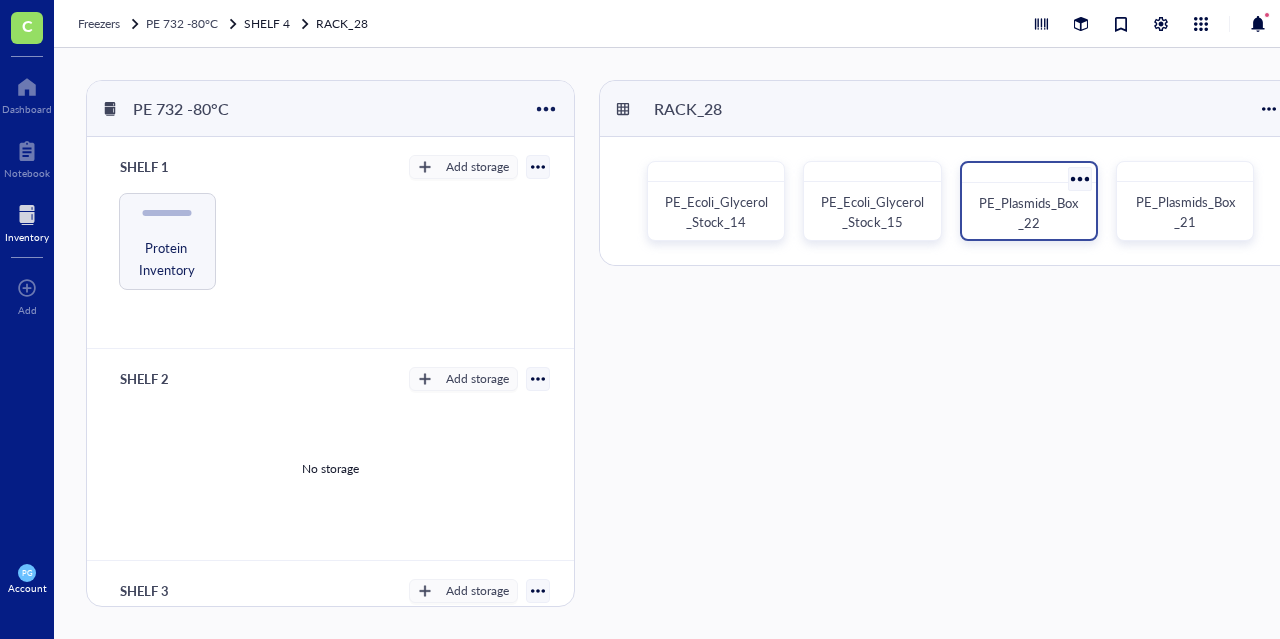 click on "PE_Plasmids_Box_22" at bounding box center [1028, 212] 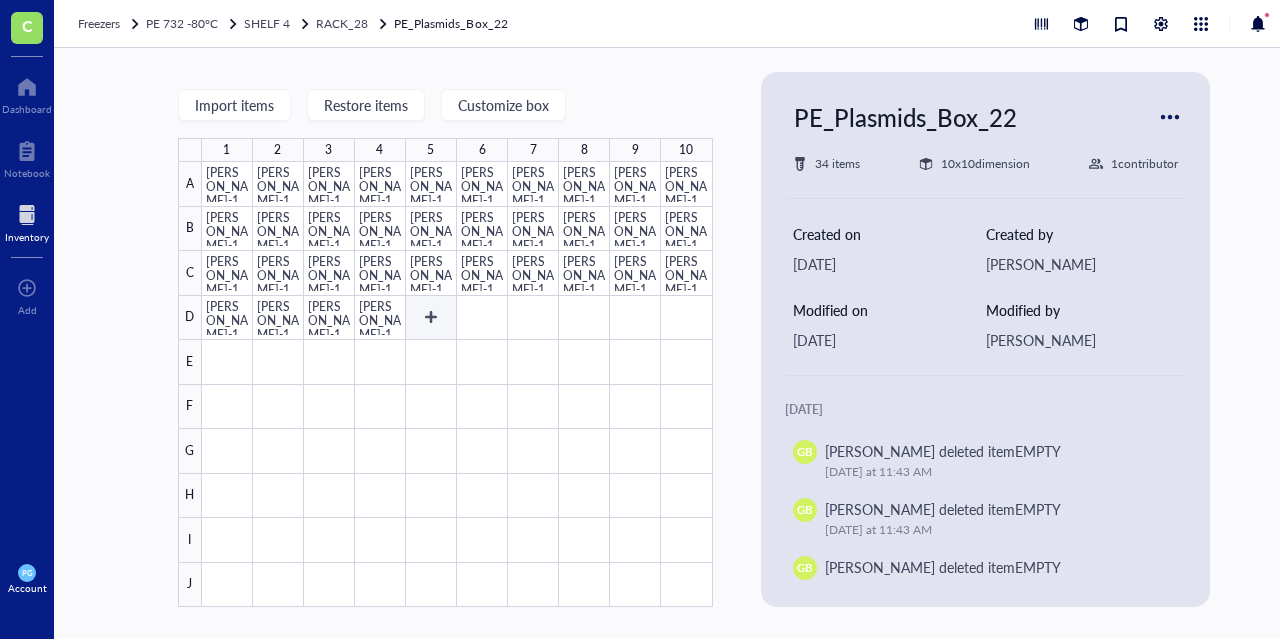 click at bounding box center (457, 384) 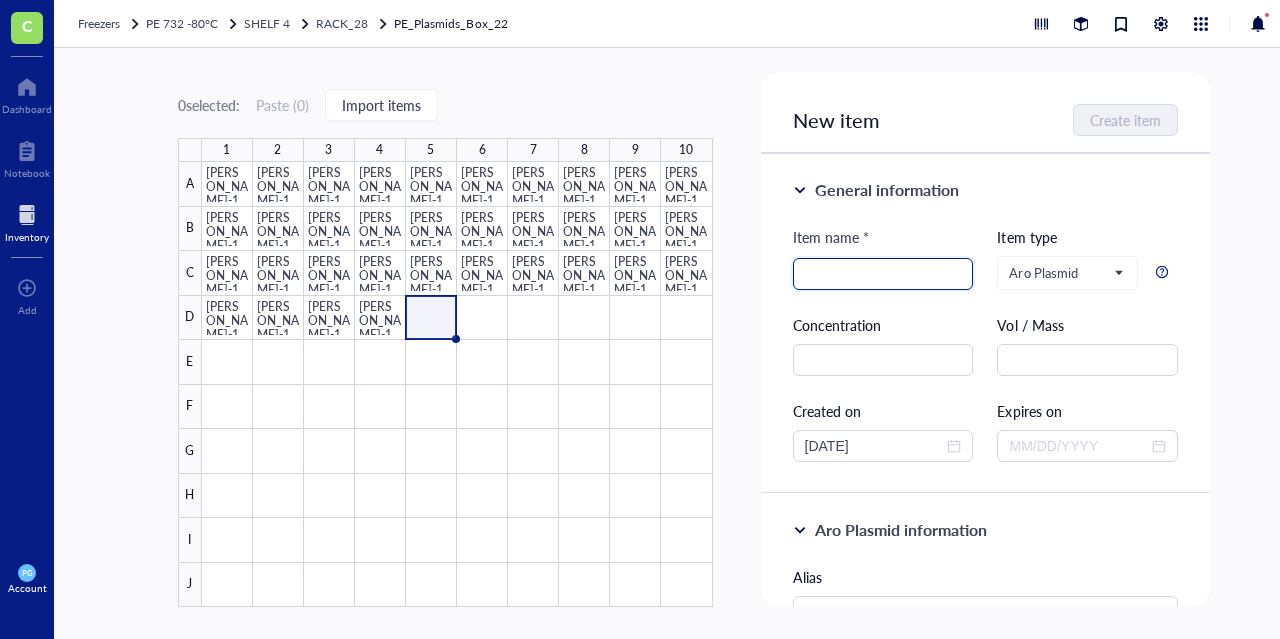 click at bounding box center [883, 274] 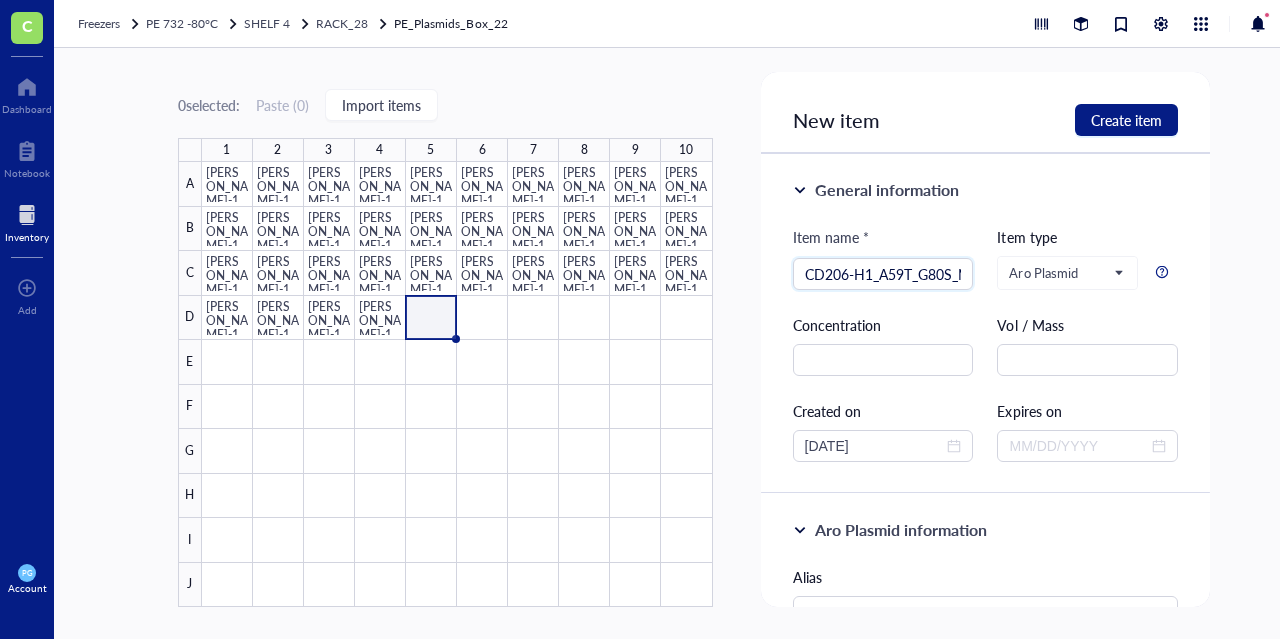 scroll, scrollTop: 0, scrollLeft: 40, axis: horizontal 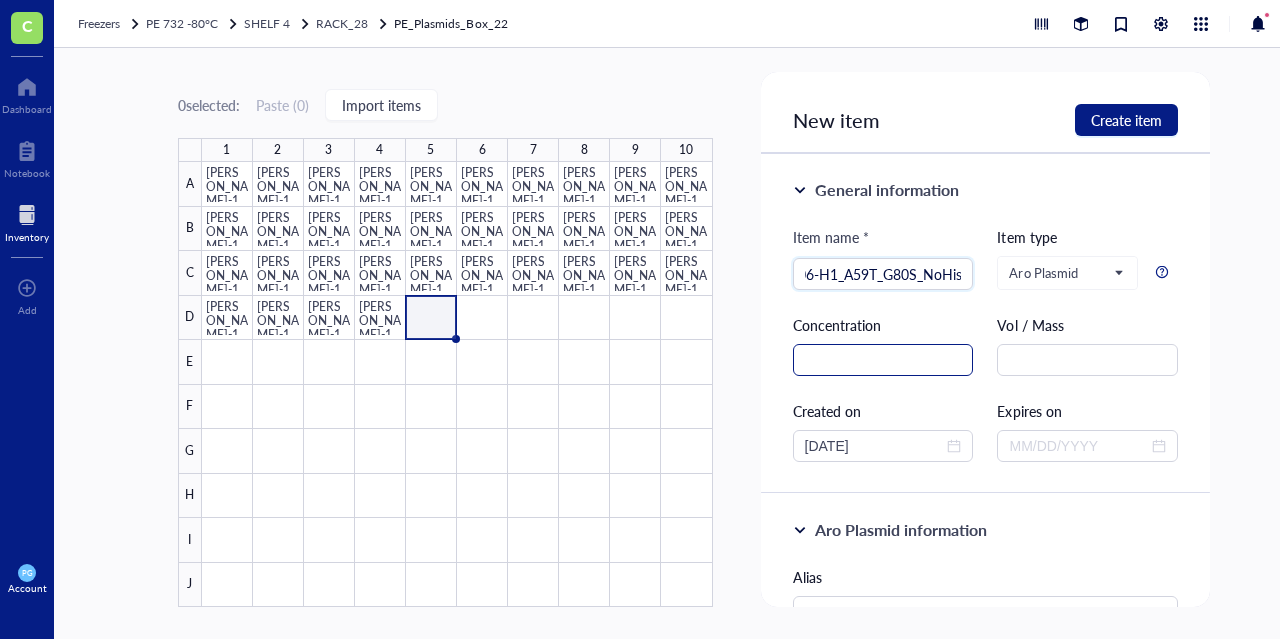 type on "CD206-H1_A59T_G80S_NoHis" 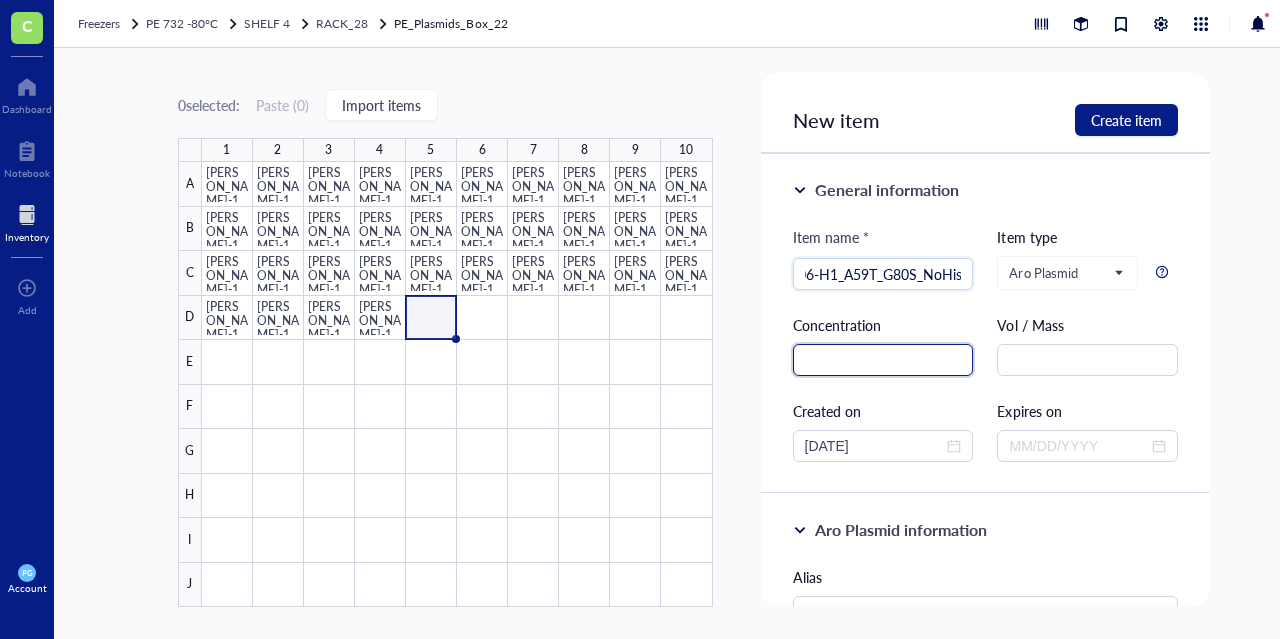 scroll, scrollTop: 0, scrollLeft: 0, axis: both 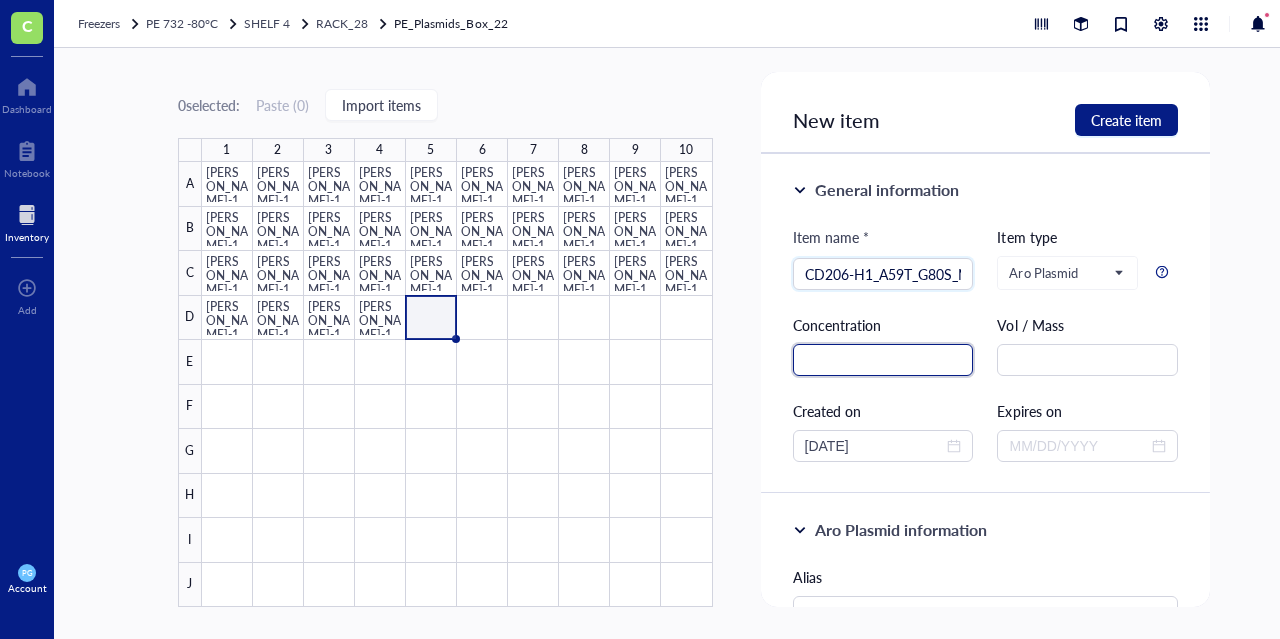 click at bounding box center [883, 360] 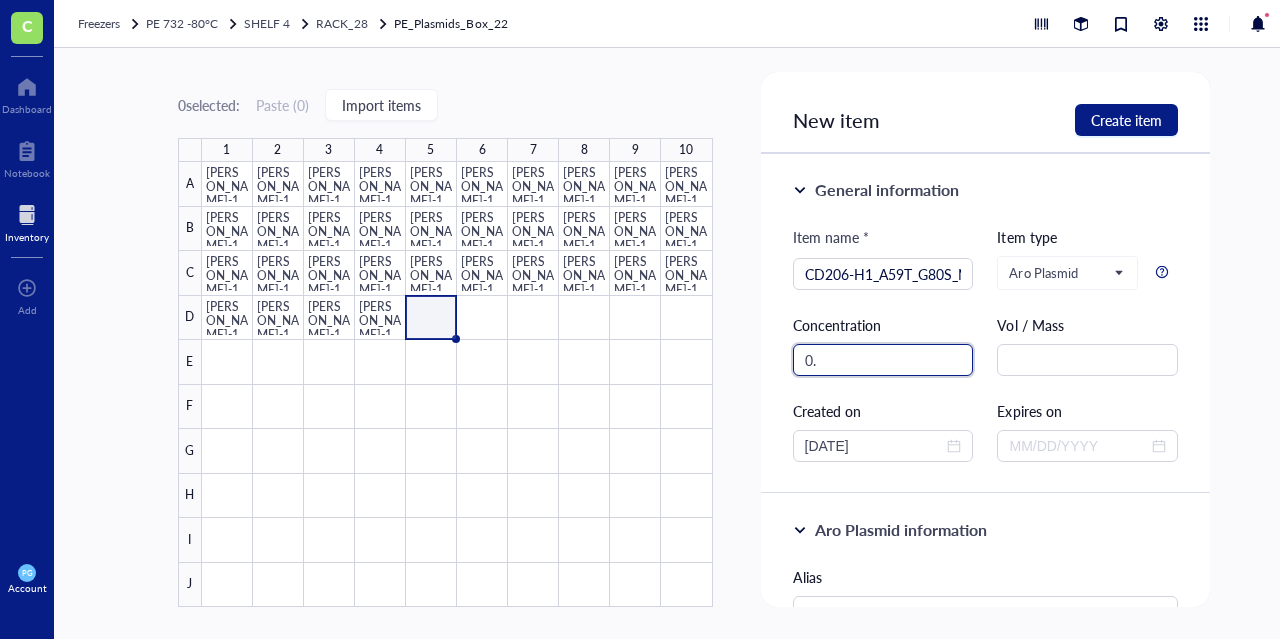 type on "0" 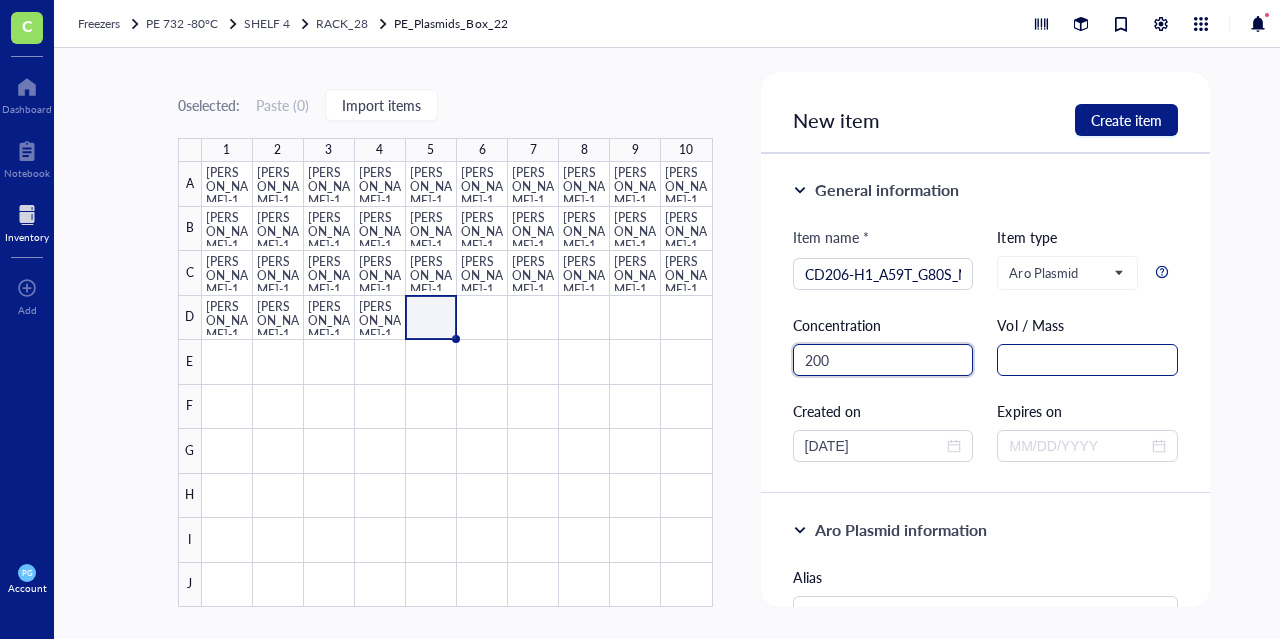 type on "200" 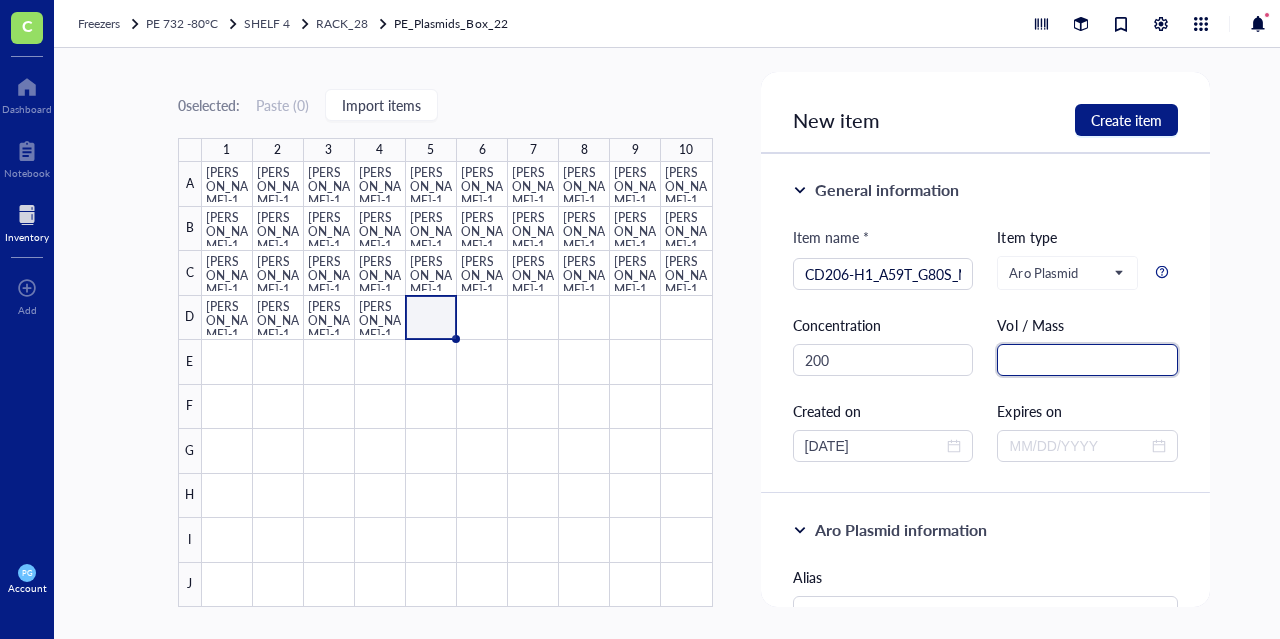 click at bounding box center (1087, 360) 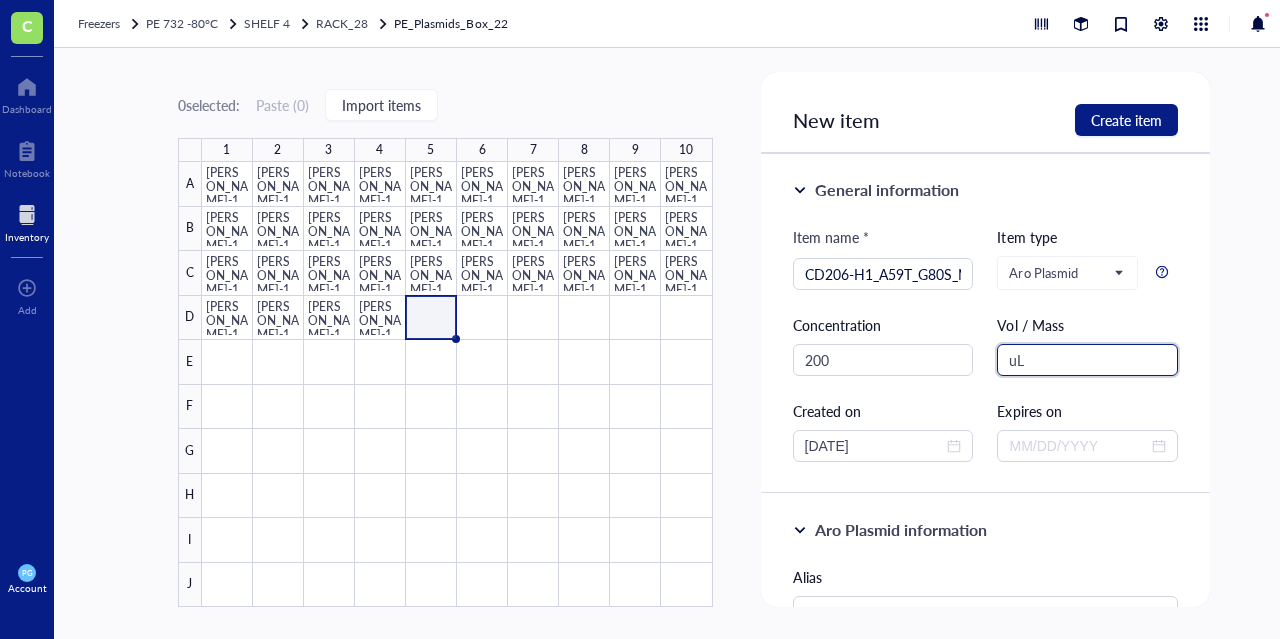type on "u" 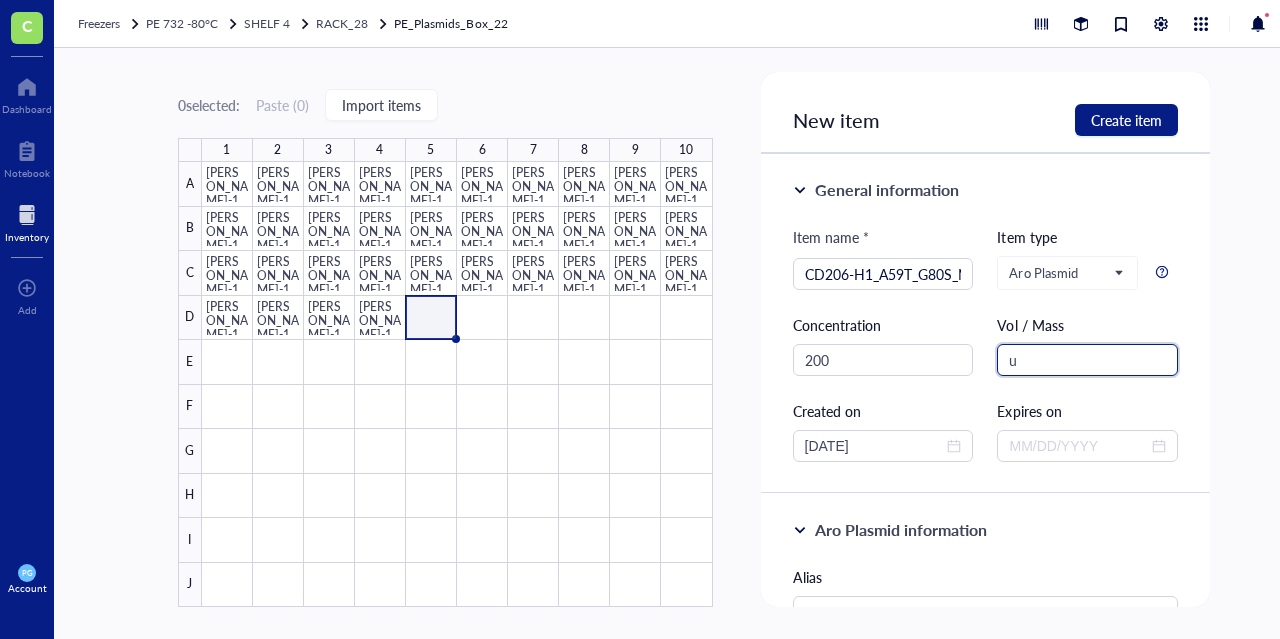 type 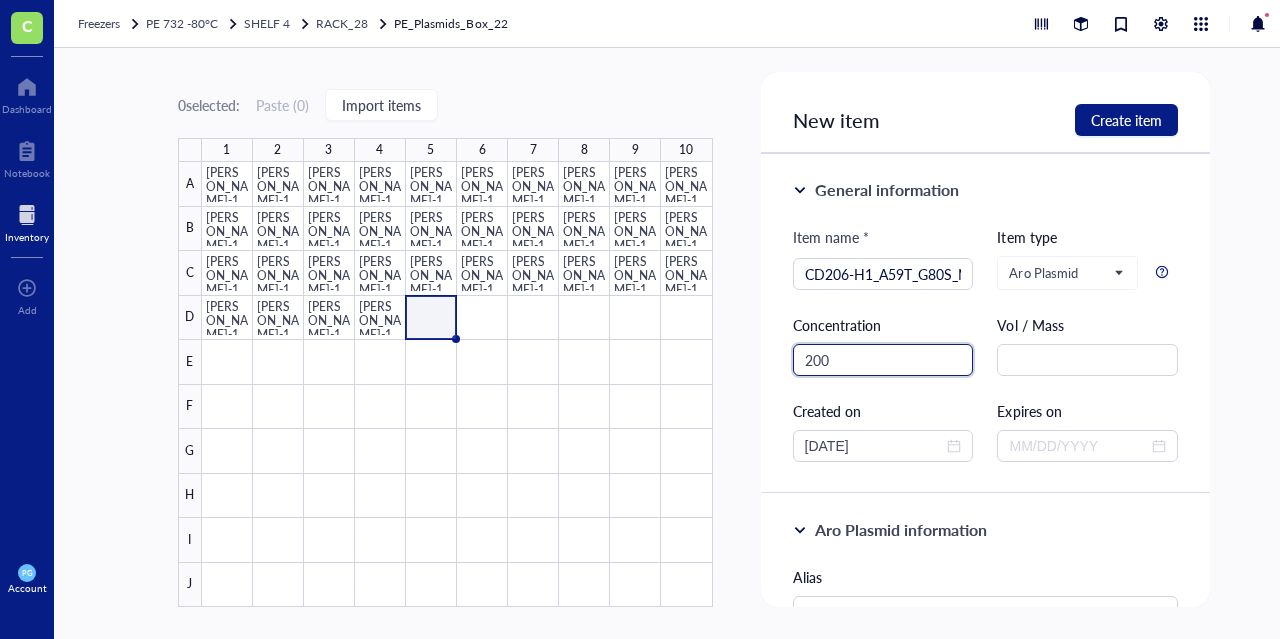click on "200" at bounding box center (883, 360) 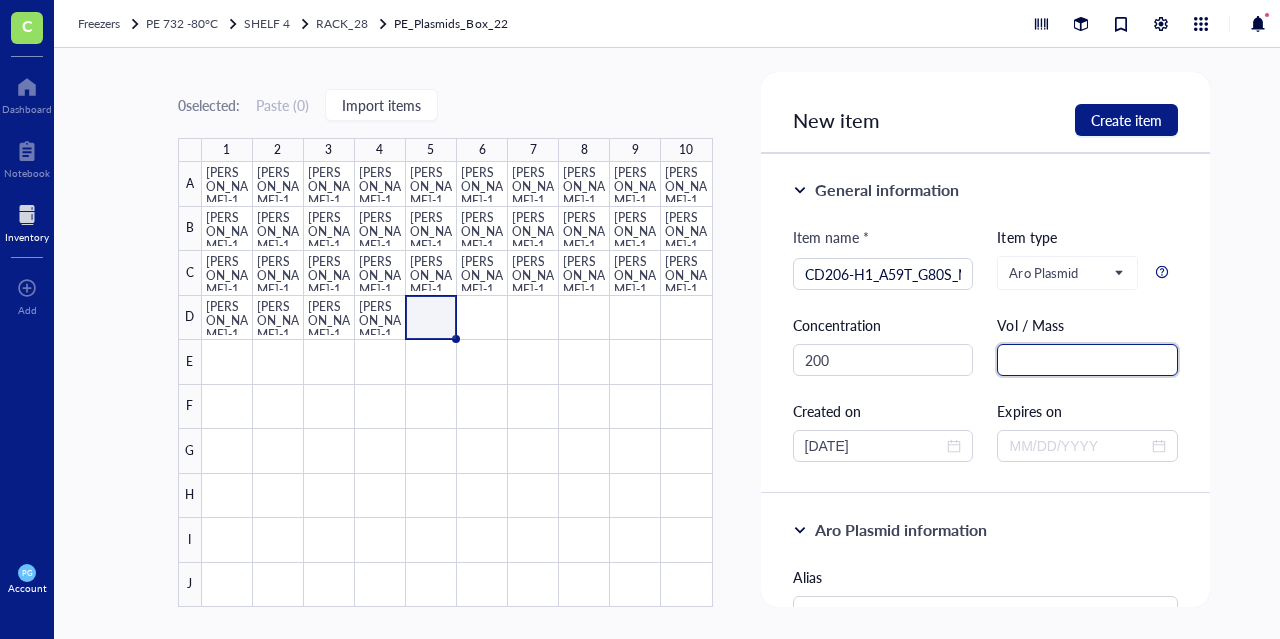click at bounding box center (1087, 360) 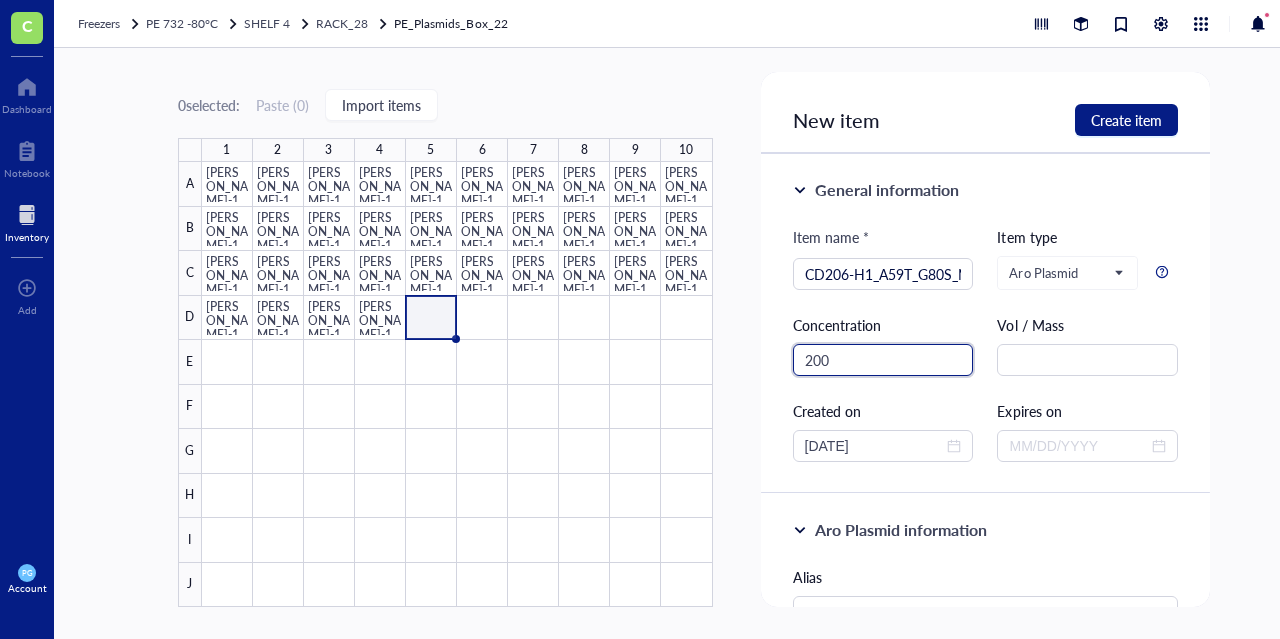 click on "200" at bounding box center [883, 360] 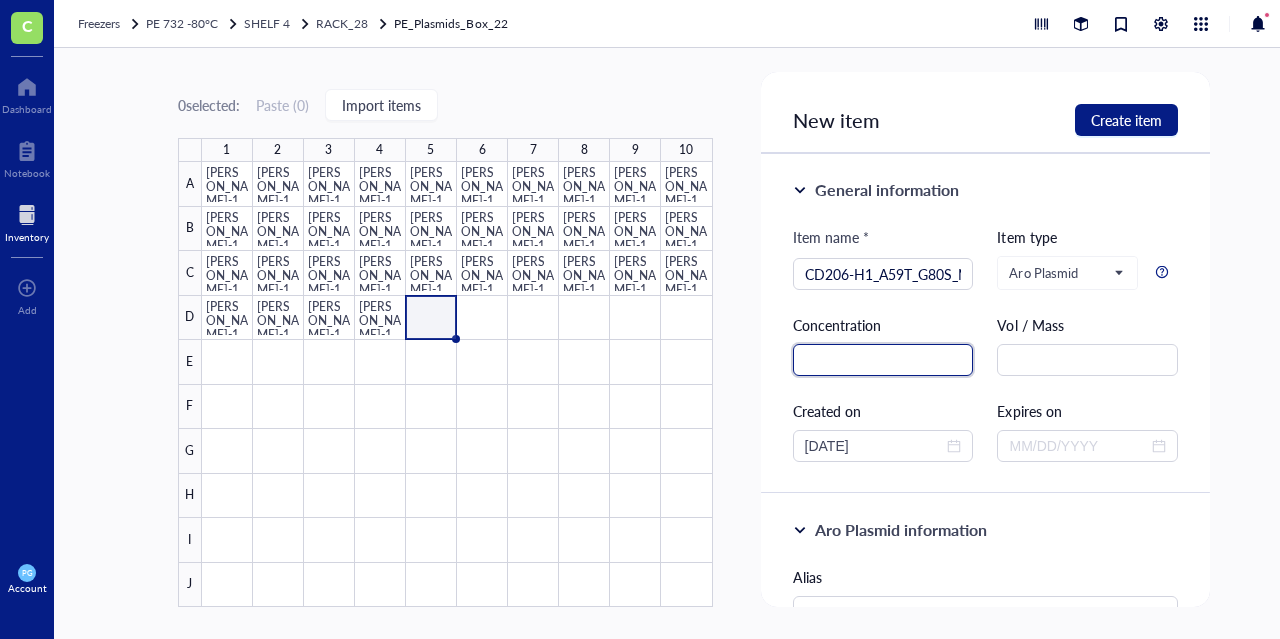 type 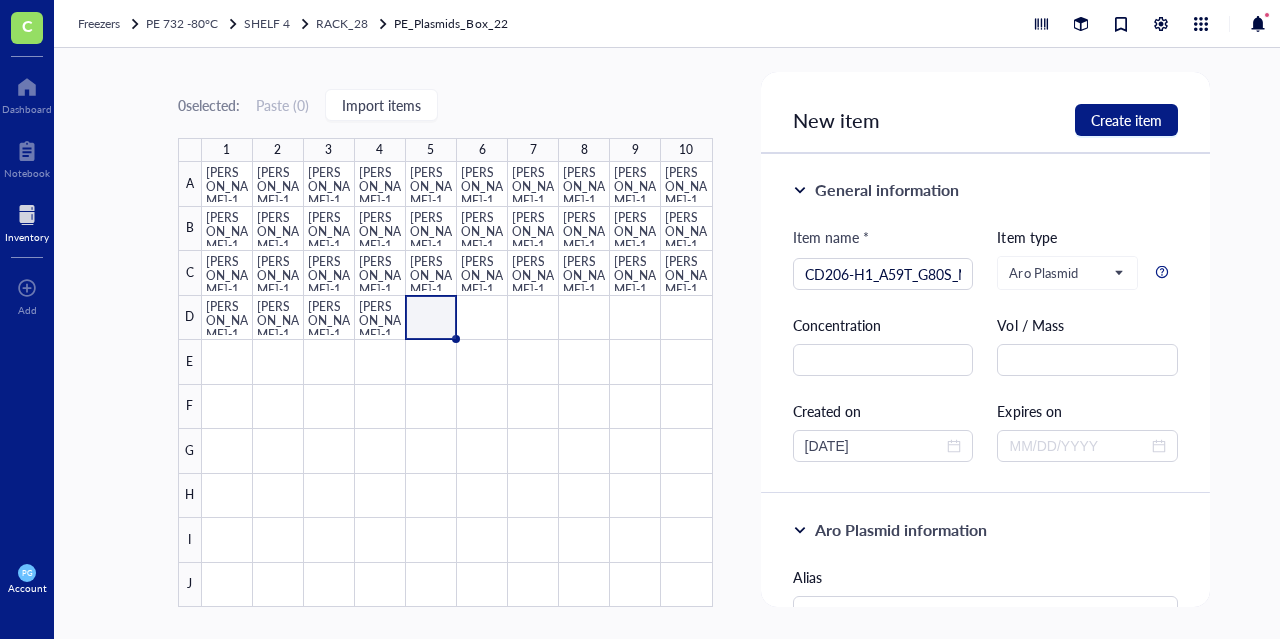 click on "0  selected: Paste ( 0 ) Import items 1 2 3 4 5 6 7 8 9 10 A B C D E F G H I J [PERSON_NAME]-1294 [PERSON_NAME]-1295 [PERSON_NAME]-1296 [PERSON_NAME]-1297 [PERSON_NAME]-1298 [PERSON_NAME]-1299 [PERSON_NAME]-1300 [PERSON_NAME]-1301 [PERSON_NAME]-1302 [PERSON_NAME]-1303 [PERSON_NAME]-1304 [PERSON_NAME]-1305 [PERSON_NAME]-1201 [PERSON_NAME]-1202 [PERSON_NAME]-1203 [PERSON_NAME]-1196 [PERSON_NAME]-1197 [PERSON_NAME]-1198 [PERSON_NAME]-1204 [PERSON_NAME]-1205 [PERSON_NAME]-1206 [PERSON_NAME]-1207 [PERSON_NAME]-1282 [PERSON_NAME]-1283 [PERSON_NAME]-1284 [PERSON_NAME]-1285 [PERSON_NAME]-1286 [PERSON_NAME]-1287 [PERSON_NAME]-1288 [PERSON_NAME]-1289 [PERSON_NAME]-1290 [PERSON_NAME]-1291 [PERSON_NAME]-1292 [PERSON_NAME]-1293 PE_Plasmids_Box_22 34 items 10  x  10  dimension 1  contributor Created on [DATE] Created by [PERSON_NAME] Modified on [DATE] Modified by [PERSON_NAME] [DATE] GB [PERSON_NAME] deleted item  EMPTY [DATE] 11:43 AM  GB [PERSON_NAME] deleted item  EMPTY [DATE] 11:43 AM  GB [PERSON_NAME] deleted item  EMPTY [DATE] 11:43 AM  GB [PERSON_NAME] deleted item  EMPTY [DATE] 11:43 AM  GB [PERSON_NAME] deleted item  EMPTY [DATE] 11:43 AM  GB [PERSON_NAME] deleted item  EMPTY [DATE] 11:43 AM  GB EMPTY [DATE]" at bounding box center (694, 343) 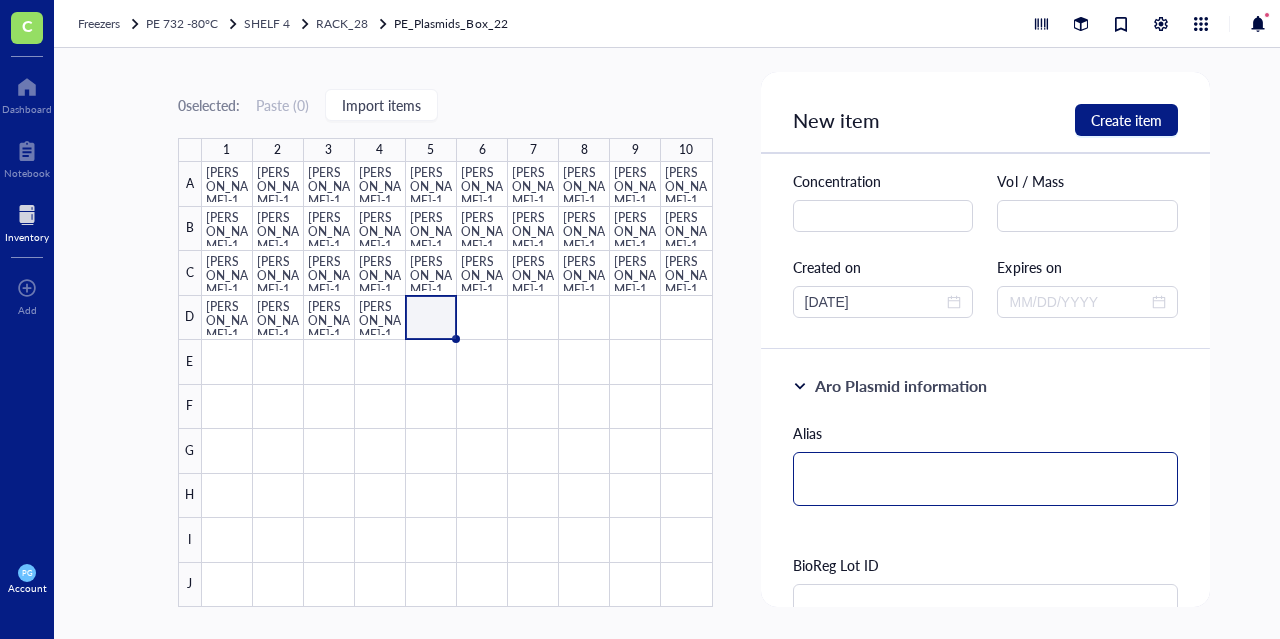 scroll, scrollTop: 200, scrollLeft: 0, axis: vertical 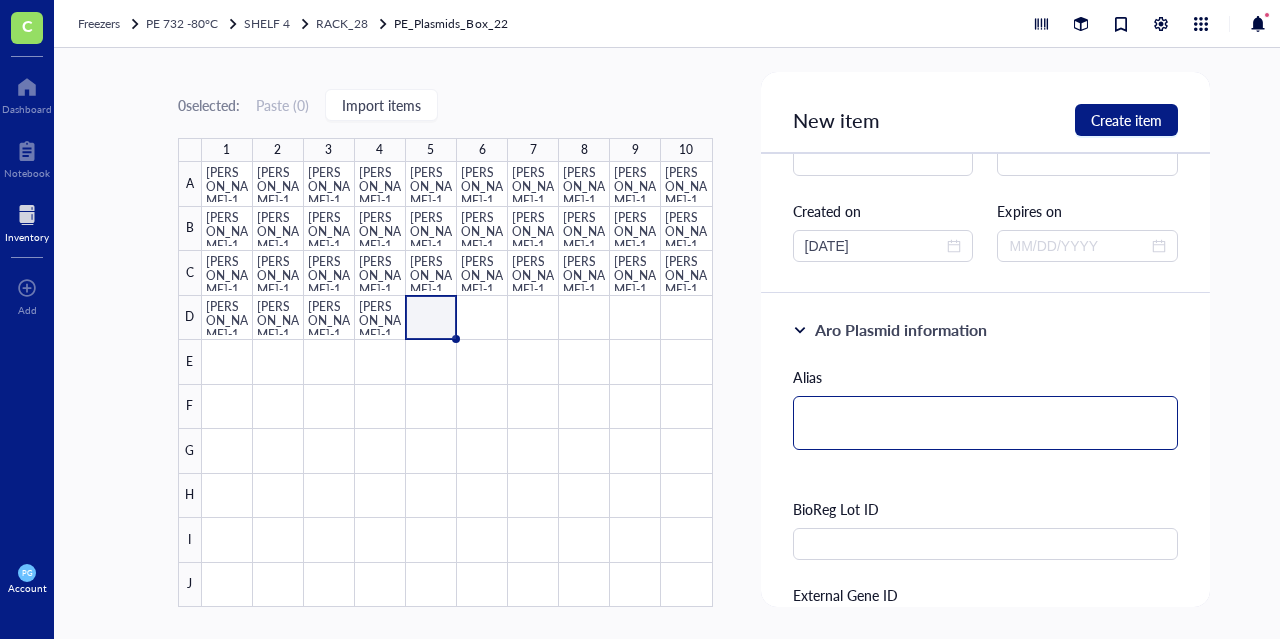 click at bounding box center [986, 423] 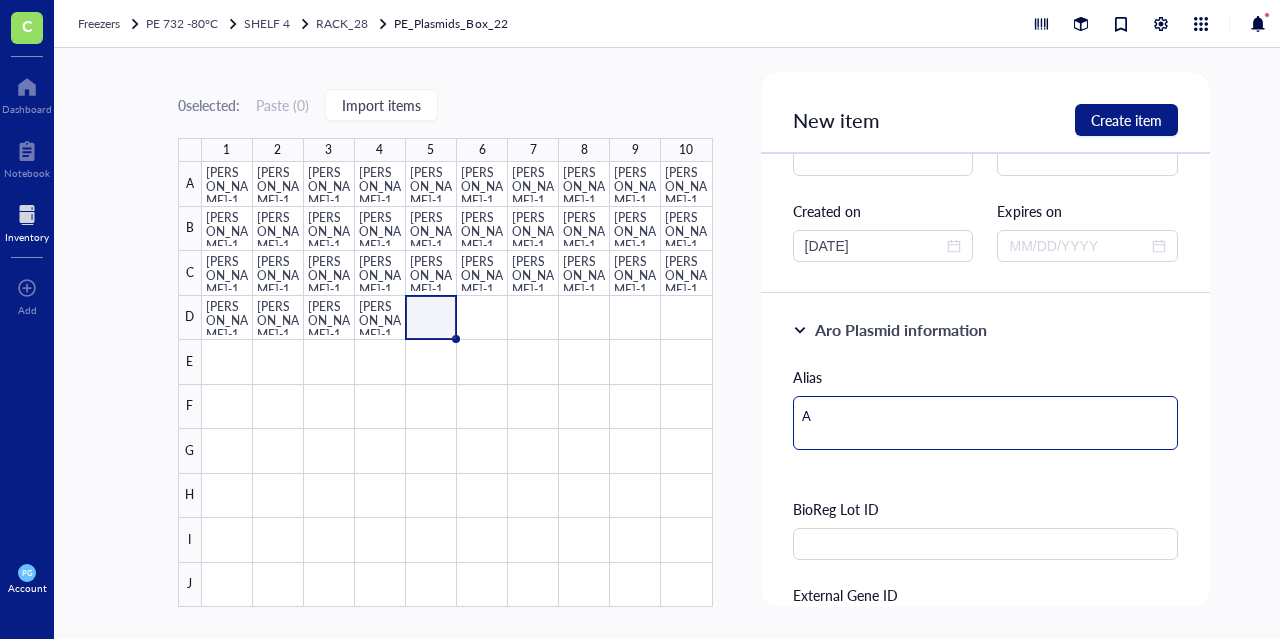 type on "AB" 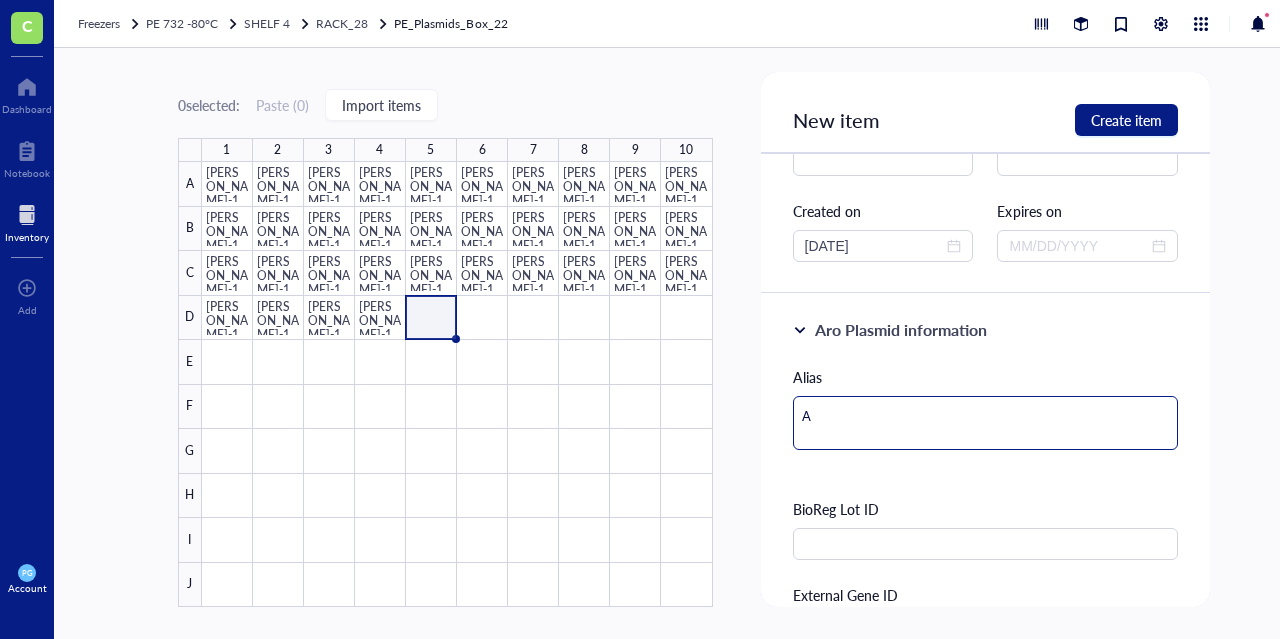 type on "AB" 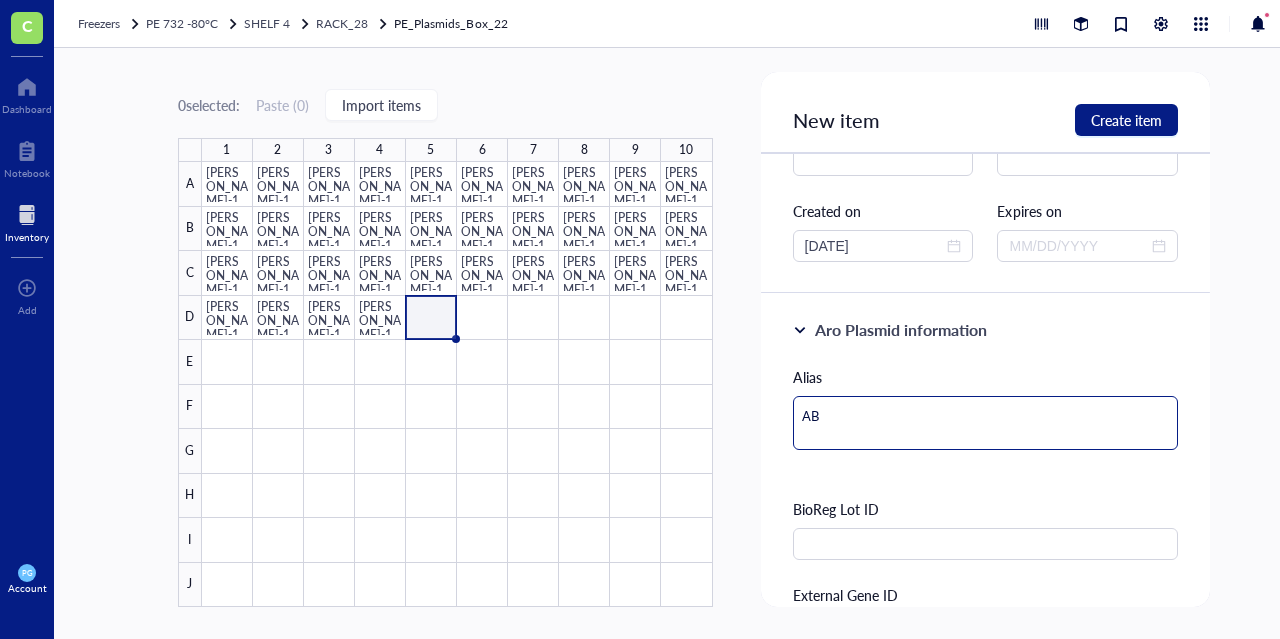 type on "ABX" 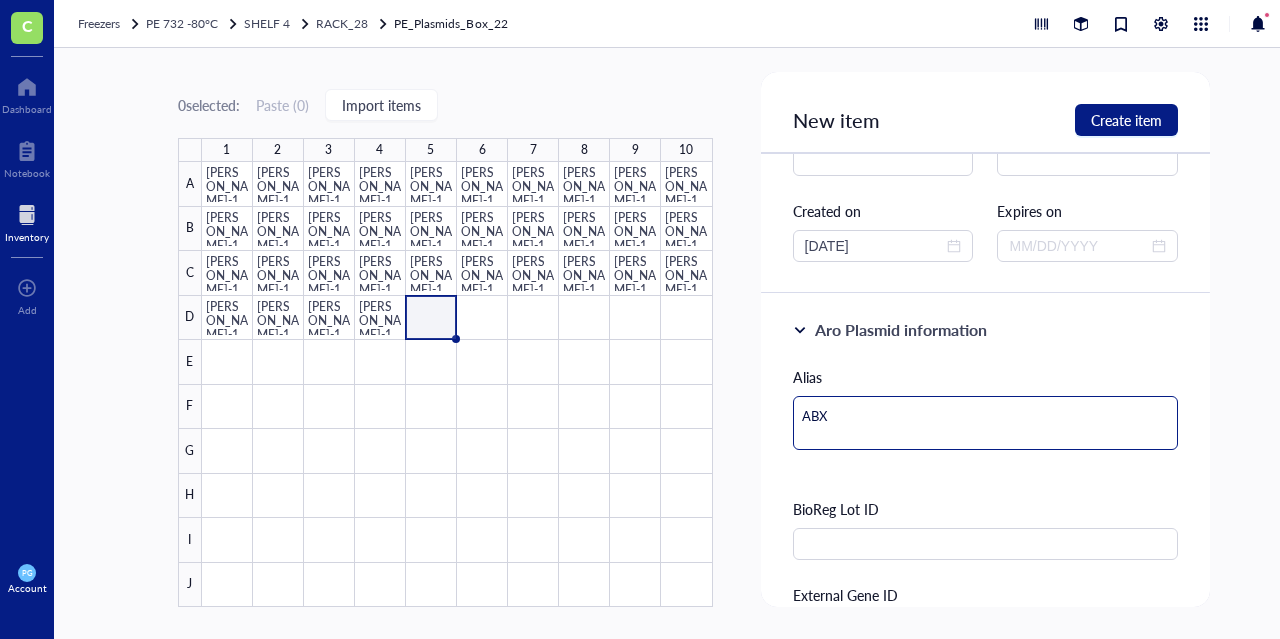 type on "[PERSON_NAME]" 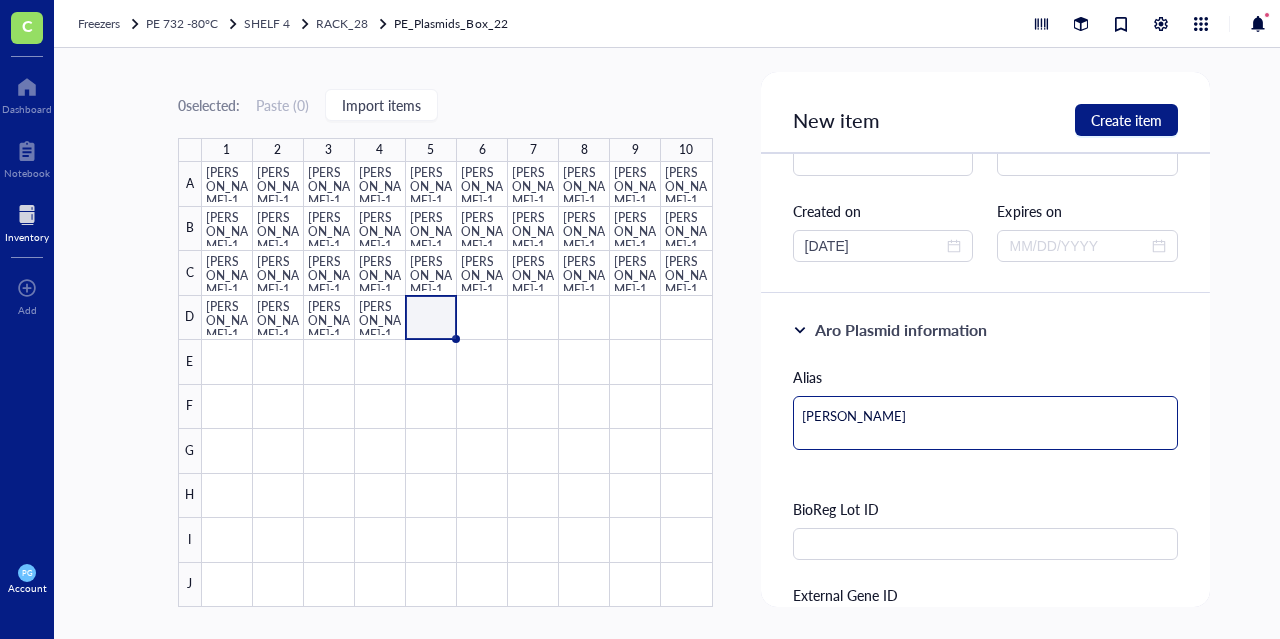type on "[PERSON_NAME]-" 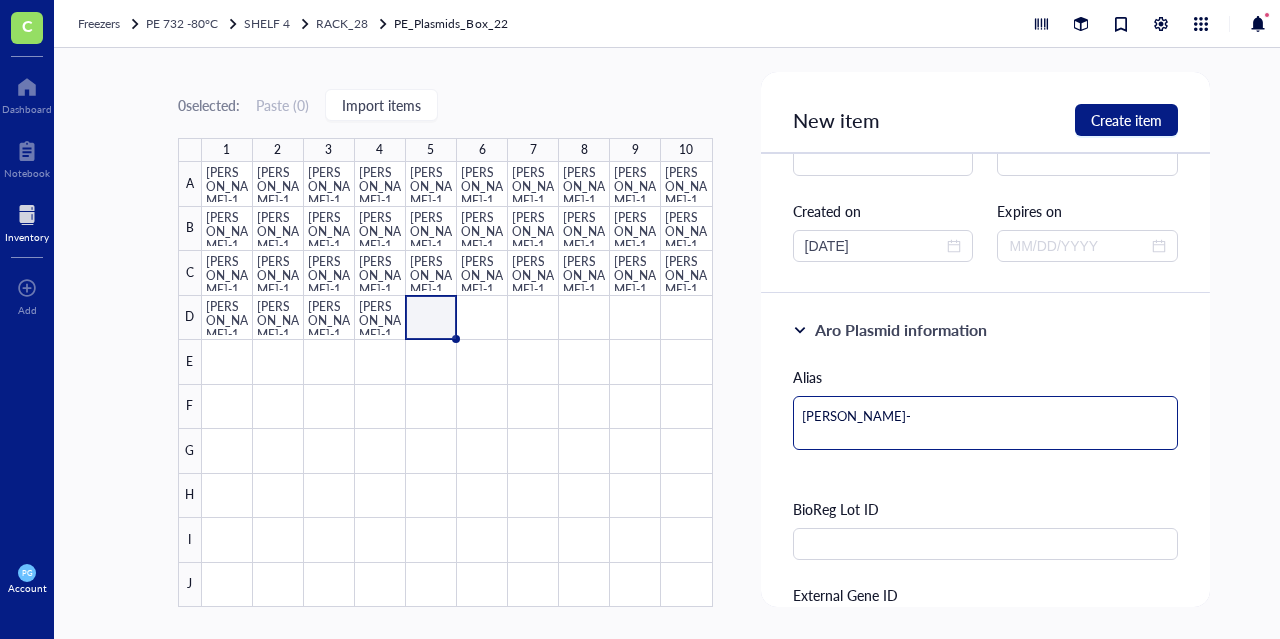 type on "[PERSON_NAME]-1" 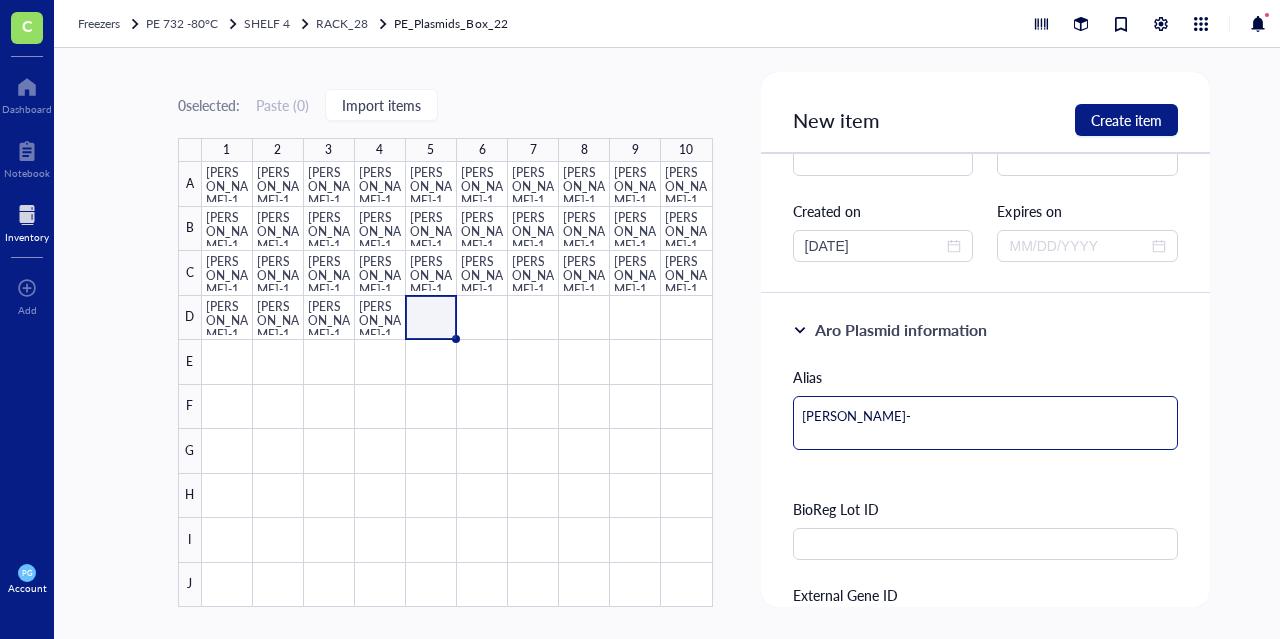 type on "[PERSON_NAME]-1" 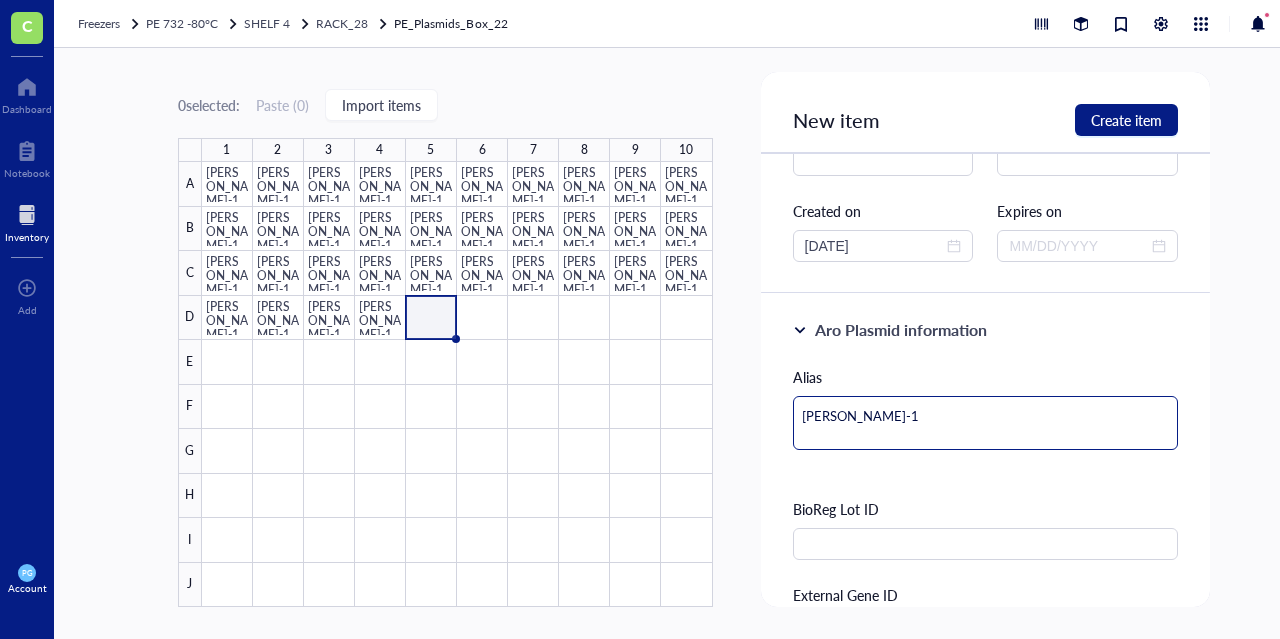 type on "[PERSON_NAME]-12" 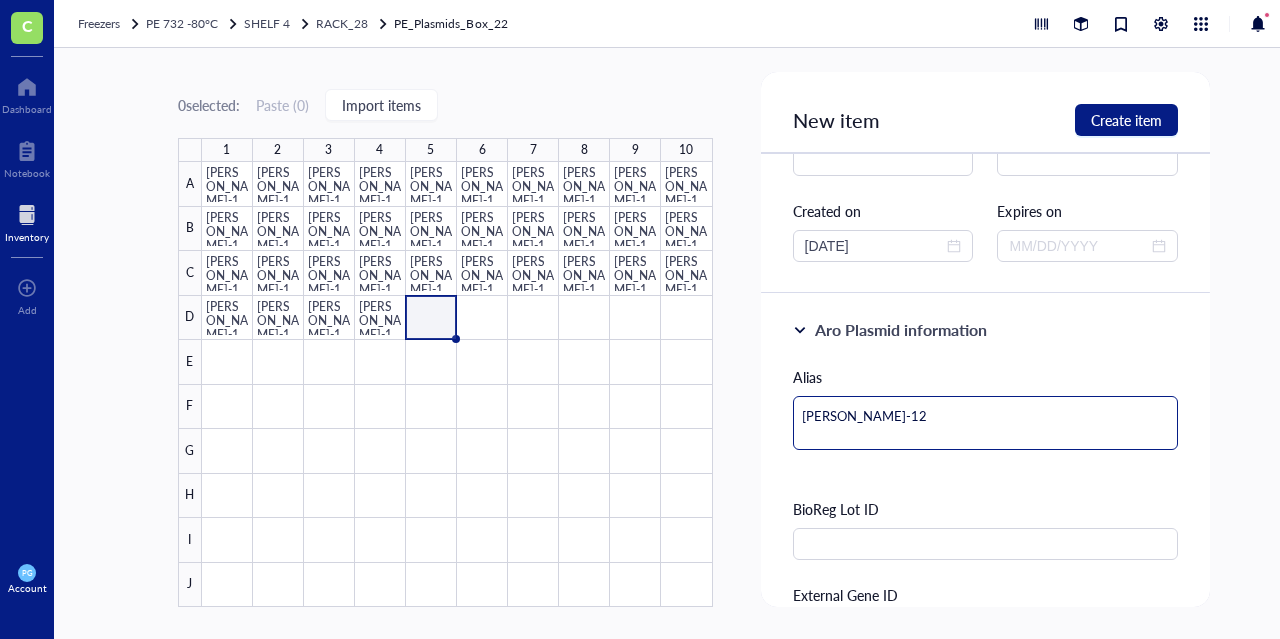 type on "[PERSON_NAME]-1" 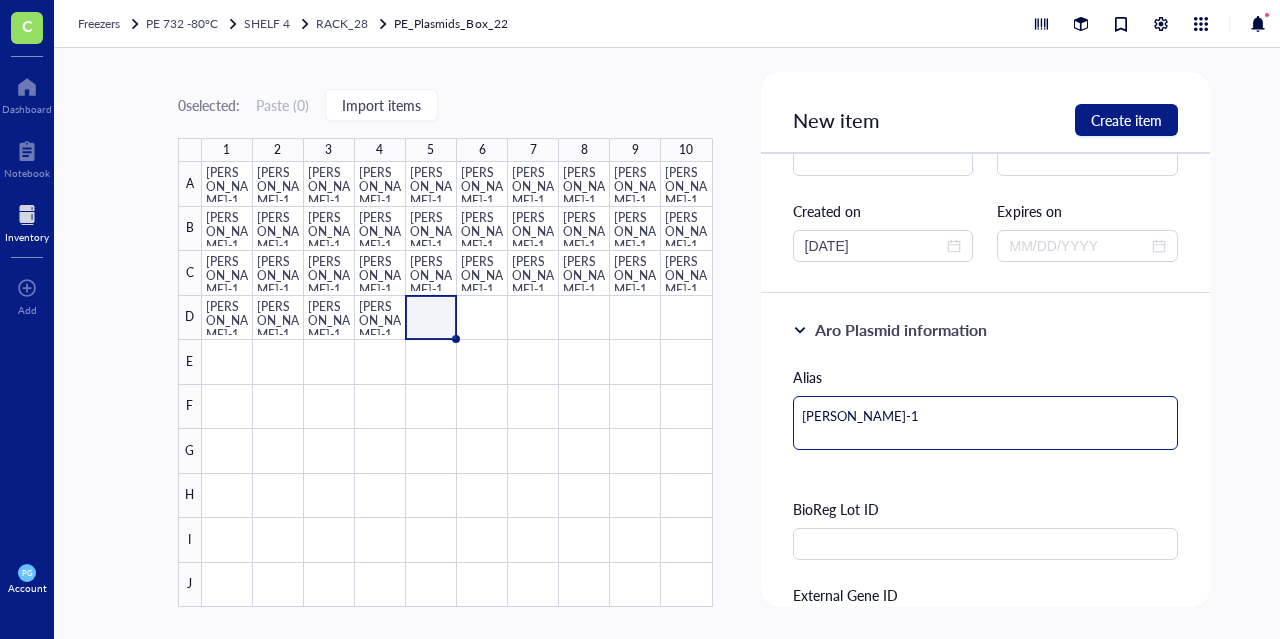 type on "[PERSON_NAME]-13" 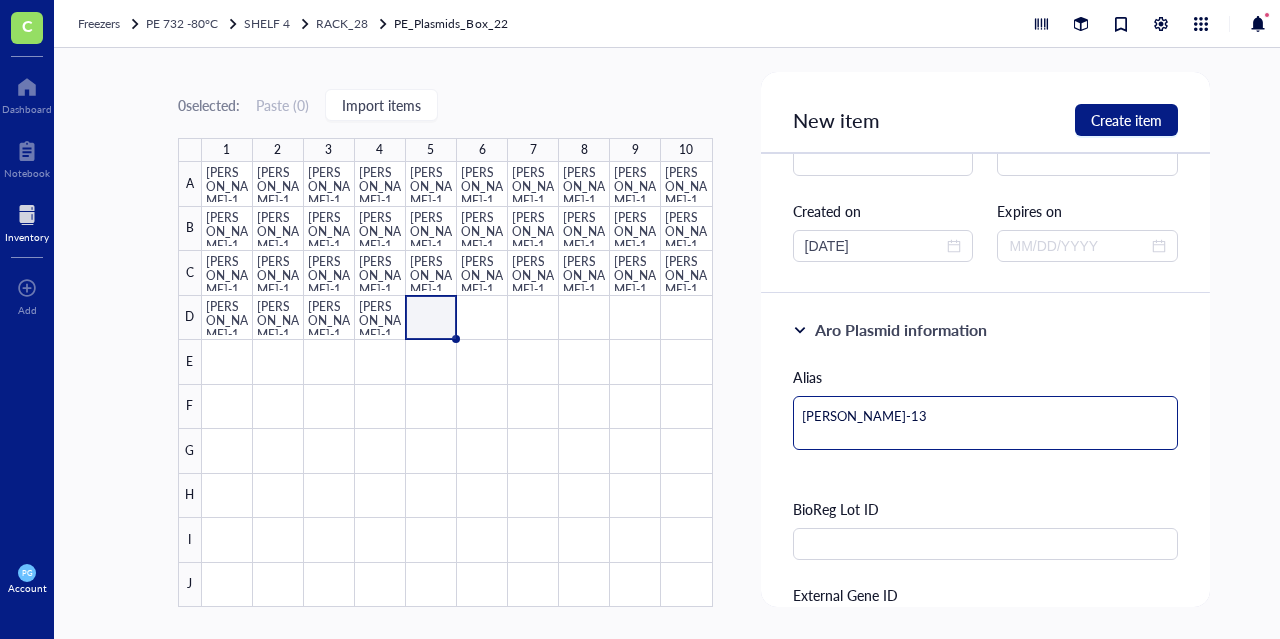 type on "[PERSON_NAME]-130" 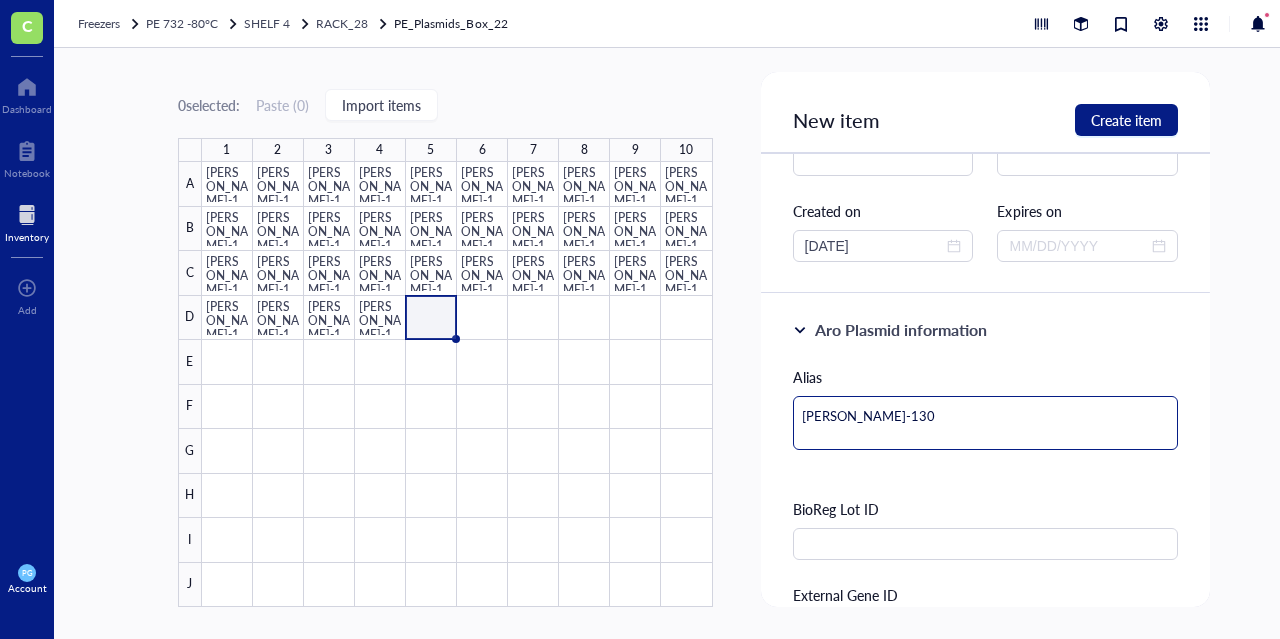type on "[PERSON_NAME]-1308" 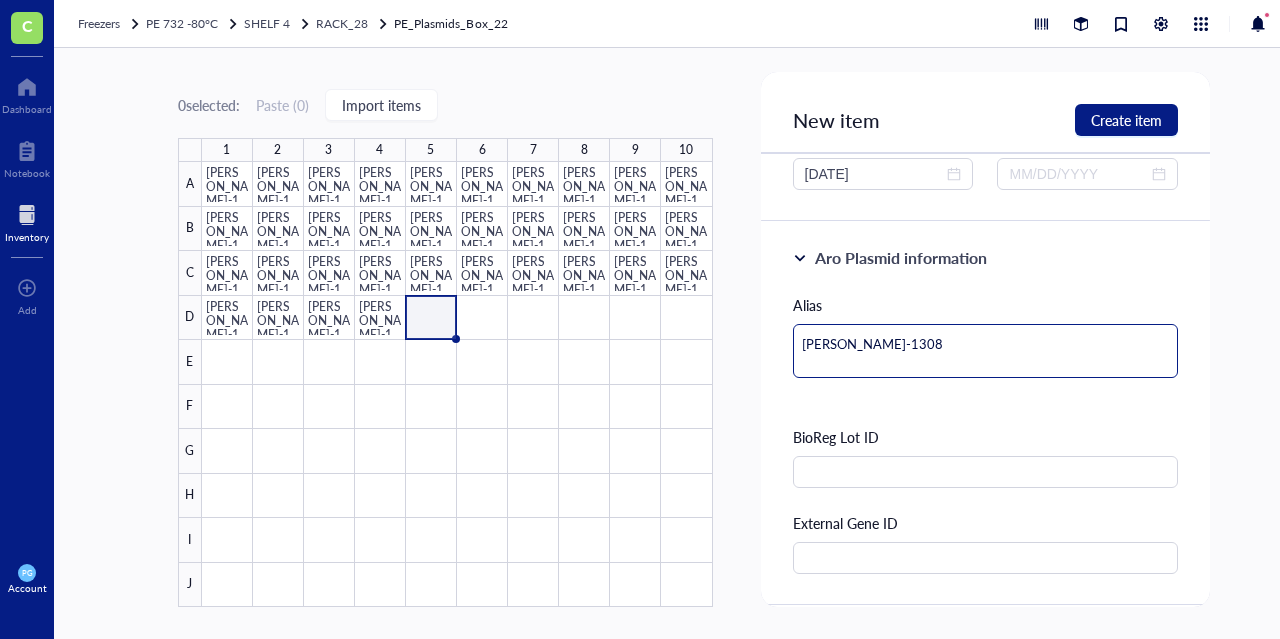 scroll, scrollTop: 400, scrollLeft: 0, axis: vertical 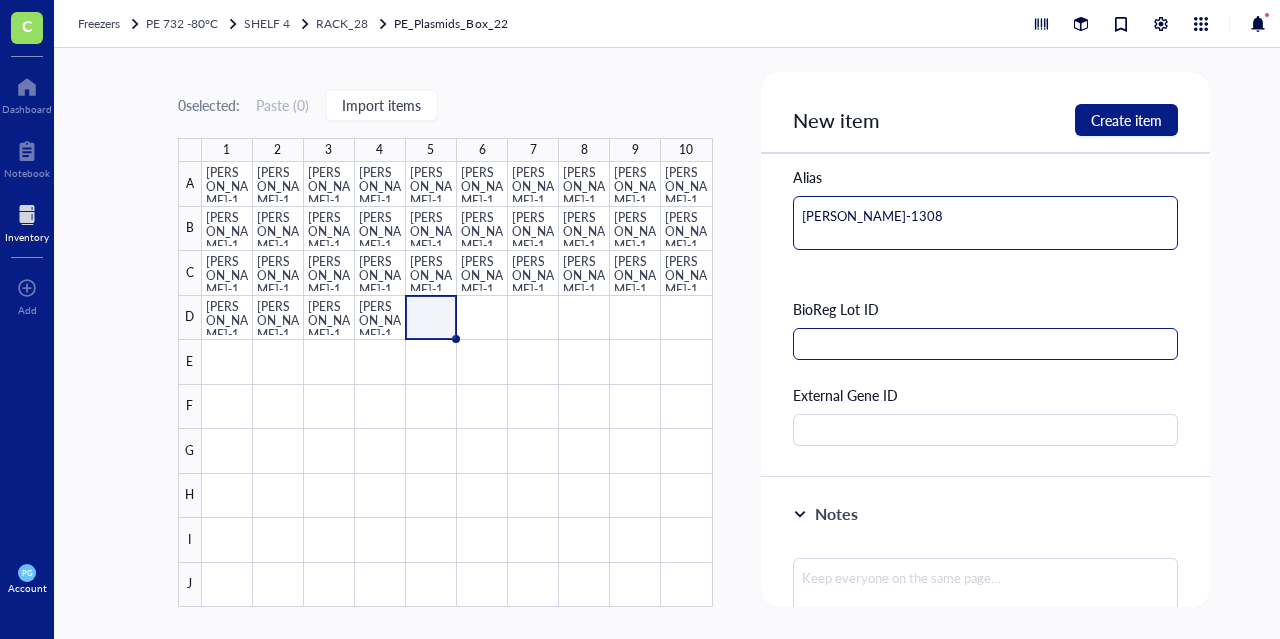 type on "[PERSON_NAME]-1308" 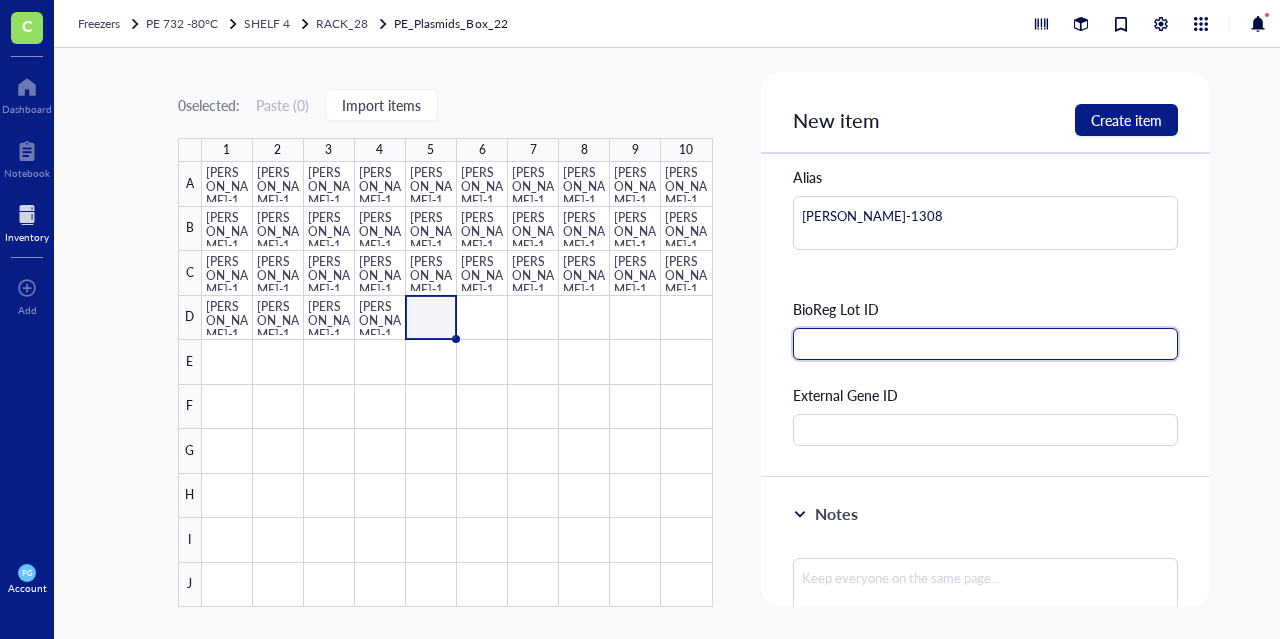 click at bounding box center (986, 344) 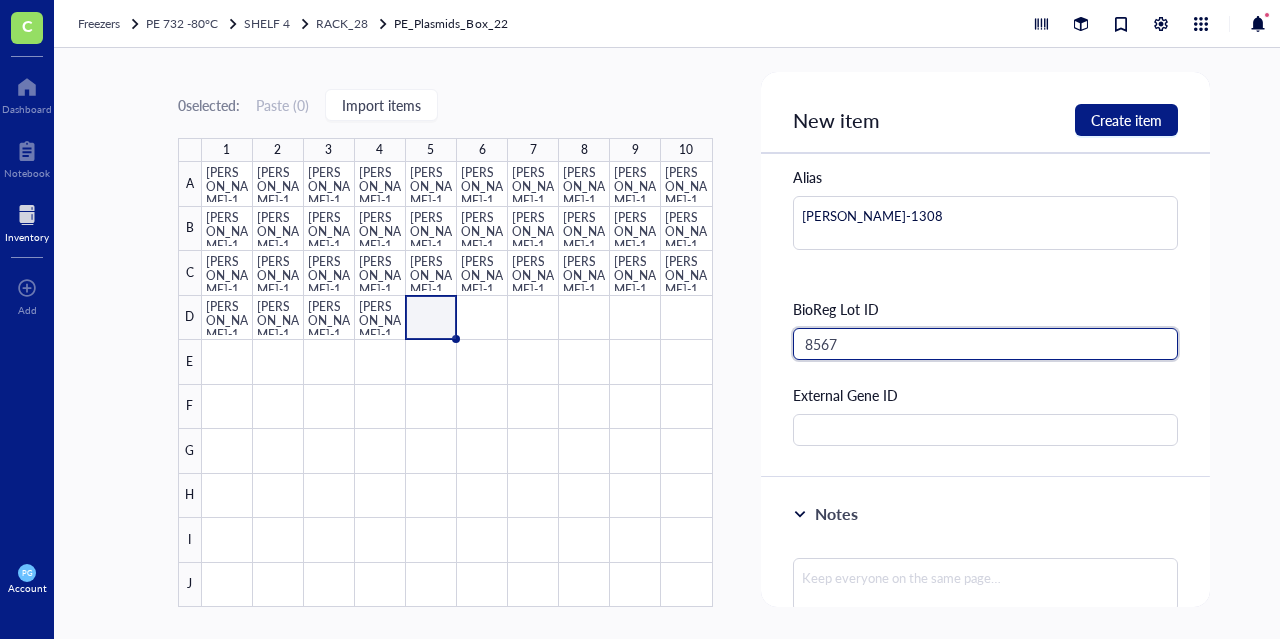 type on "8567" 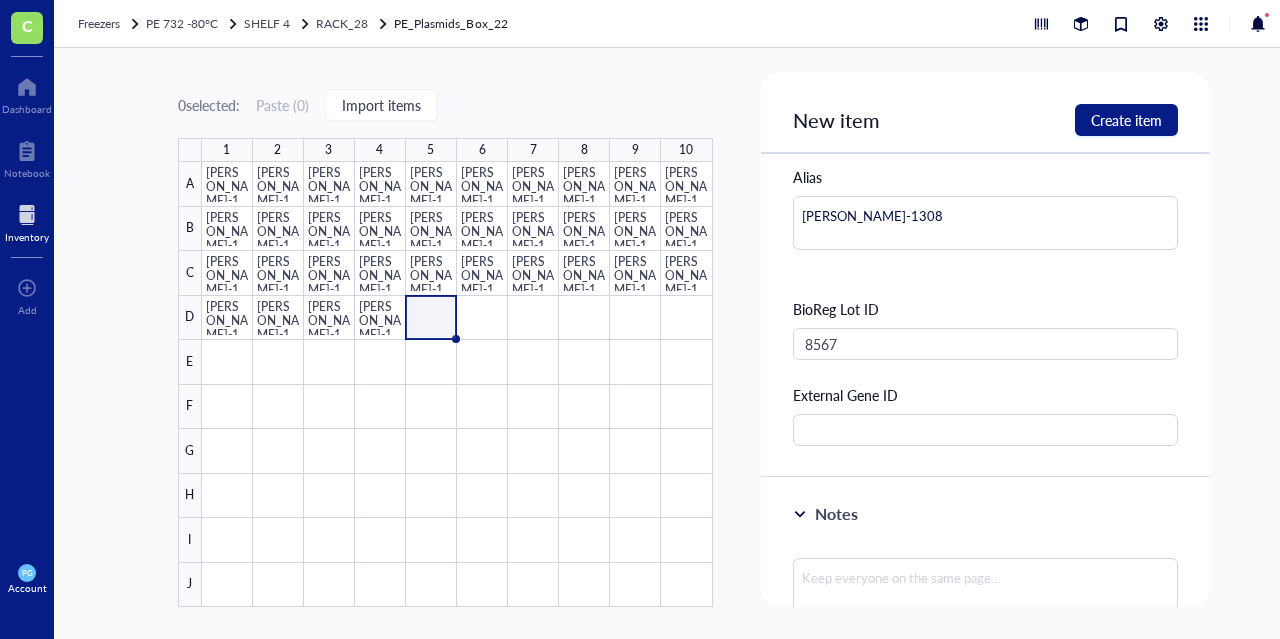 click on "[PERSON_NAME] information [PERSON_NAME]-1308 BioReg Lot ID 8567 External Gene ID" at bounding box center [986, 286] 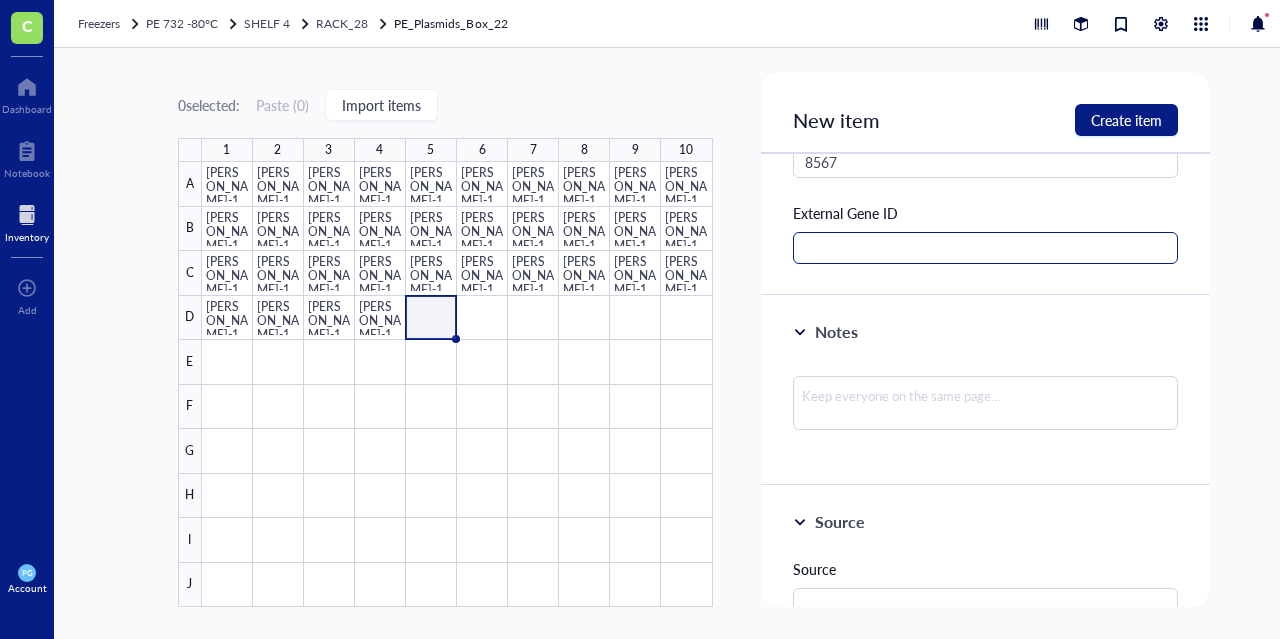 scroll, scrollTop: 475, scrollLeft: 0, axis: vertical 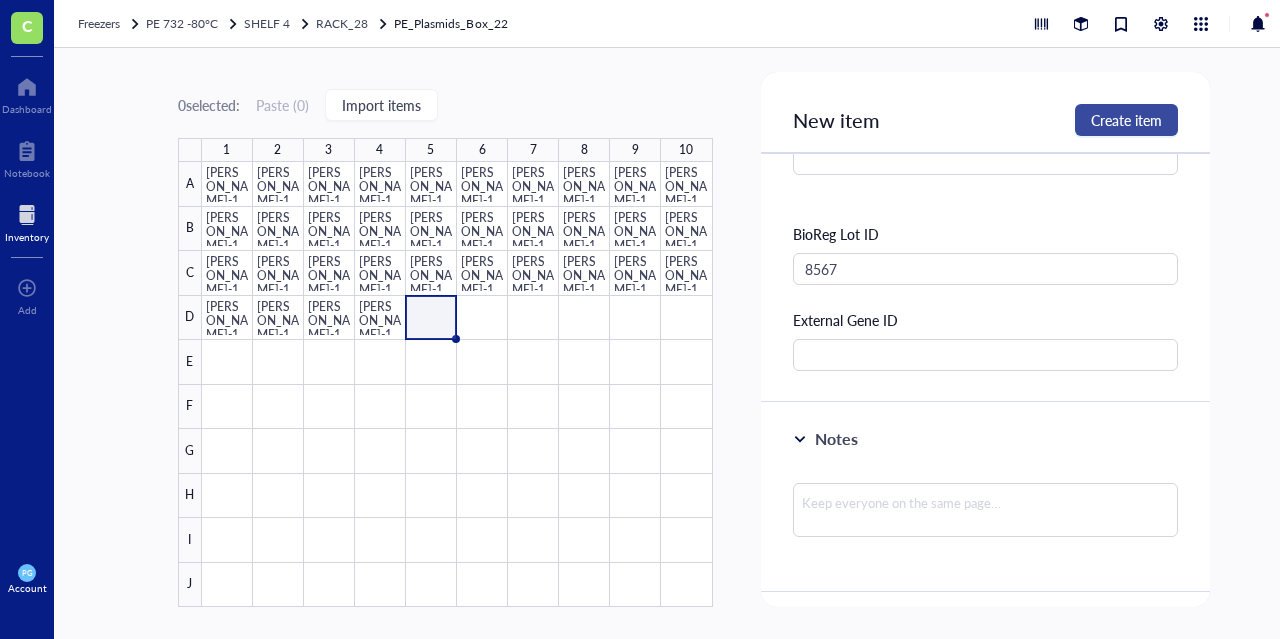 click on "Create item" at bounding box center [1126, 120] 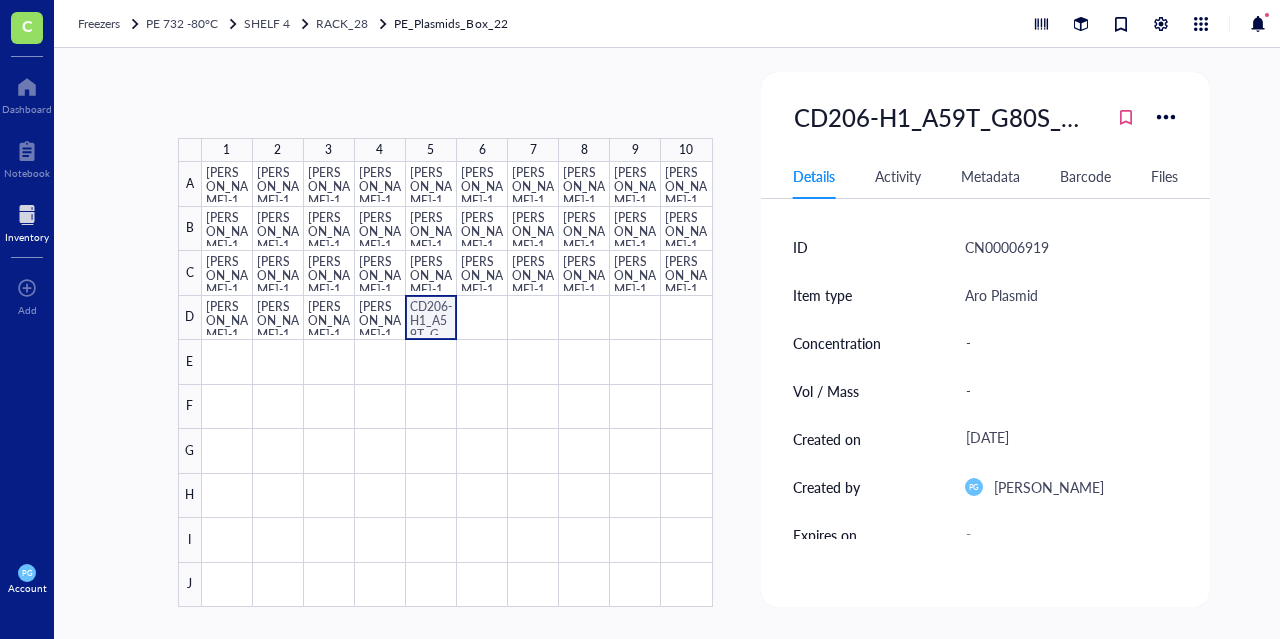 click at bounding box center [457, 384] 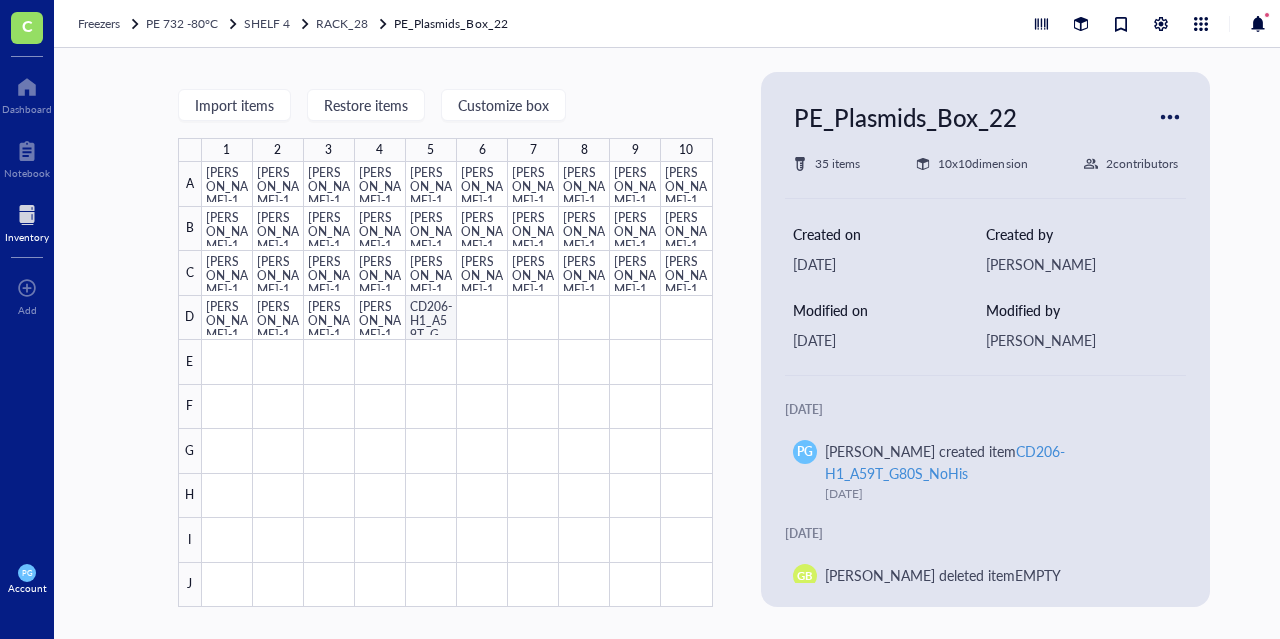 click at bounding box center [457, 384] 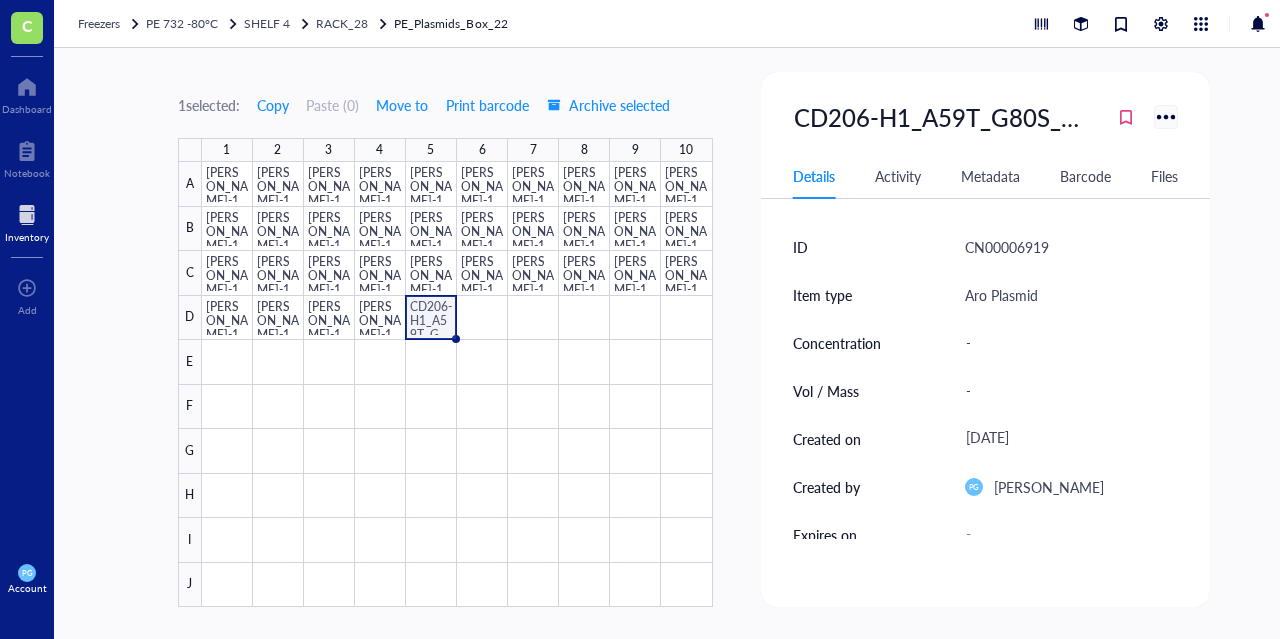 click at bounding box center [1166, 116] 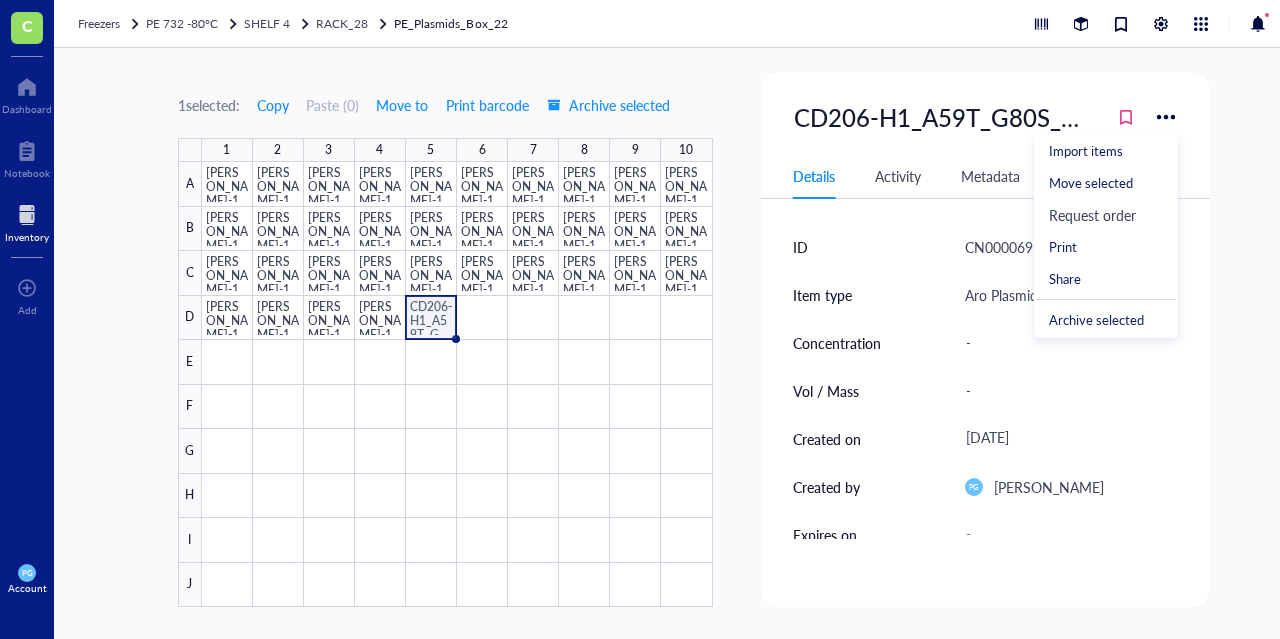 click on "Concentration" at bounding box center [867, 343] 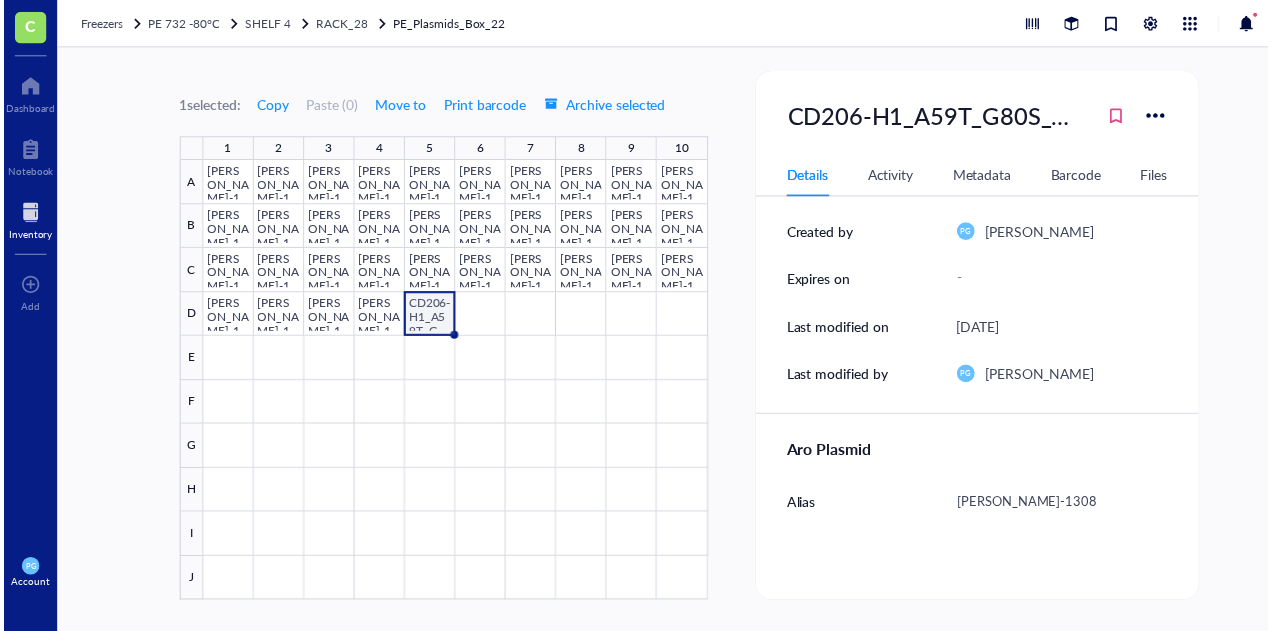 scroll, scrollTop: 0, scrollLeft: 0, axis: both 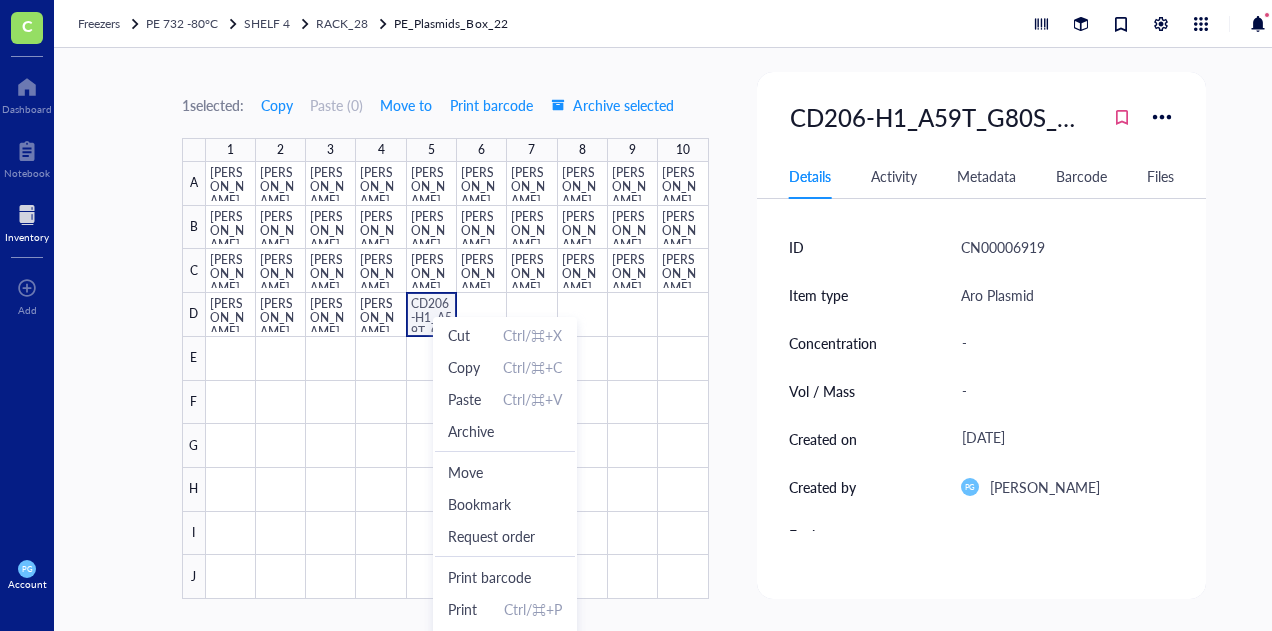 click on "1  selected: Copy Paste ( 0 ) Move to Print barcode Archive selected   1 2 3 4 5 6 7 8 9 10 A B C D E F G H I J [PERSON_NAME]-1294 [PERSON_NAME]-1295 [PERSON_NAME]-1296 [PERSON_NAME]-1297 [PERSON_NAME]-1298 [PERSON_NAME]-1299 [PERSON_NAME]-1300 [PERSON_NAME]-1301 [PERSON_NAME]-1302 [PERSON_NAME]-1303 [PERSON_NAME]-1304 [PERSON_NAME]-1305 [PERSON_NAME]-1201 [PERSON_NAME]-1202 [PERSON_NAME]-1203 [PERSON_NAME]-1196 [PERSON_NAME]-1197 [PERSON_NAME]-1198 [PERSON_NAME]-1204 [PERSON_NAME]-1205 [PERSON_NAME]-1206 [PERSON_NAME]-1207 [PERSON_NAME]-1282 [PERSON_NAME]-1283 [PERSON_NAME]-1284 [PERSON_NAME]-1285 [PERSON_NAME]-1286 [PERSON_NAME]-1287 [PERSON_NAME]-1288 [PERSON_NAME]-1289 [PERSON_NAME]-1290 [PERSON_NAME]-1291 [PERSON_NAME]-1292 [PERSON_NAME]-1293 CD206-H1_A59T_G80S_NoHis CD206-H1_A59T_G80S_NoHis Details Activity Metadata Barcode Files ID CN00006919 Item type Aro Plasmid Concentration - Vol / Mass - Created on [DATE] Created by PG [PERSON_NAME]   Expires on - Last modified on [DATE] Last modified by PG [PERSON_NAME]     Aro Plasmid Alias [PERSON_NAME]-1308 BioReg Lot ID 8567 External Gene ID - Notes Click to add note Source Vendor - Reference - Catalog # - Lot # - Packaging - Price - New item Create item General information Item name    * Item type   Aro Plasmid Concentration Vol / Mass Created on Alias" at bounding box center (694, 339) 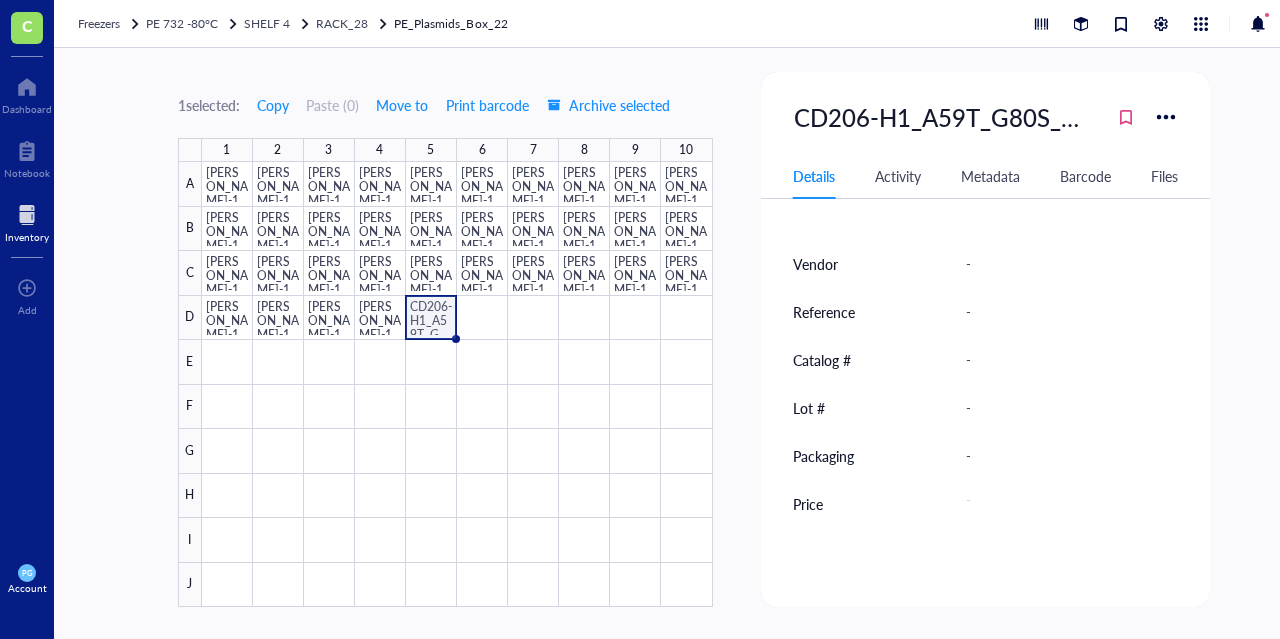 scroll, scrollTop: 853, scrollLeft: 0, axis: vertical 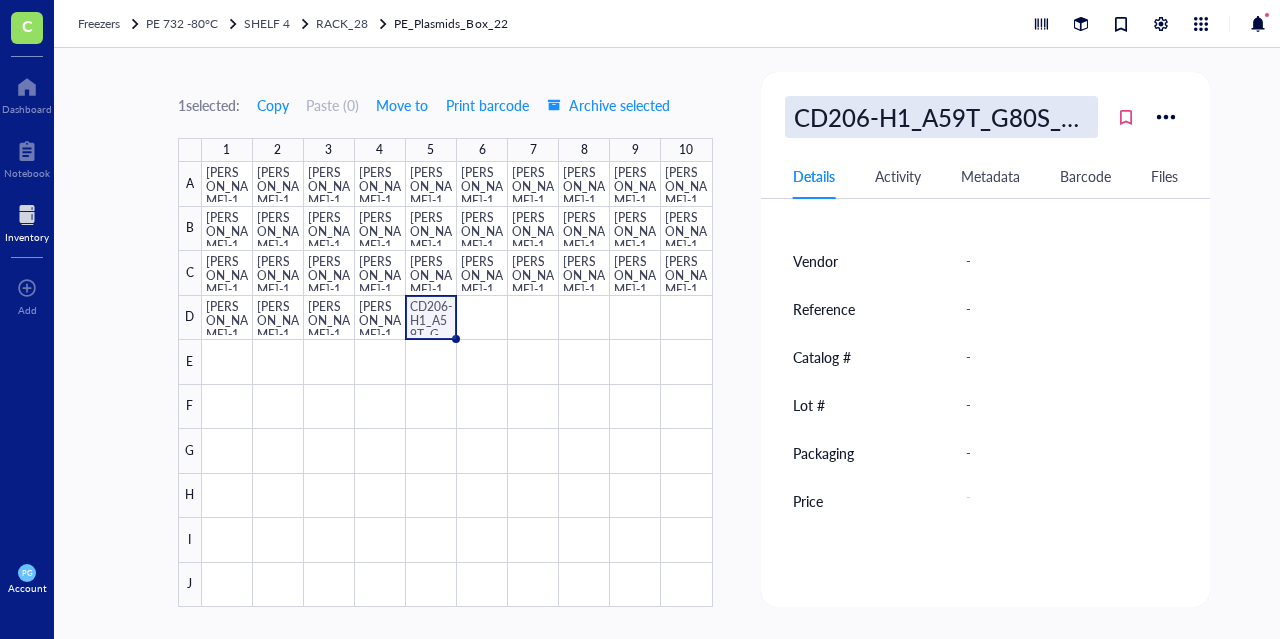 click on "CD206-H1_A59T_G80S_NoHis" at bounding box center [942, 117] 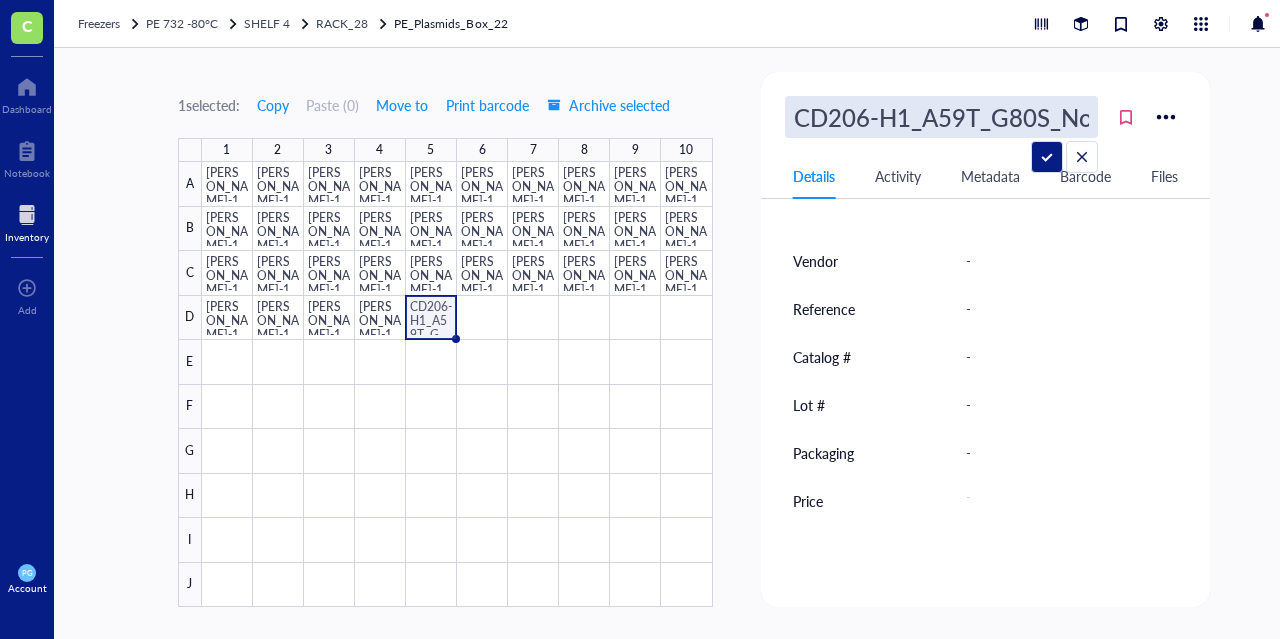 scroll, scrollTop: 0, scrollLeft: 36, axis: horizontal 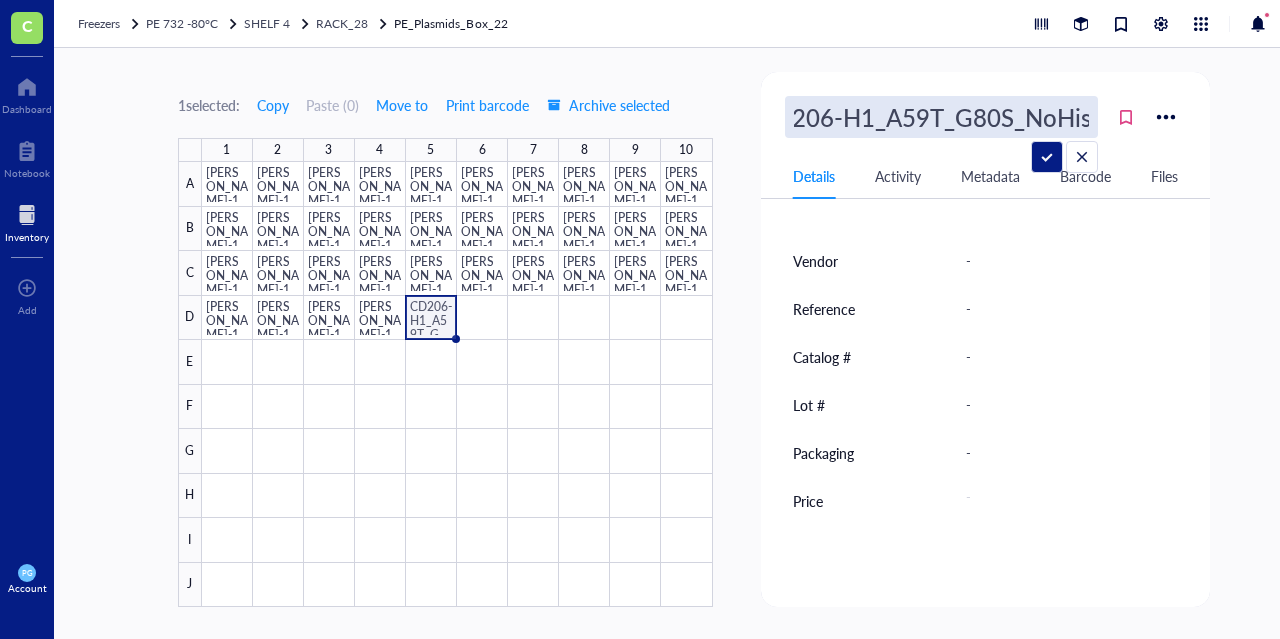 drag, startPoint x: 788, startPoint y: 119, endPoint x: 1304, endPoint y: 157, distance: 517.39734 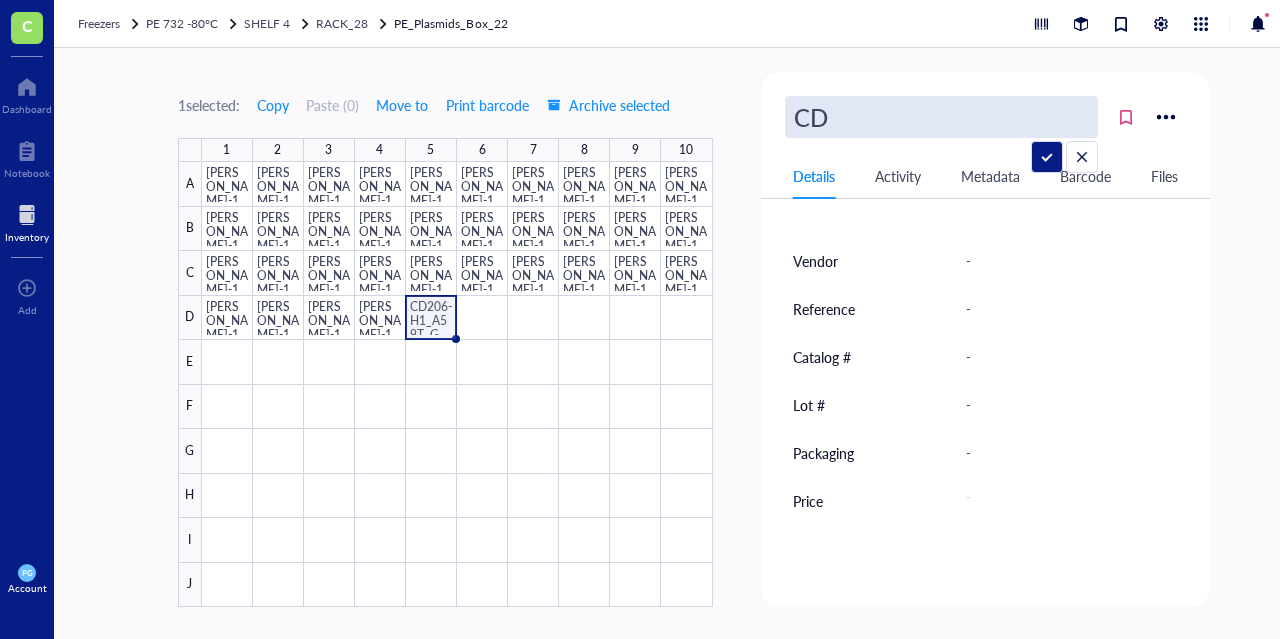 scroll, scrollTop: 0, scrollLeft: 0, axis: both 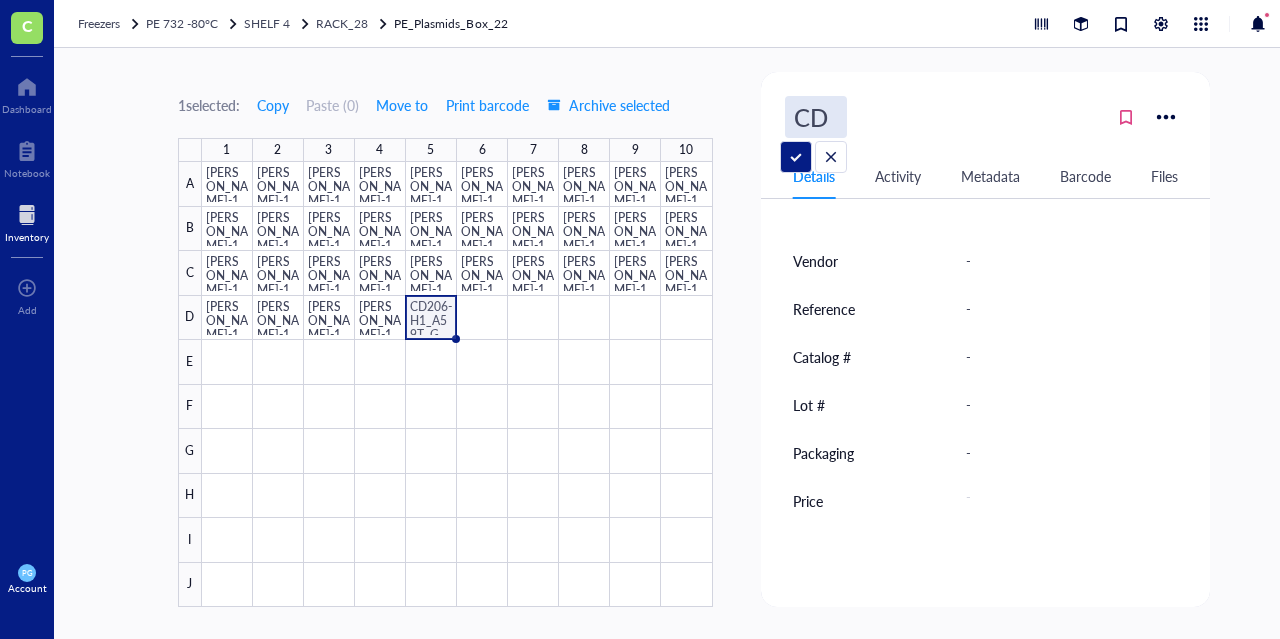 type on "C" 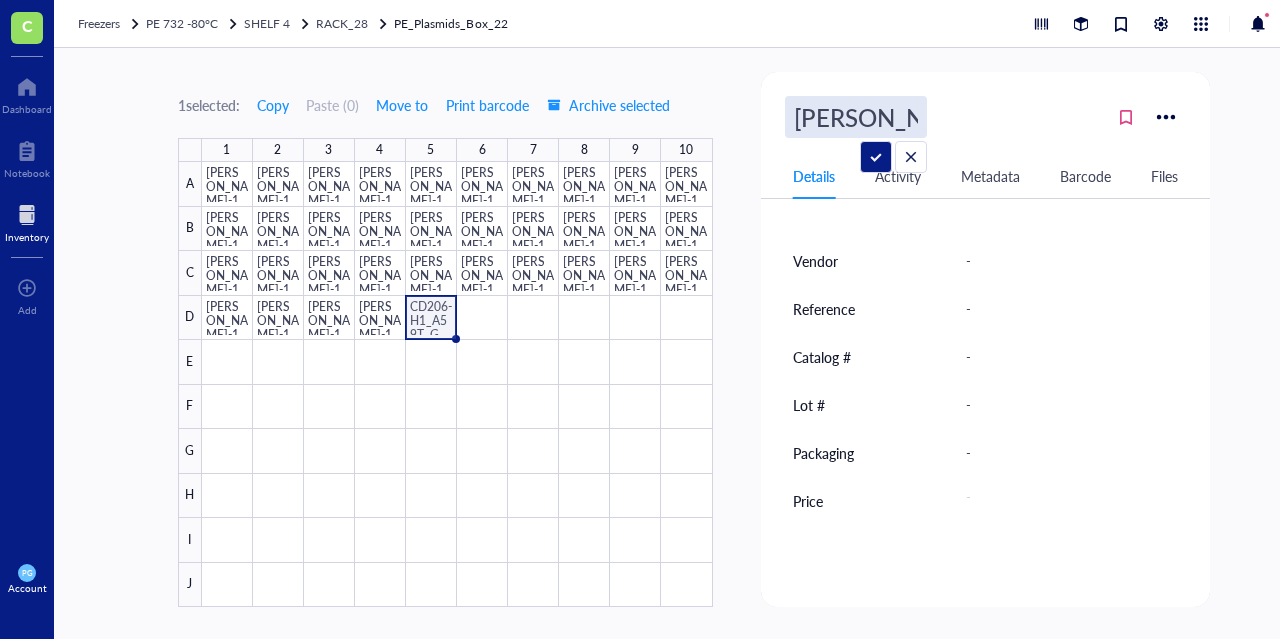 type on "[PERSON_NAME]-1308" 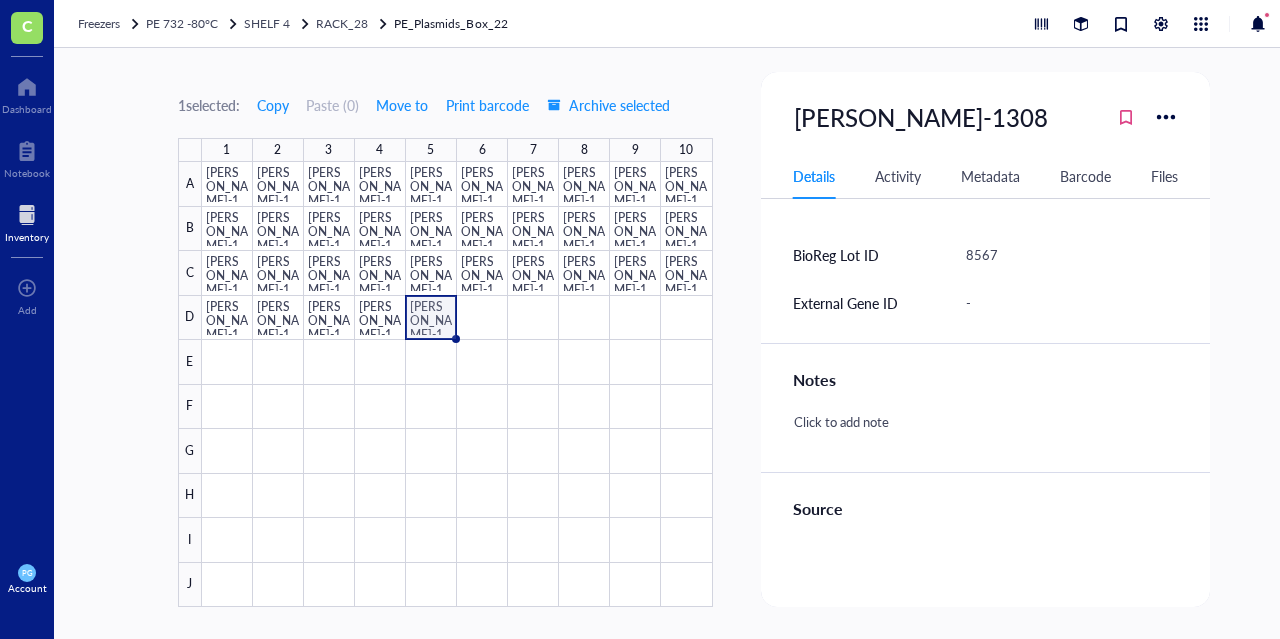 scroll, scrollTop: 453, scrollLeft: 0, axis: vertical 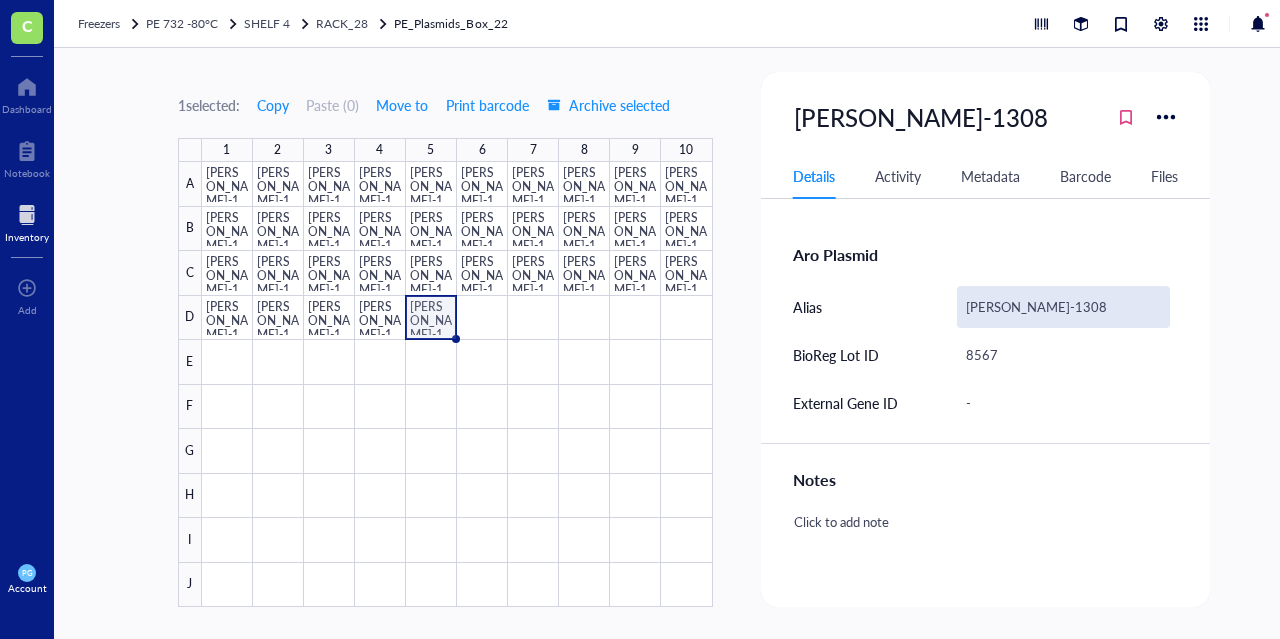 click on "[PERSON_NAME]-1308" at bounding box center (1064, 307) 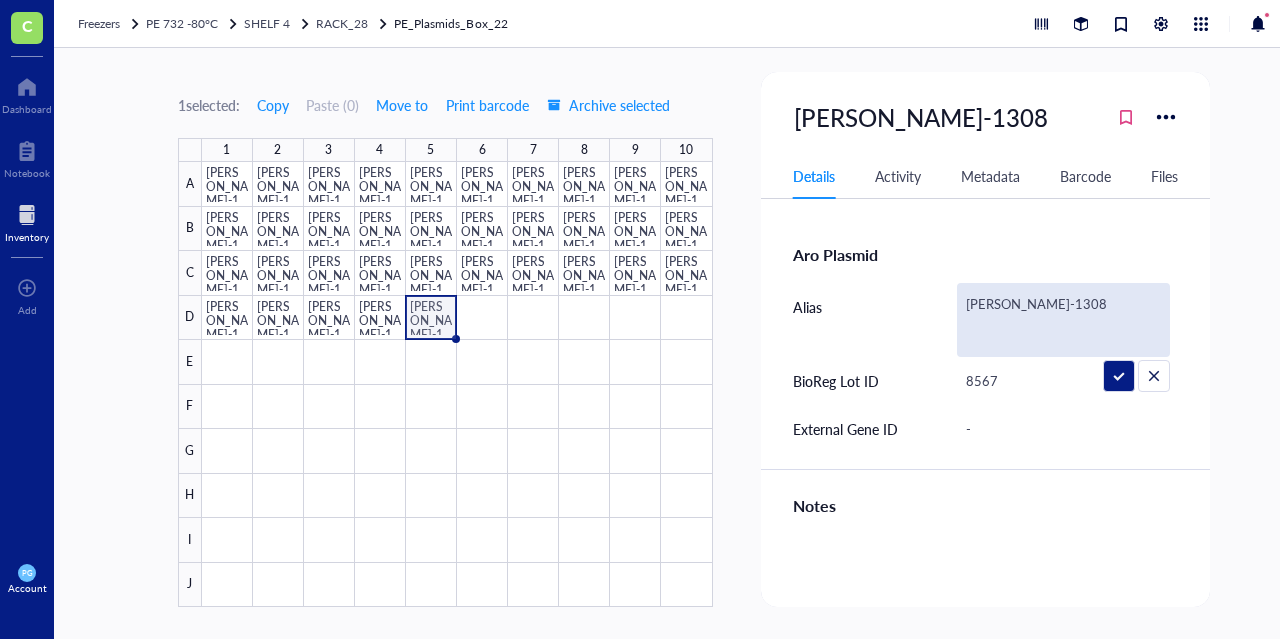drag, startPoint x: 1053, startPoint y: 309, endPoint x: 951, endPoint y: 303, distance: 102.176315 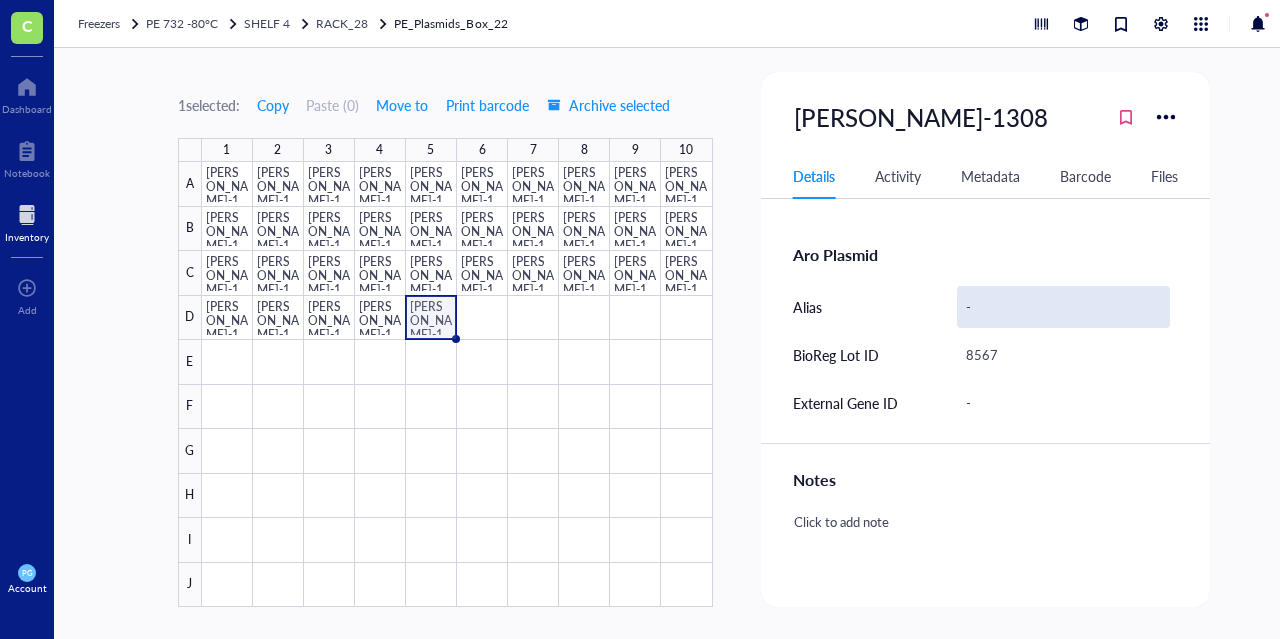 click on "-" at bounding box center (1064, 307) 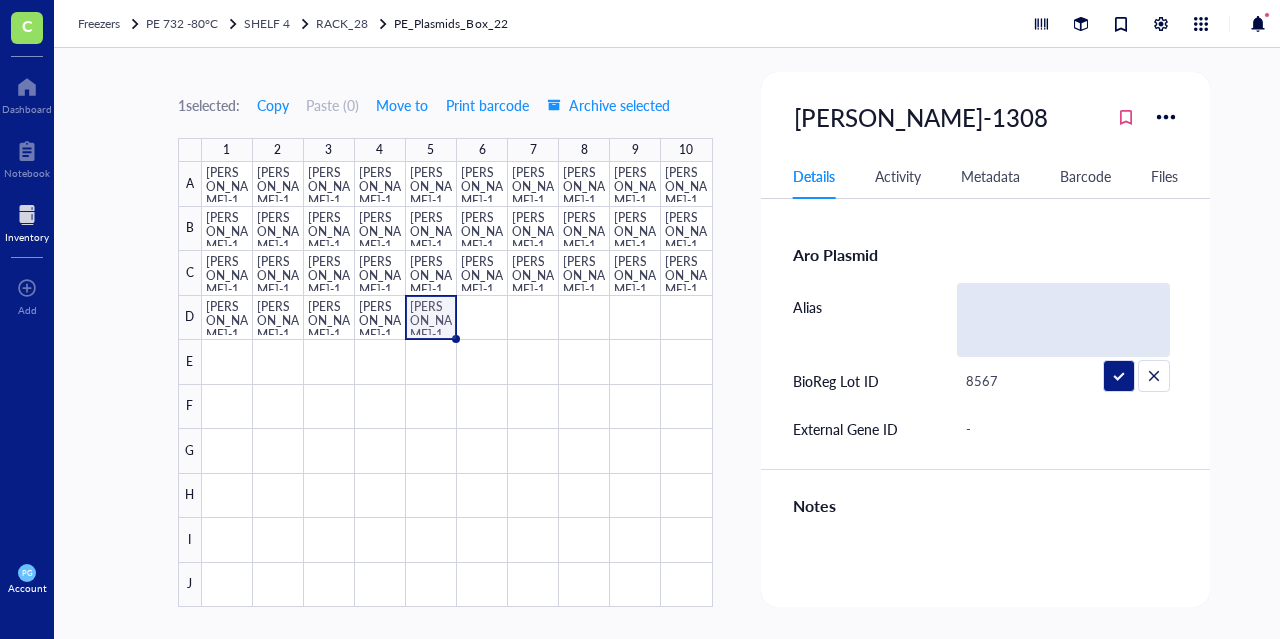 type on "CD206-H1_A59T_G80S_NoHis" 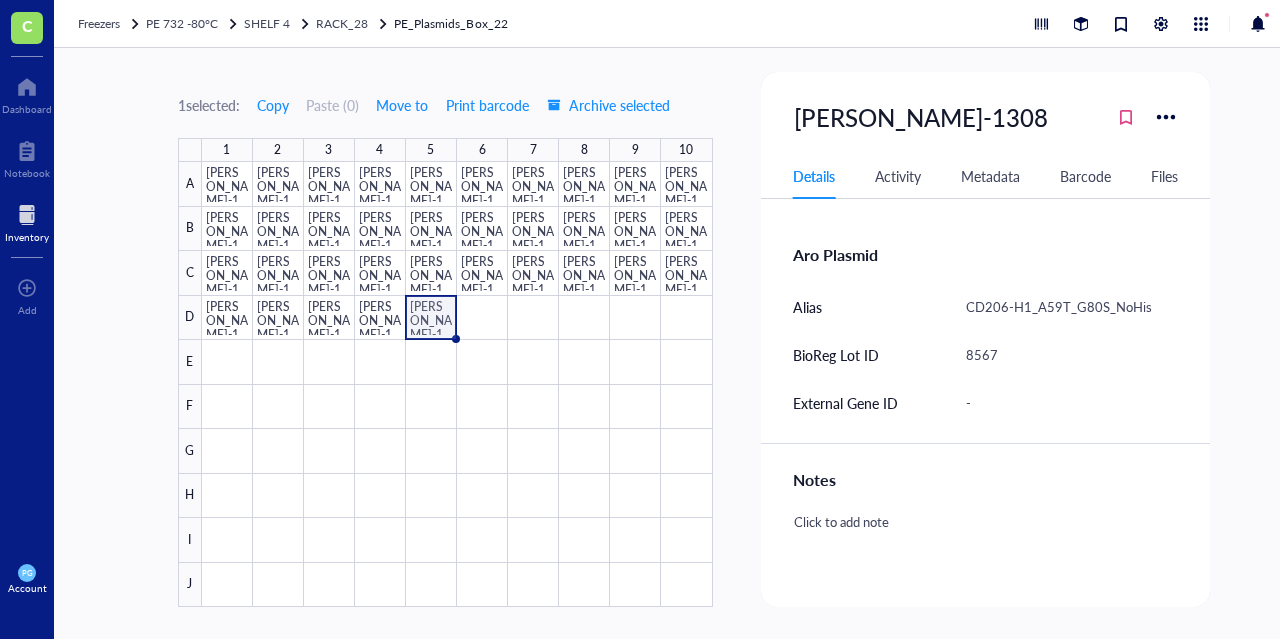 click on "Notes" at bounding box center [986, 475] 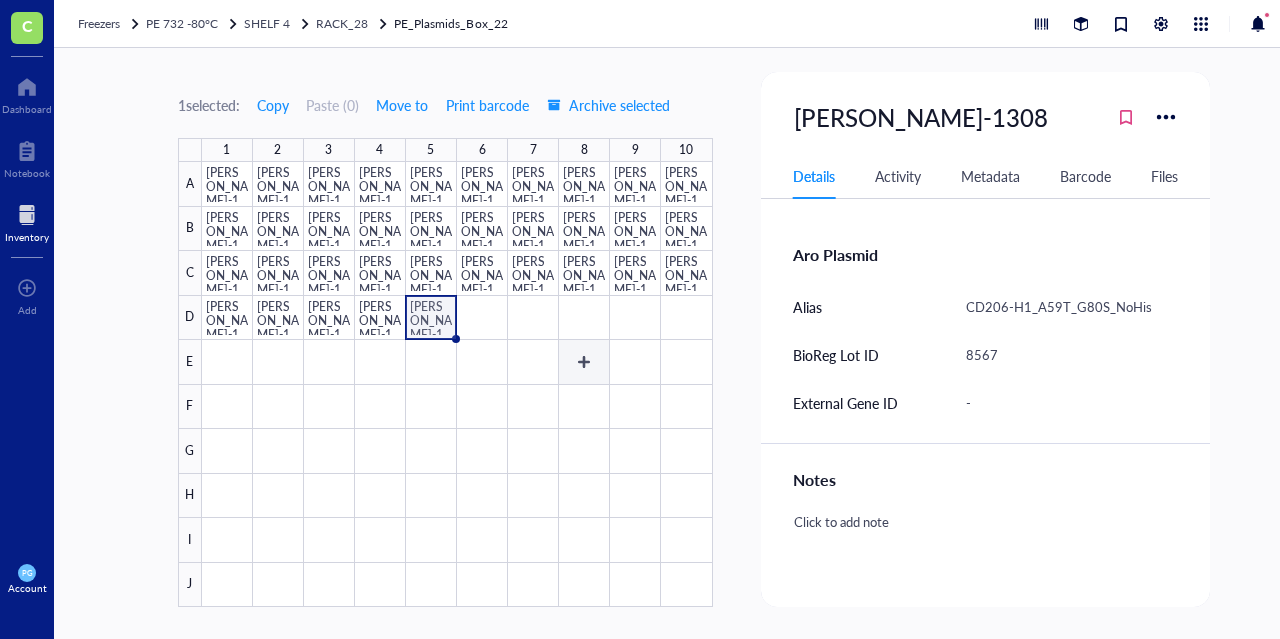 click at bounding box center [457, 384] 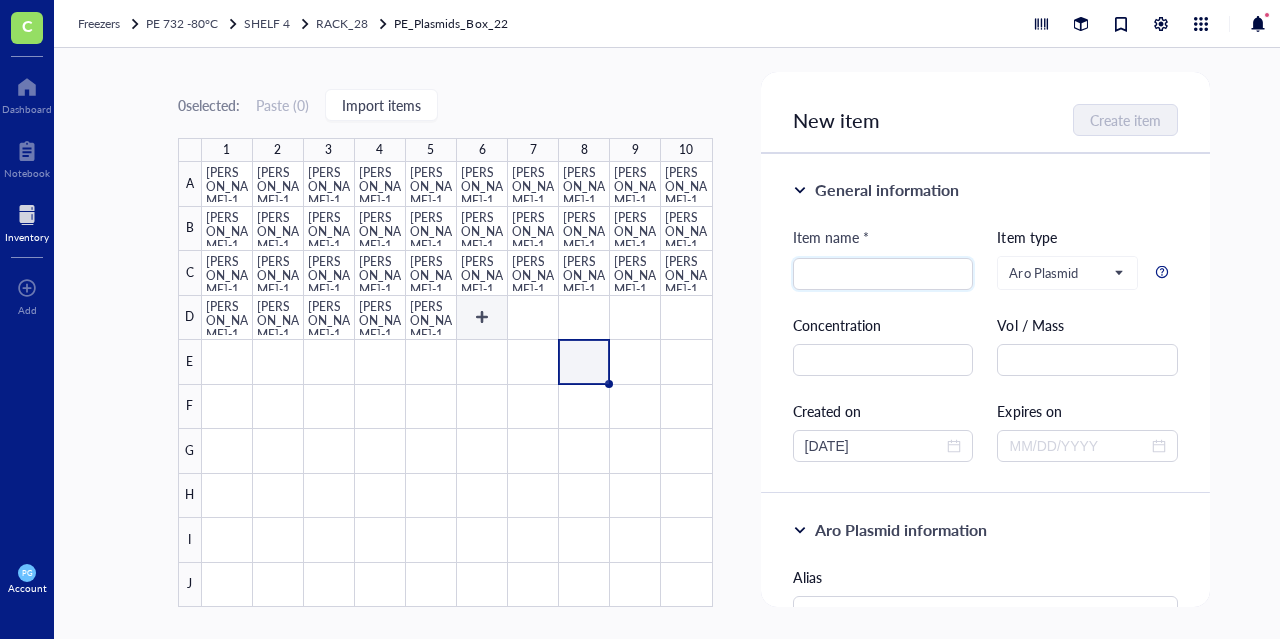 click at bounding box center (457, 384) 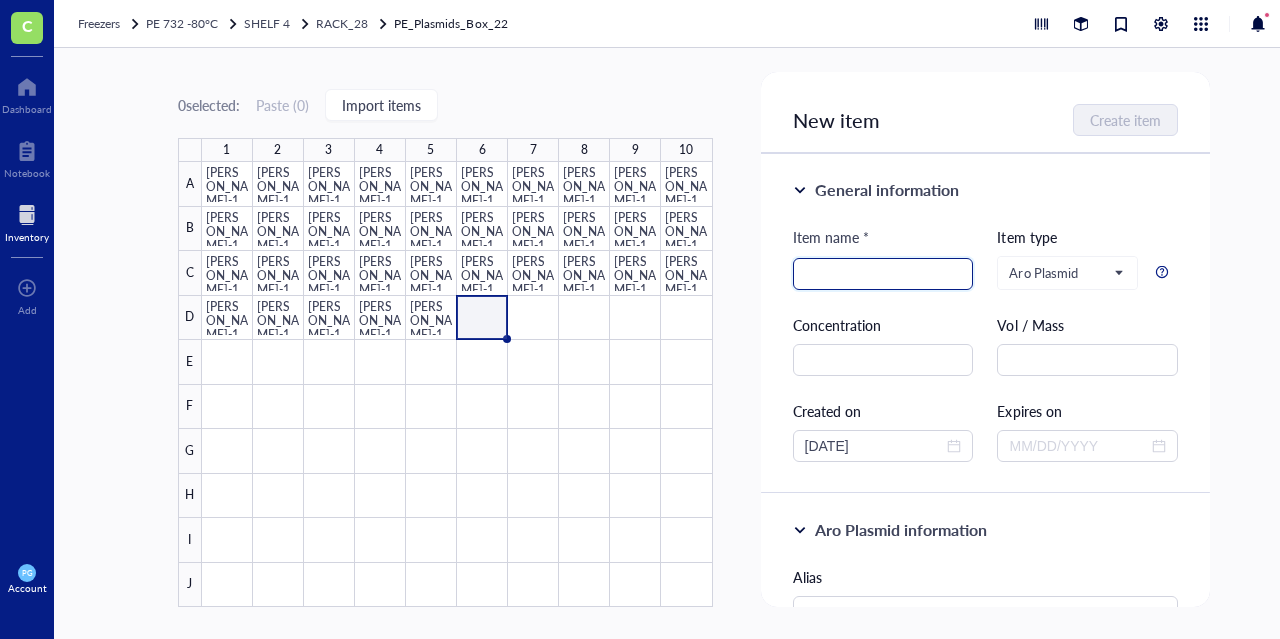 click at bounding box center (883, 274) 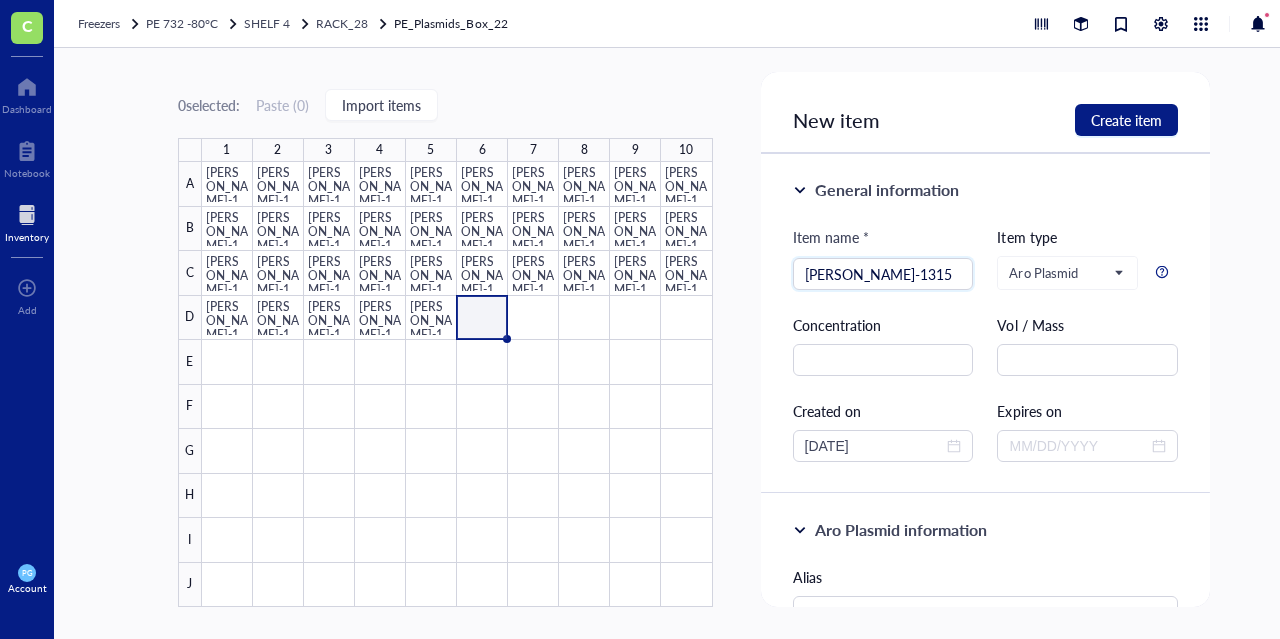 type on "[PERSON_NAME]-1315" 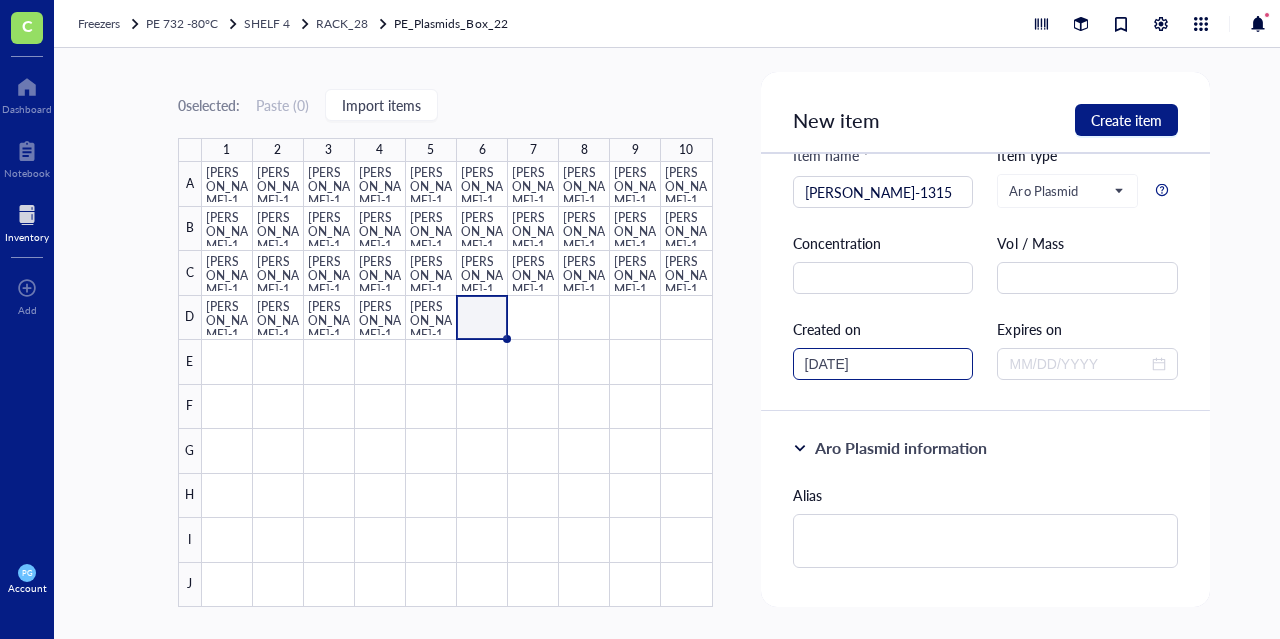 scroll, scrollTop: 200, scrollLeft: 0, axis: vertical 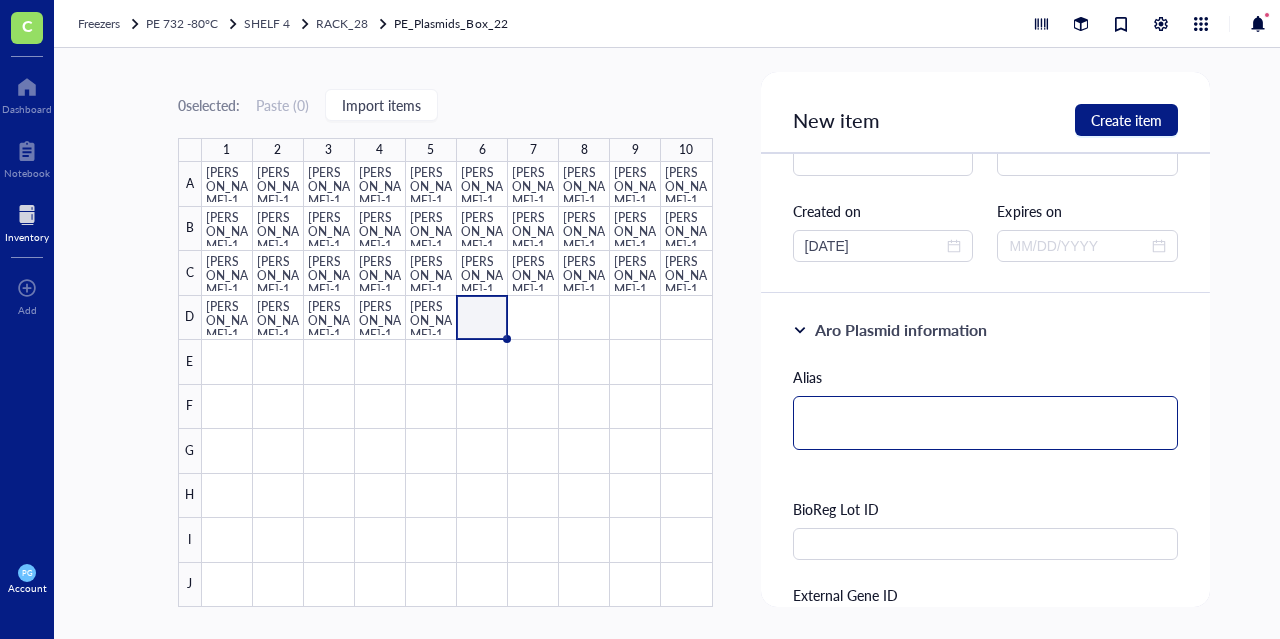 click at bounding box center (986, 423) 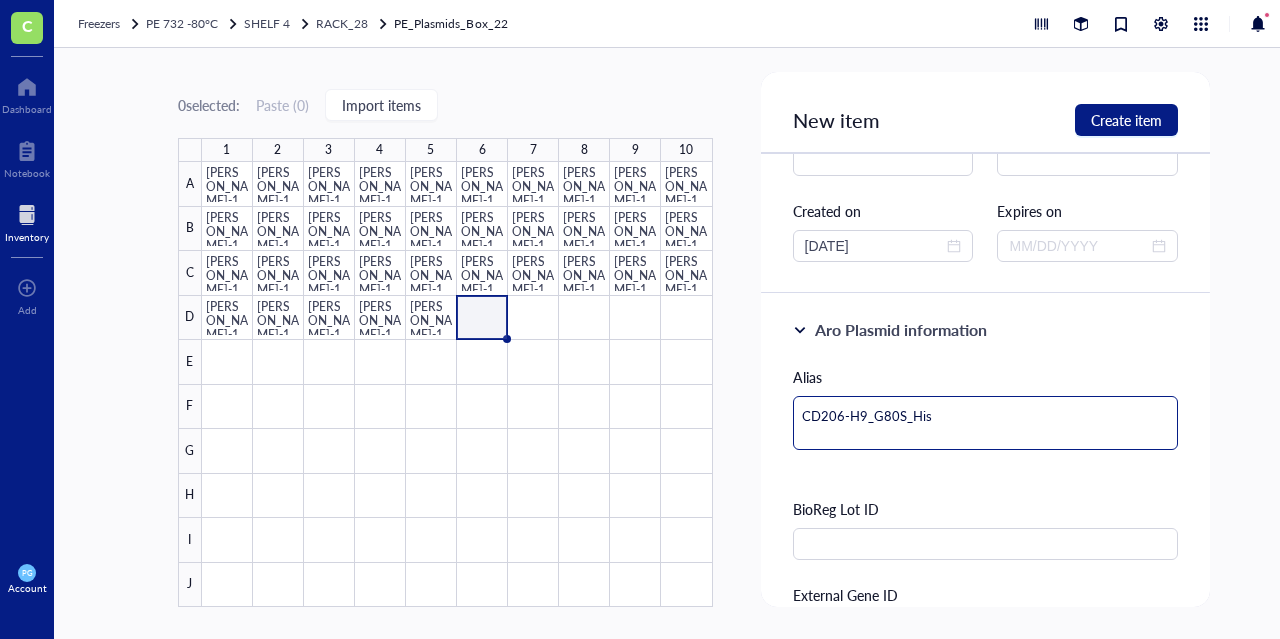 scroll, scrollTop: 300, scrollLeft: 0, axis: vertical 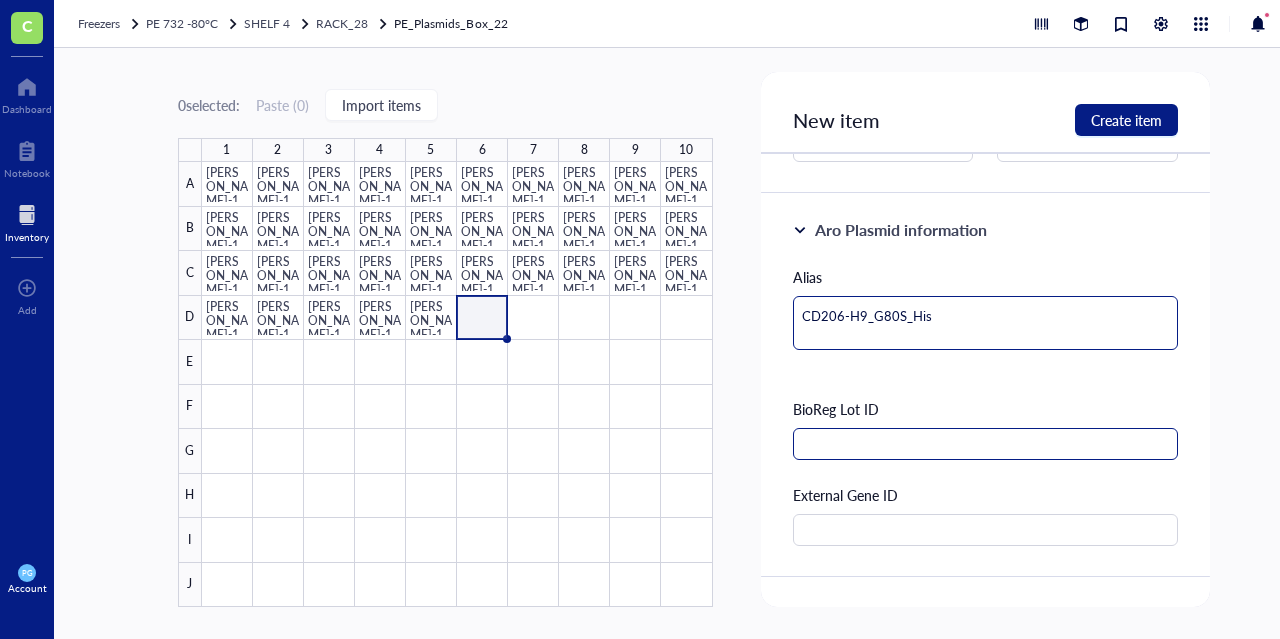 type on "CD206-H9_G80S_His" 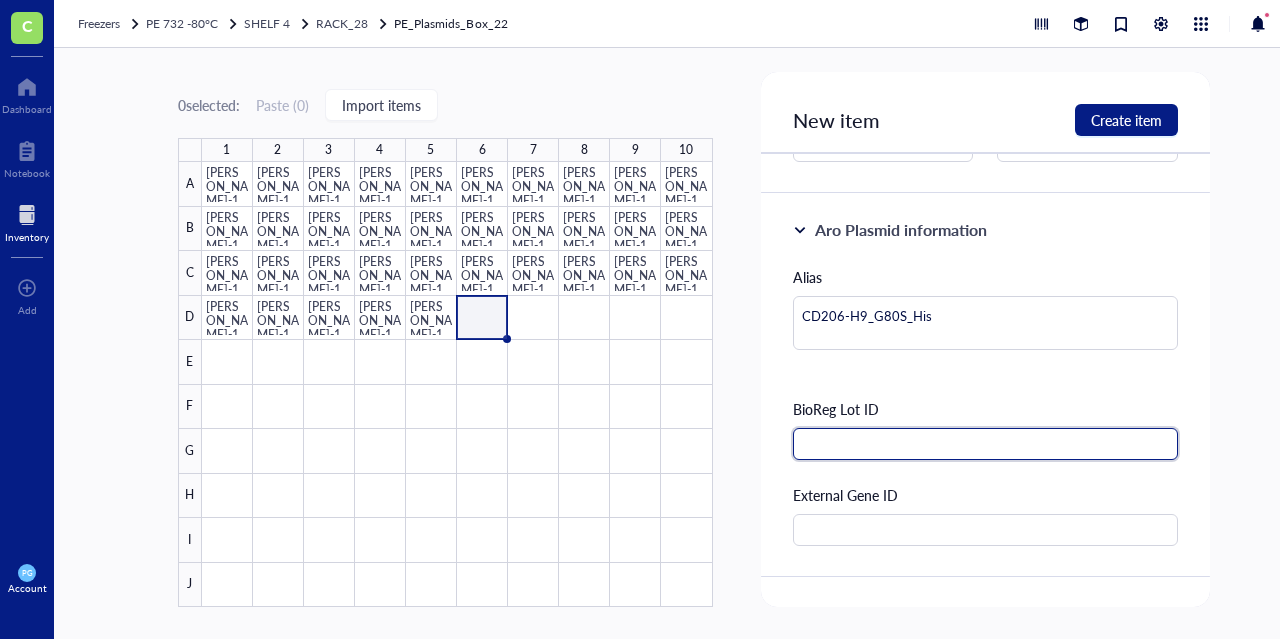 click at bounding box center [986, 444] 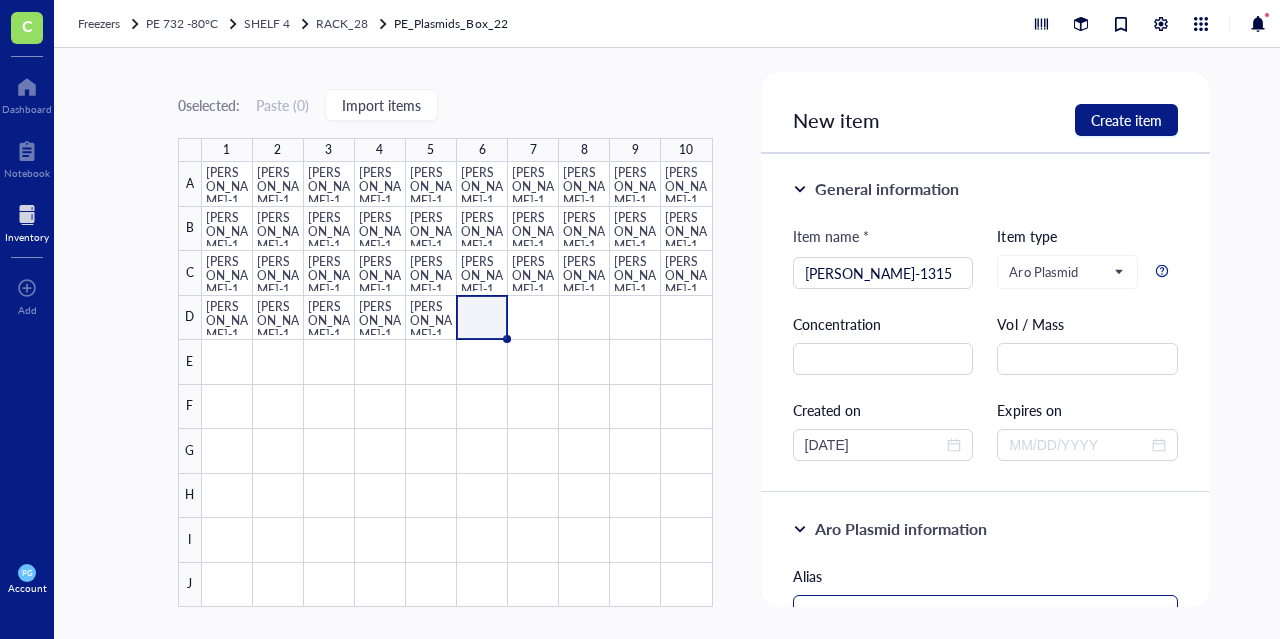 scroll, scrollTop: 0, scrollLeft: 0, axis: both 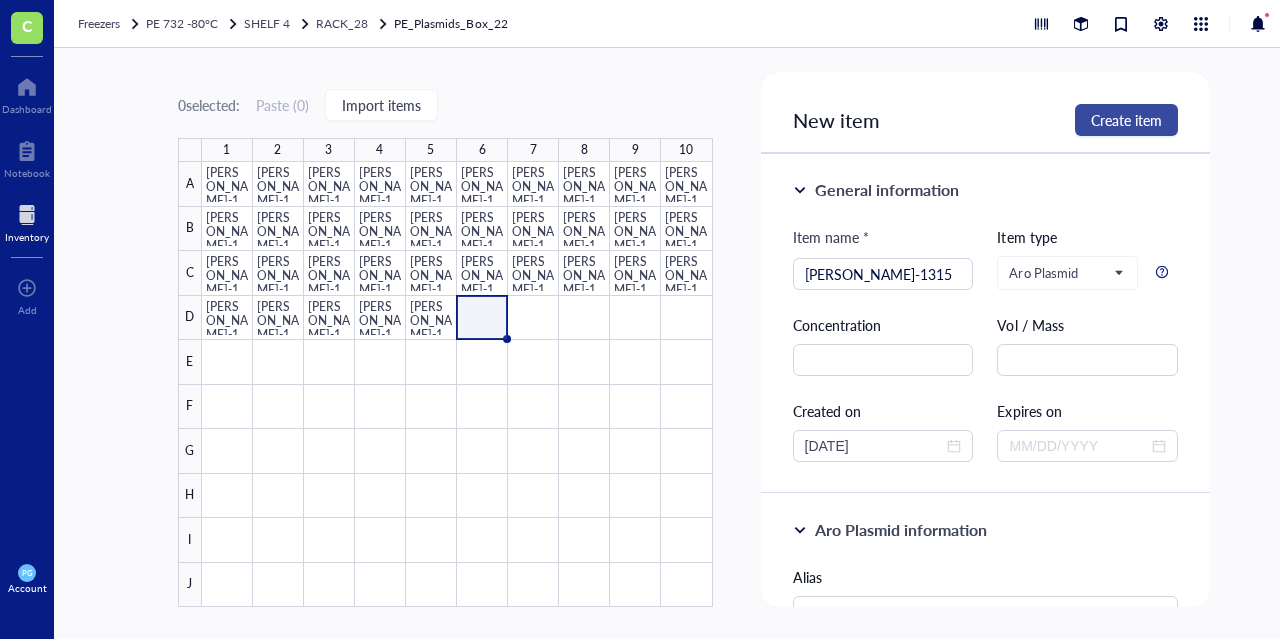 type on "8579" 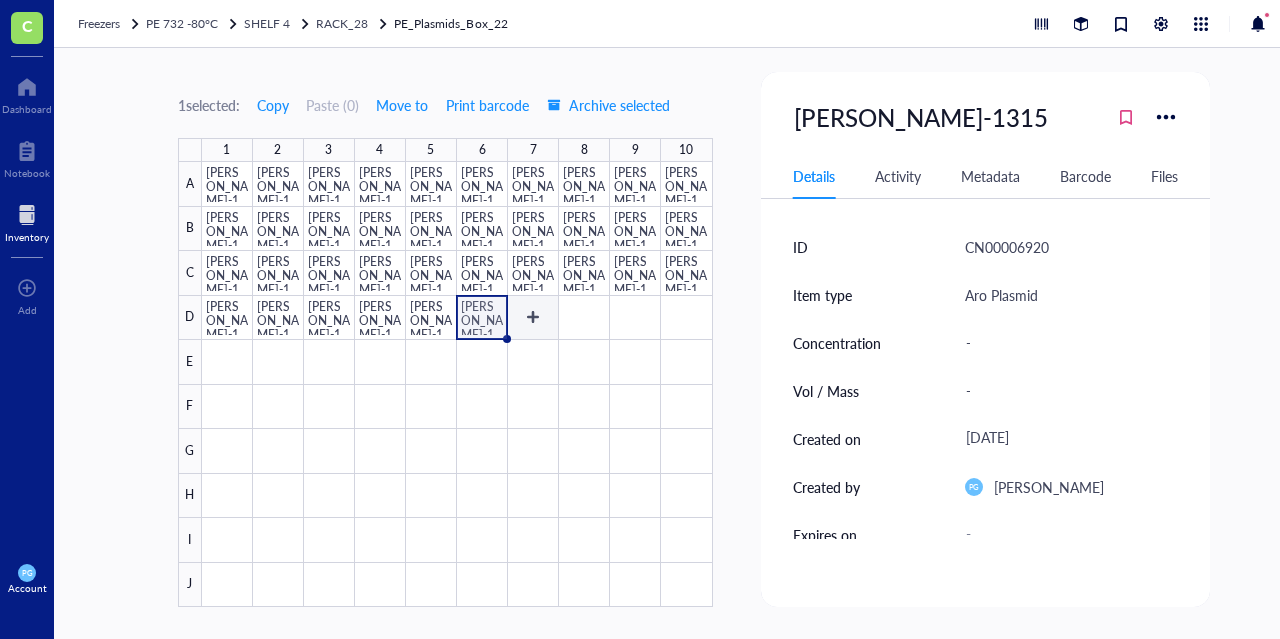 click at bounding box center [457, 384] 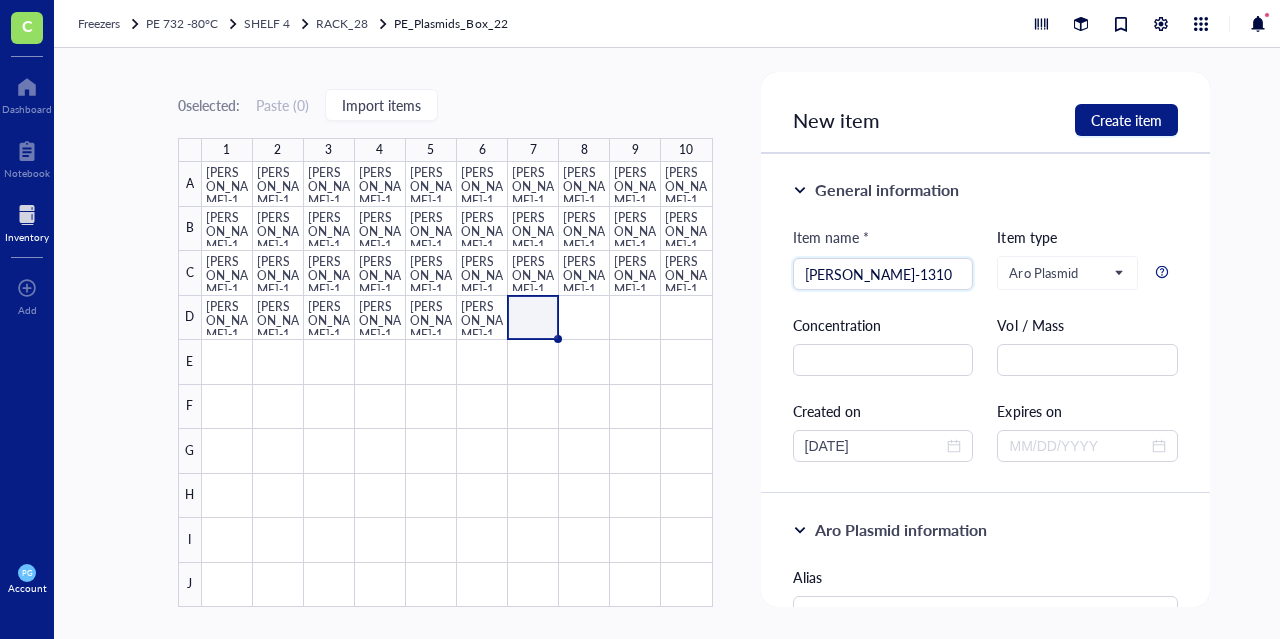 type on "[PERSON_NAME]-1310" 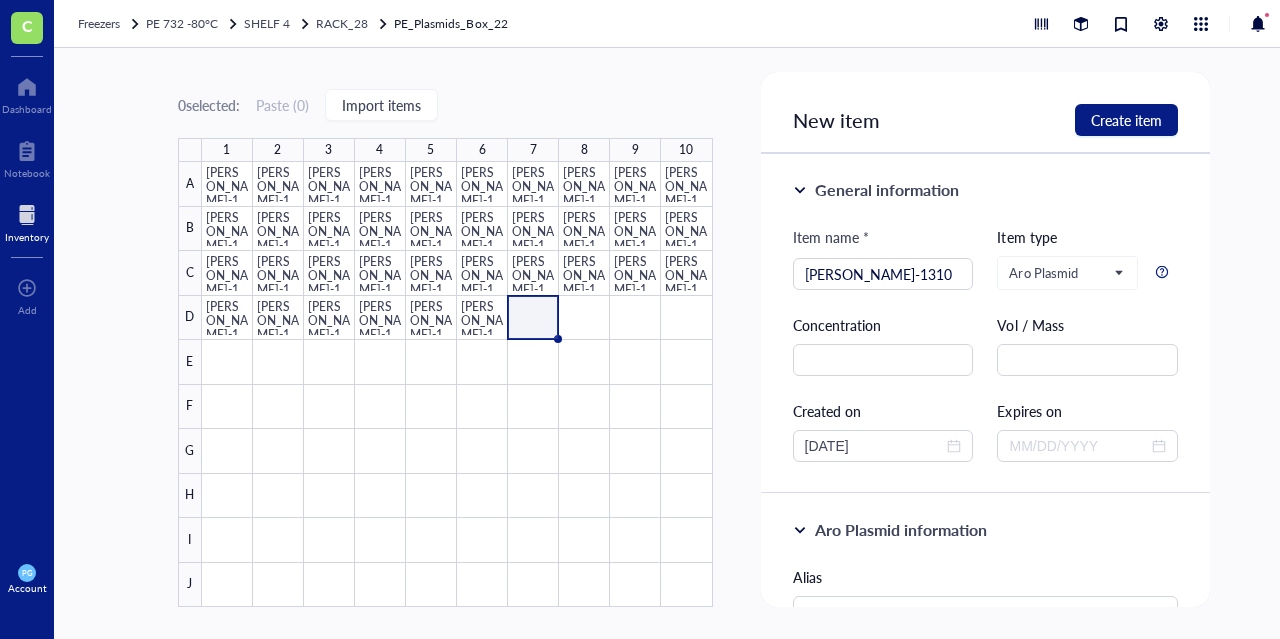 click on "General information Item name    * [PERSON_NAME]-1310 Item type   Aro Plasmid Concentration Vol / Mass Created on [DATE] Expires on" at bounding box center (986, 324) 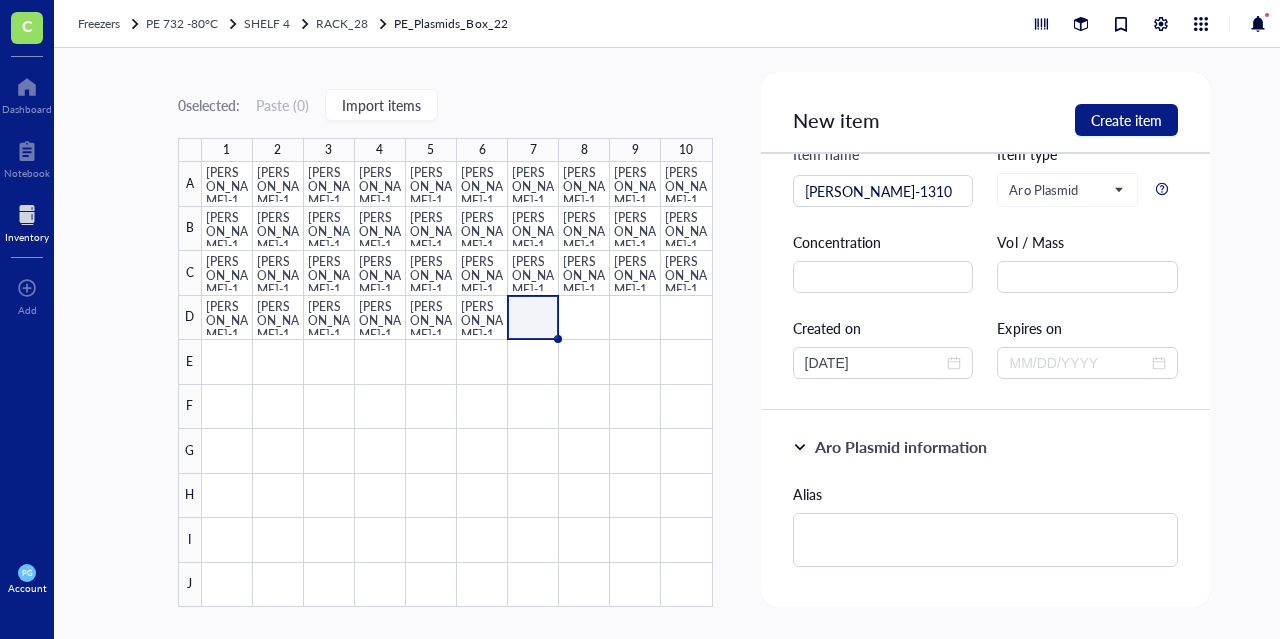 scroll, scrollTop: 200, scrollLeft: 0, axis: vertical 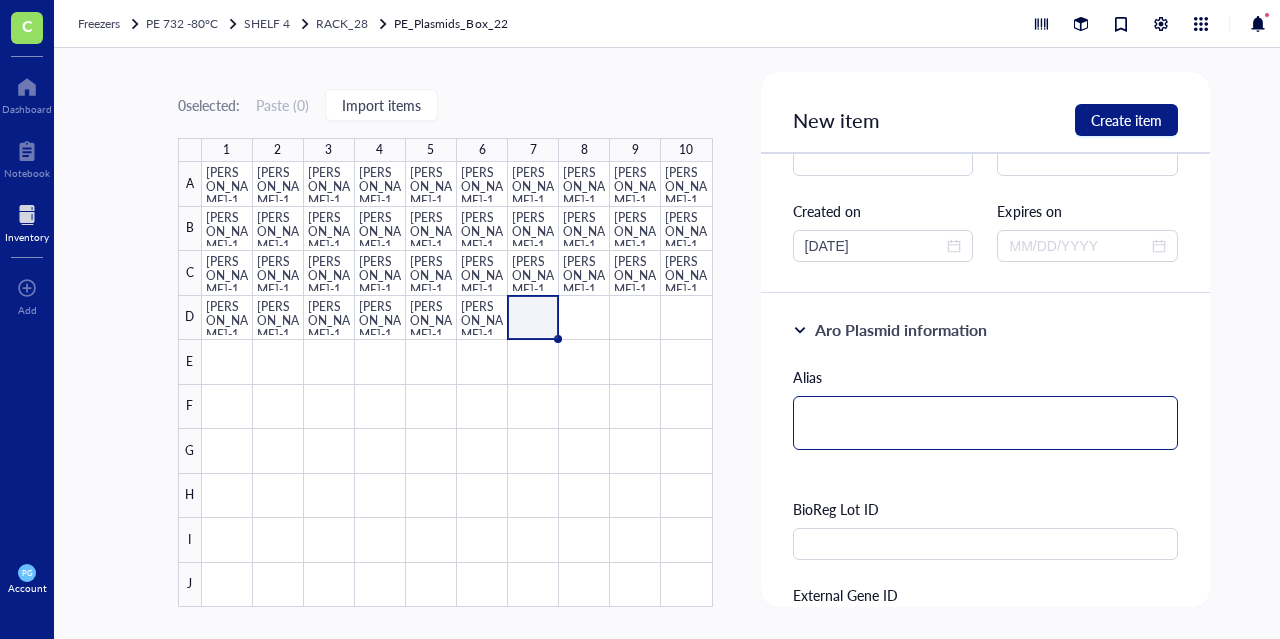 click at bounding box center [986, 423] 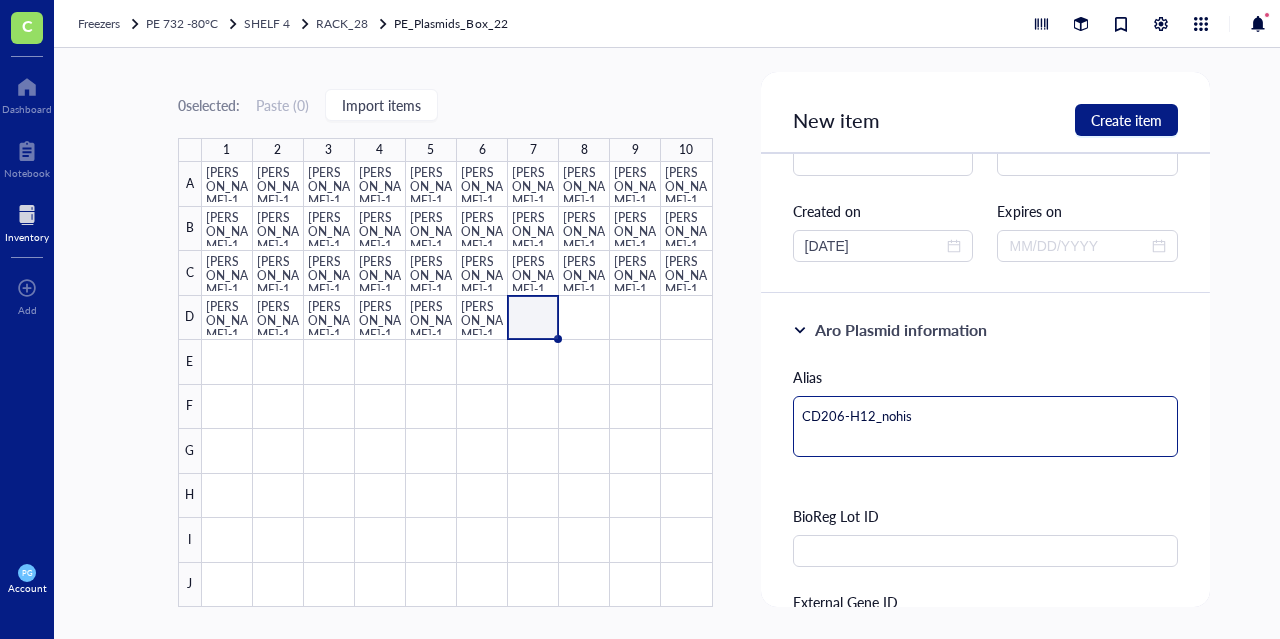 click on "CD206-H12_nohis" at bounding box center [986, 426] 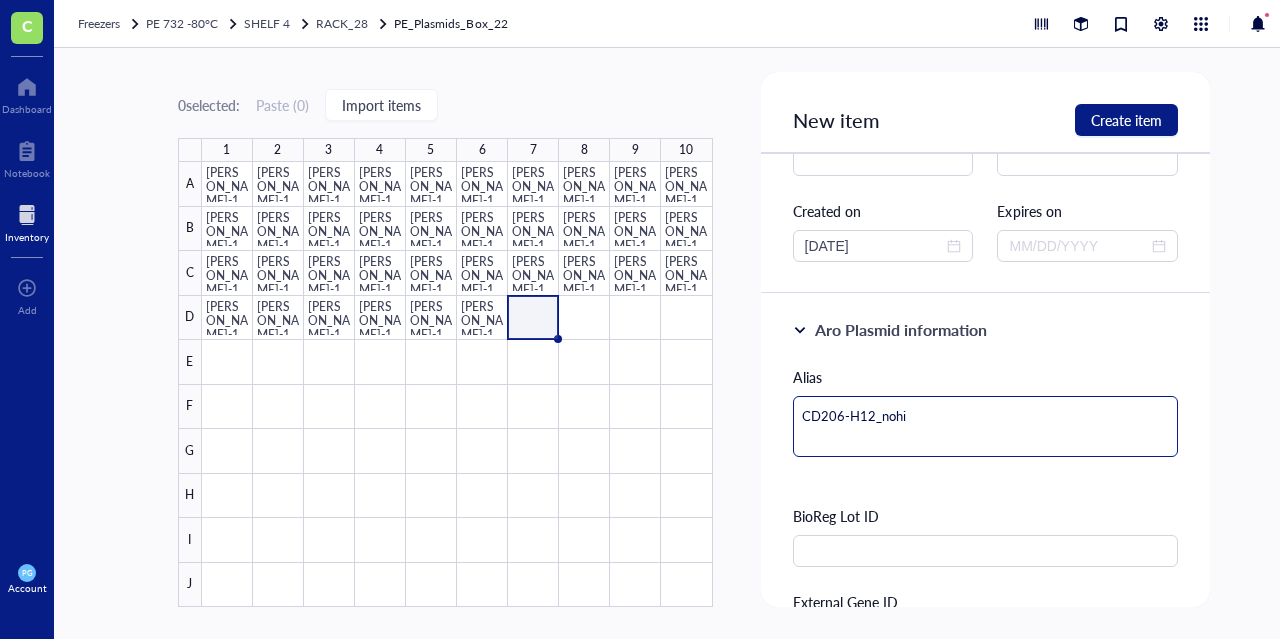 type on "CD206-H12_noh" 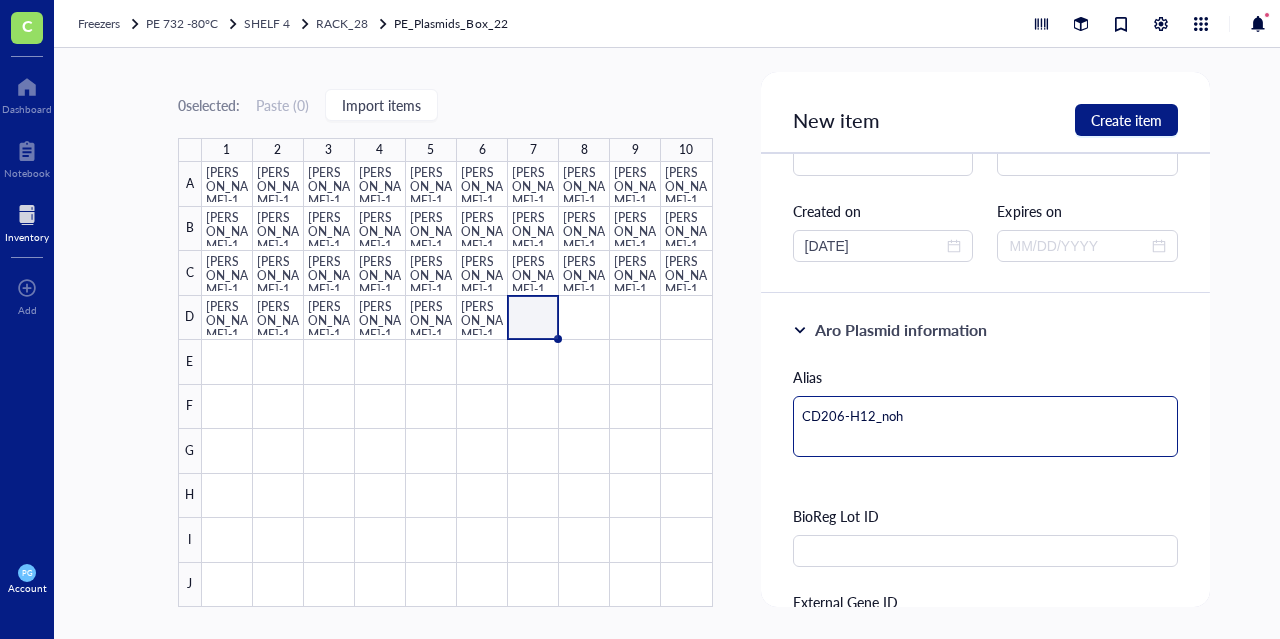 type on "CD206-H12_no" 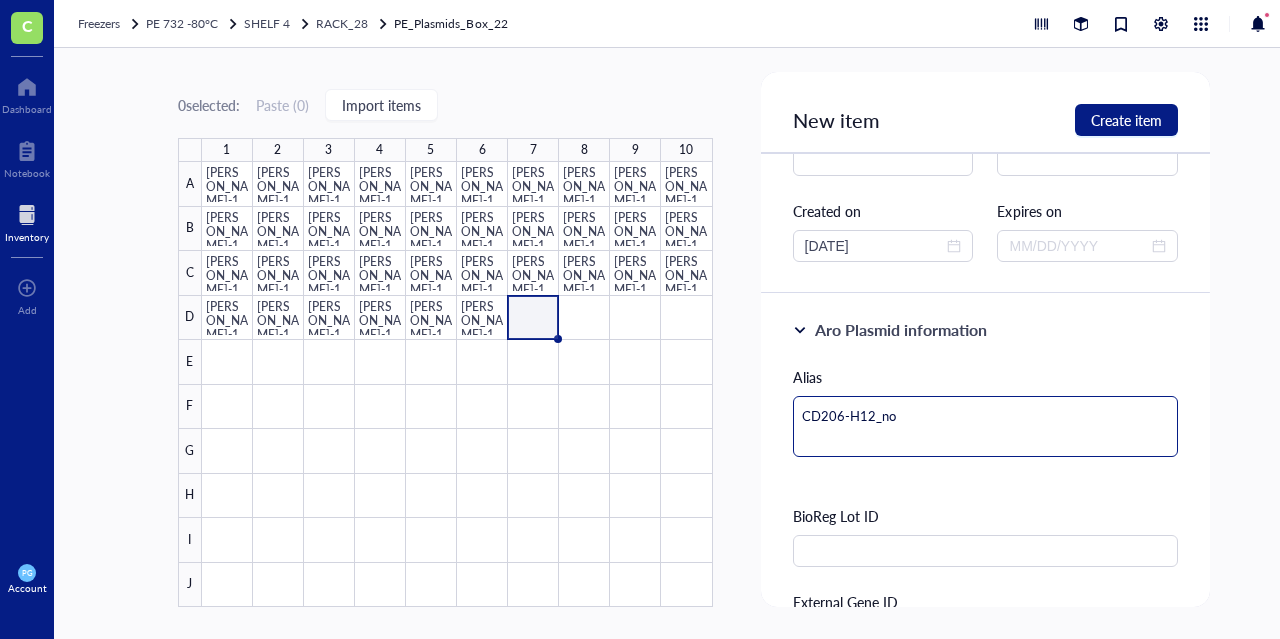 type on "CD206-H12_n" 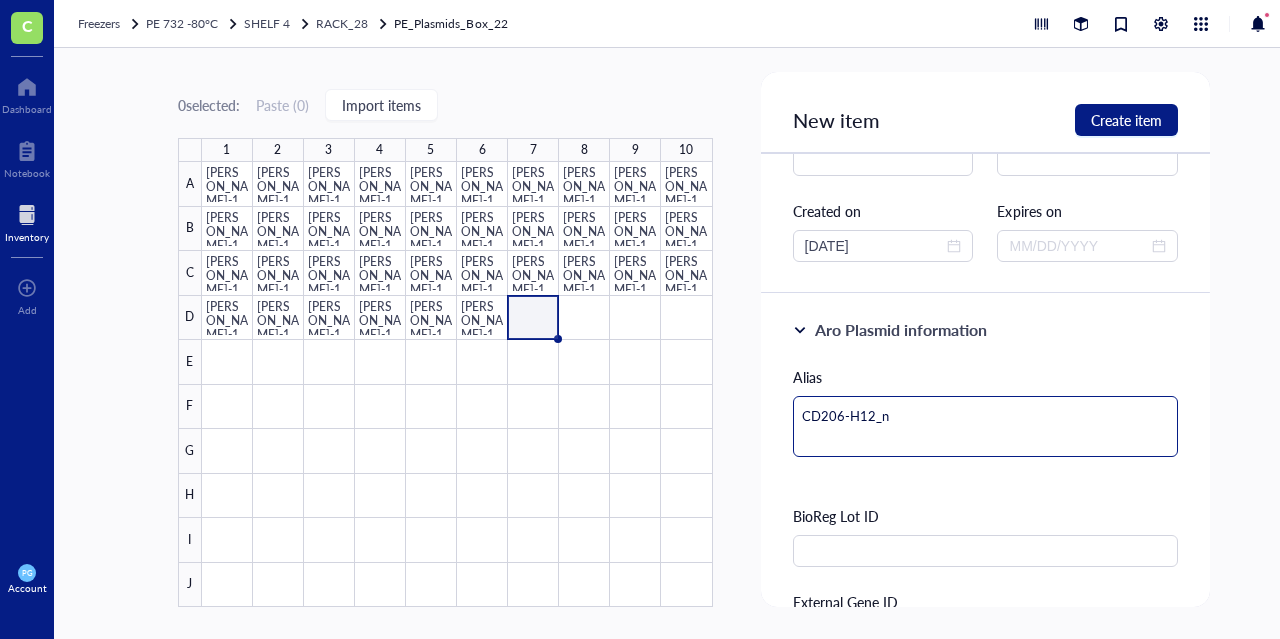 type on "CD206-H12_" 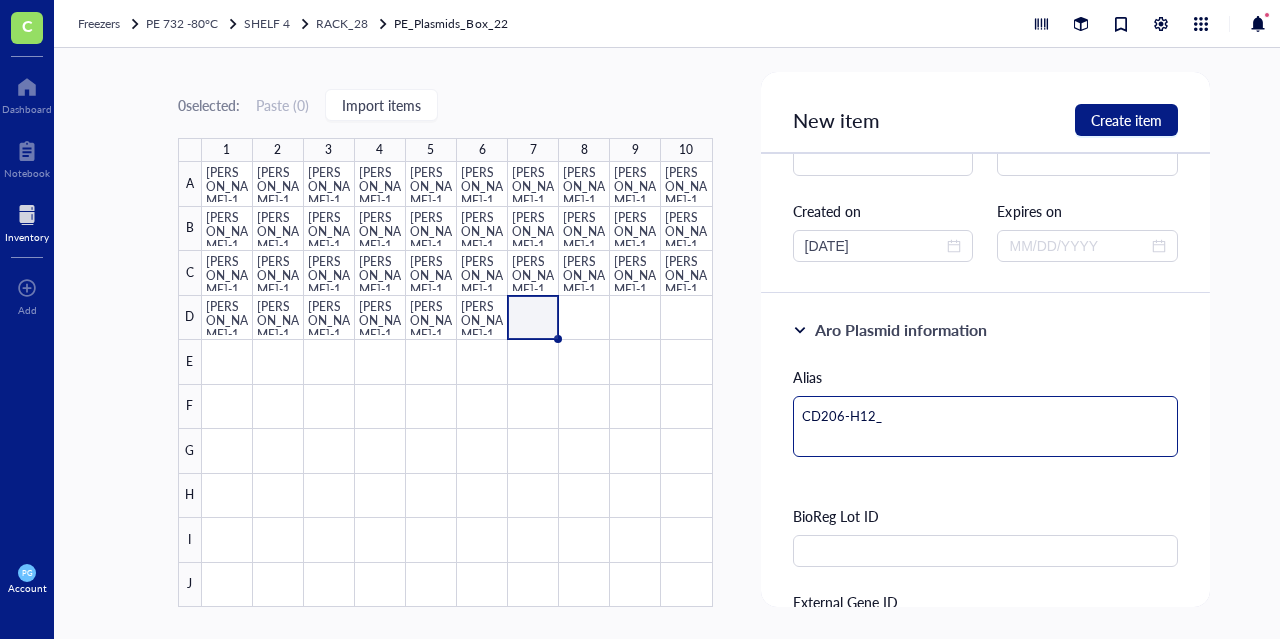 type on "CD206-H12_N" 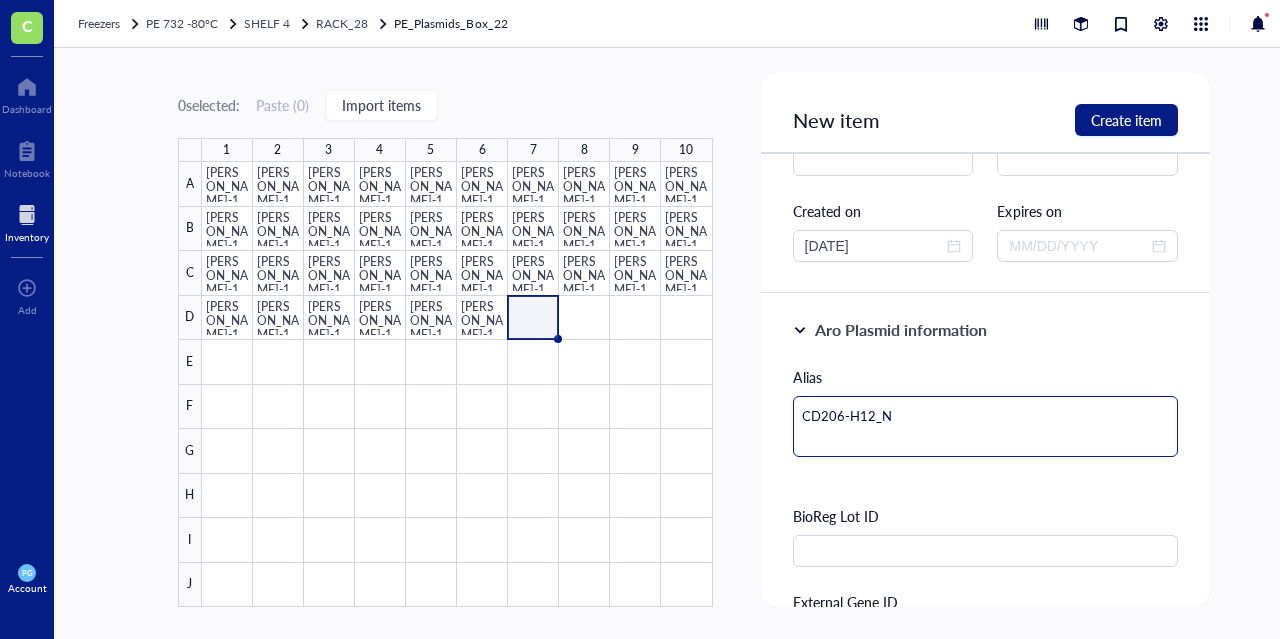 type on "CD206-H12_No" 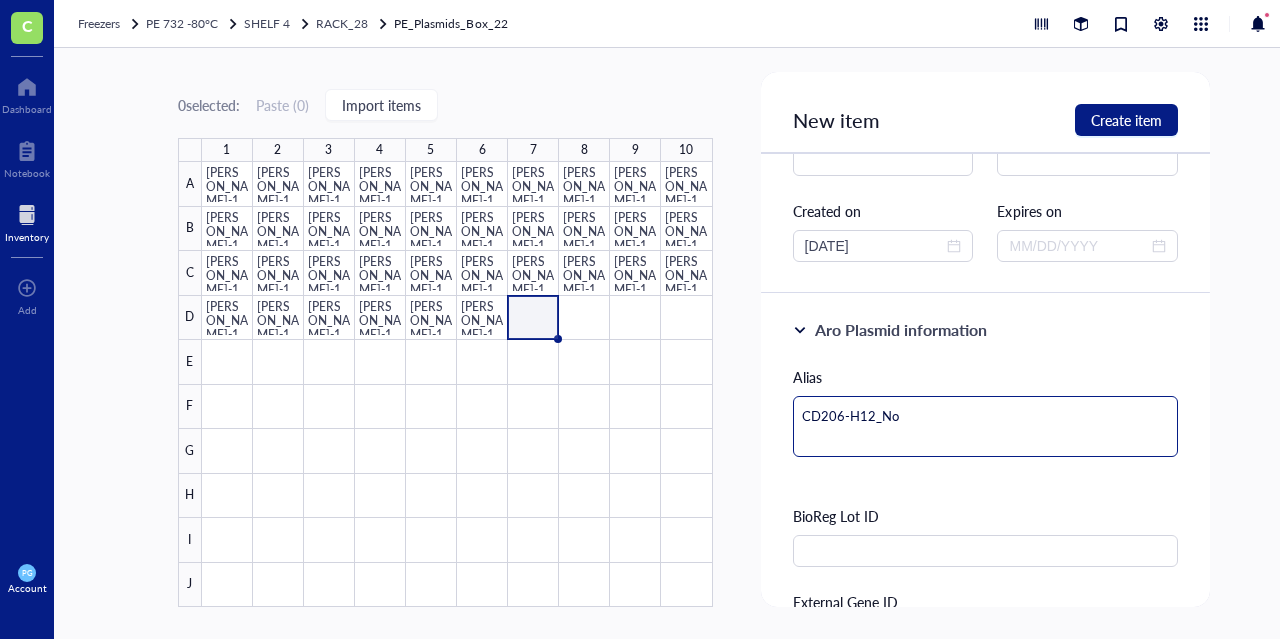 type on "CD206-H12_NoH" 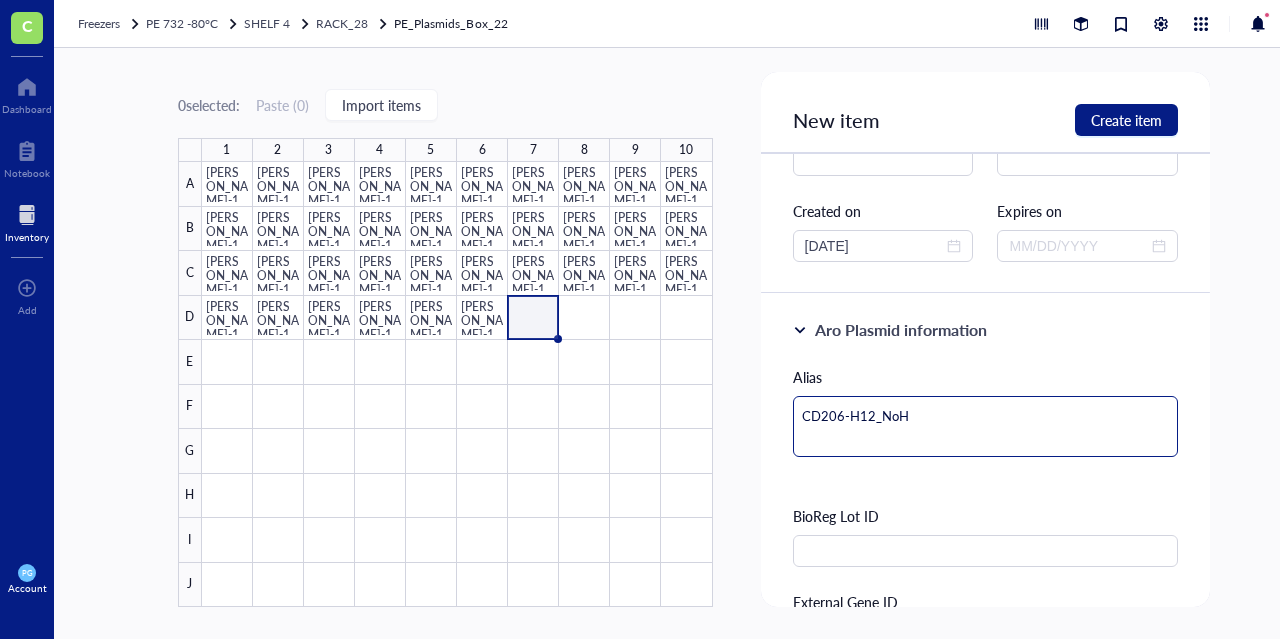 type on "CD206-H12_NoHi" 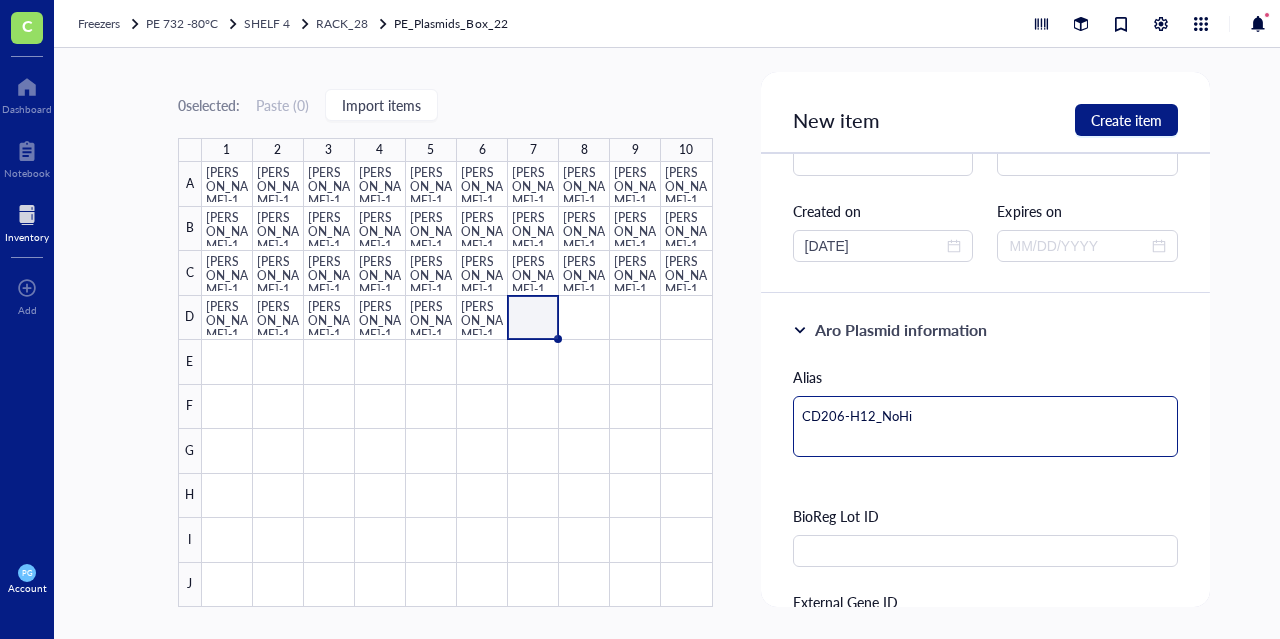 type on "CD206-H12_NoHis" 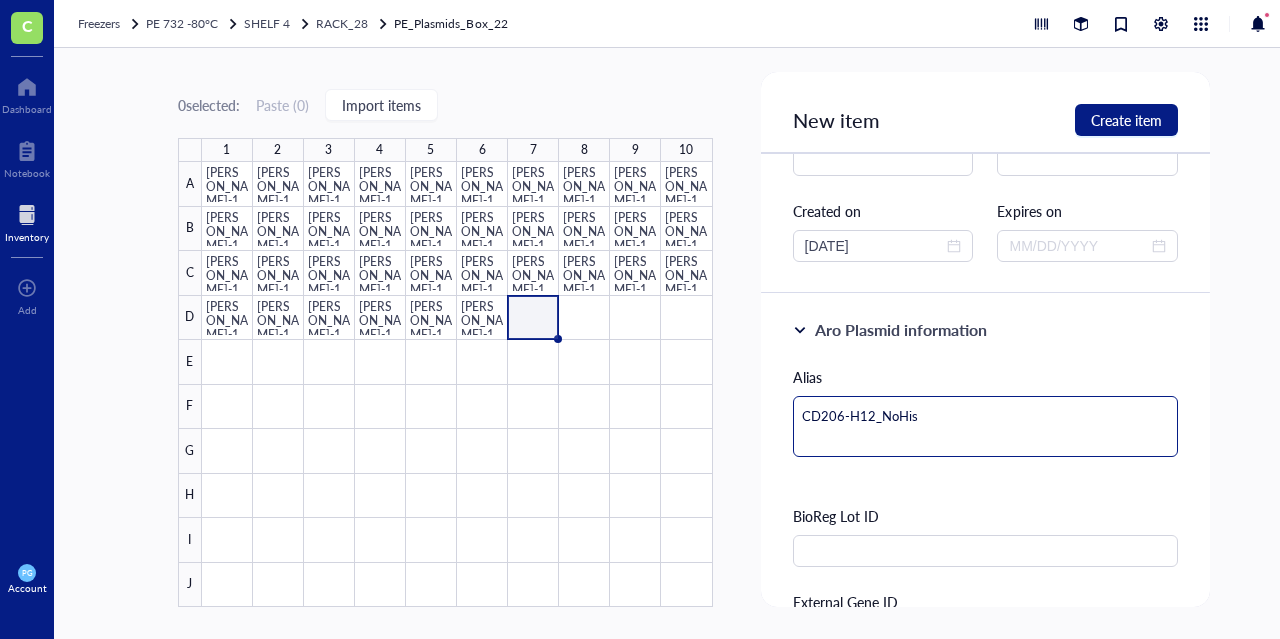type on "CD206-H12_NoHis" 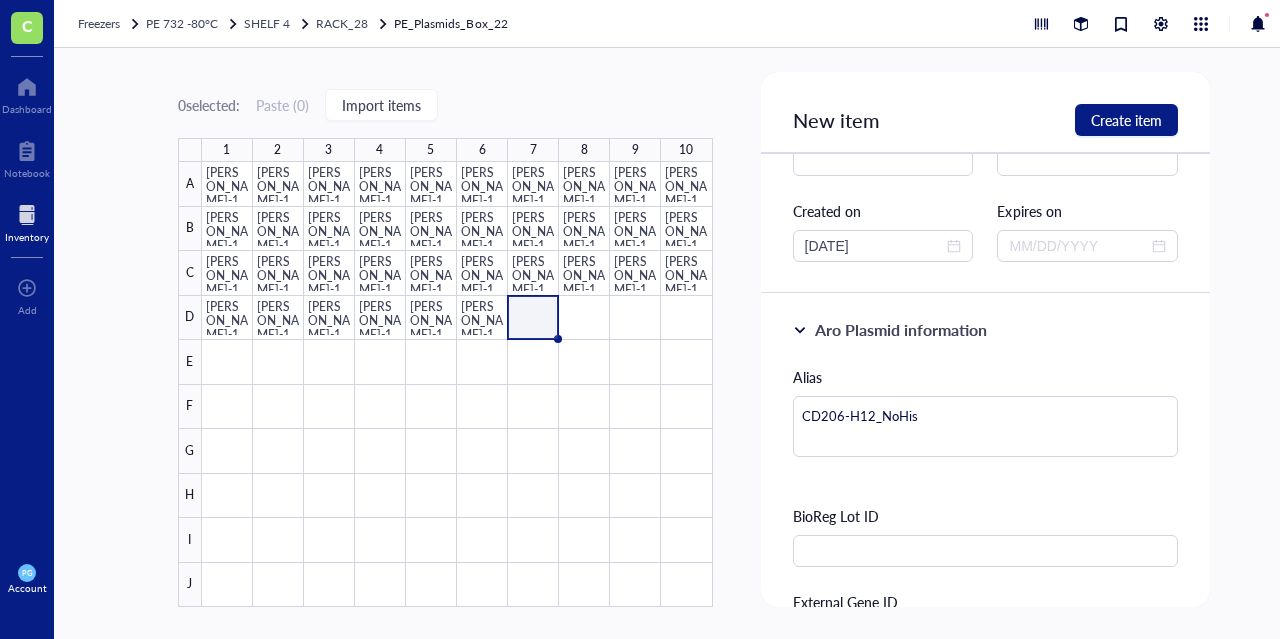 click on "Aro Plasmid information Alias CD206-H12_NoHis
BioReg Lot ID External Gene ID" at bounding box center [986, 489] 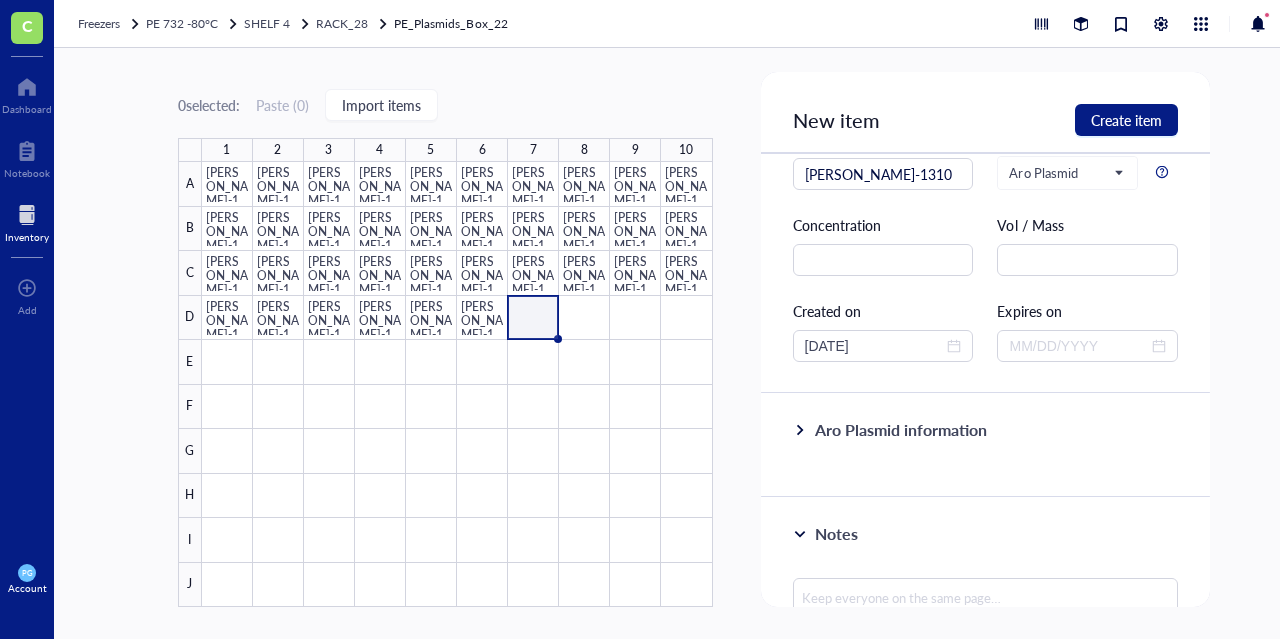 scroll, scrollTop: 200, scrollLeft: 0, axis: vertical 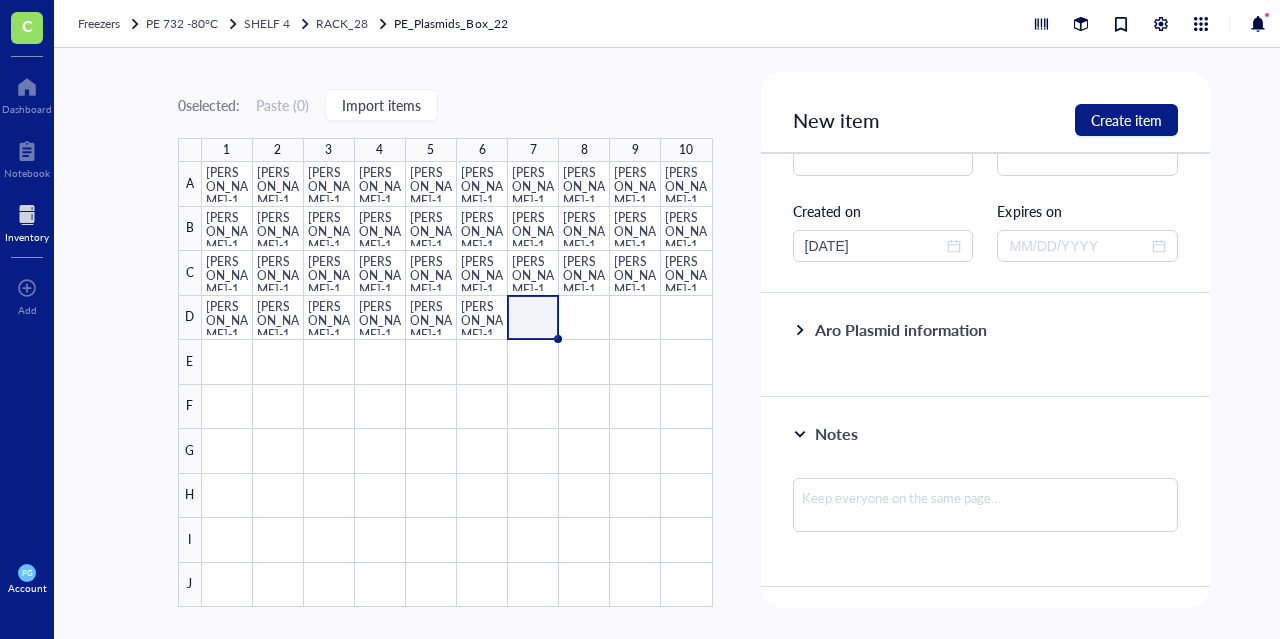 click at bounding box center (800, 330) 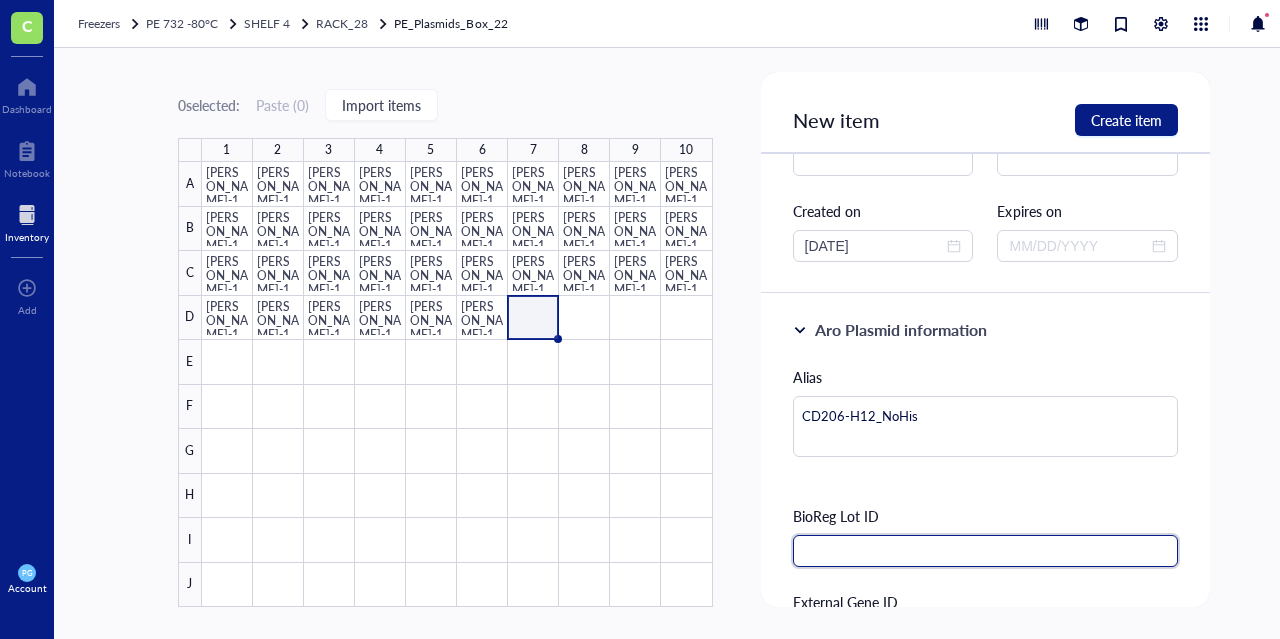 click at bounding box center [986, 551] 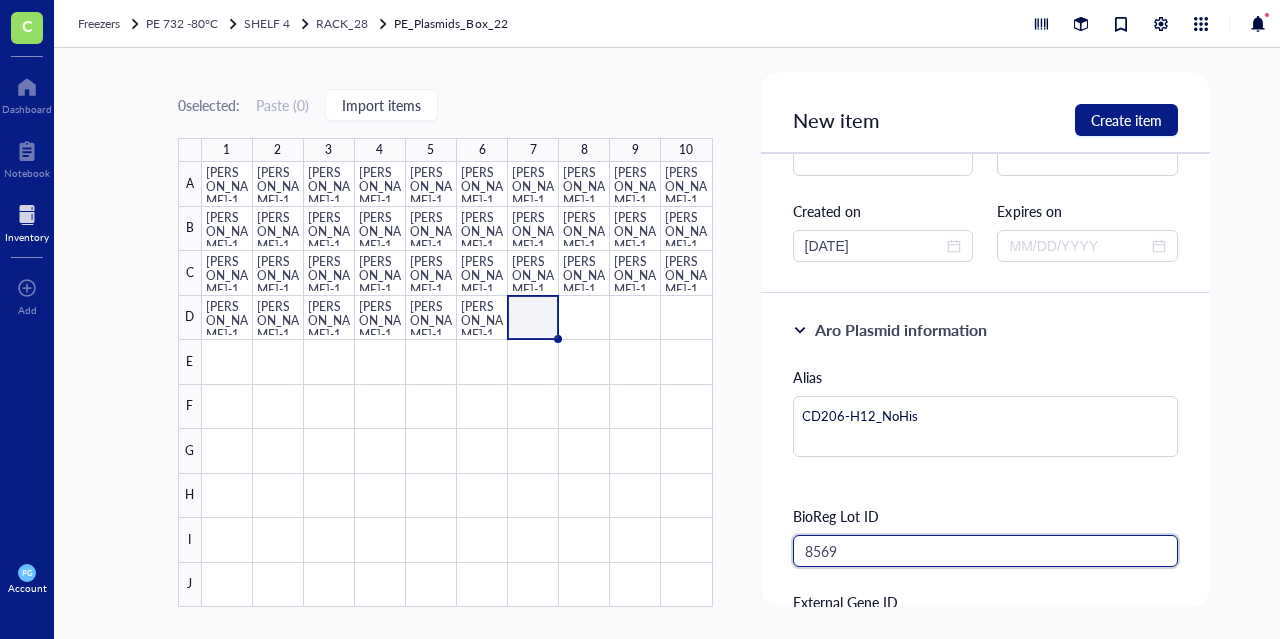 type on "8569" 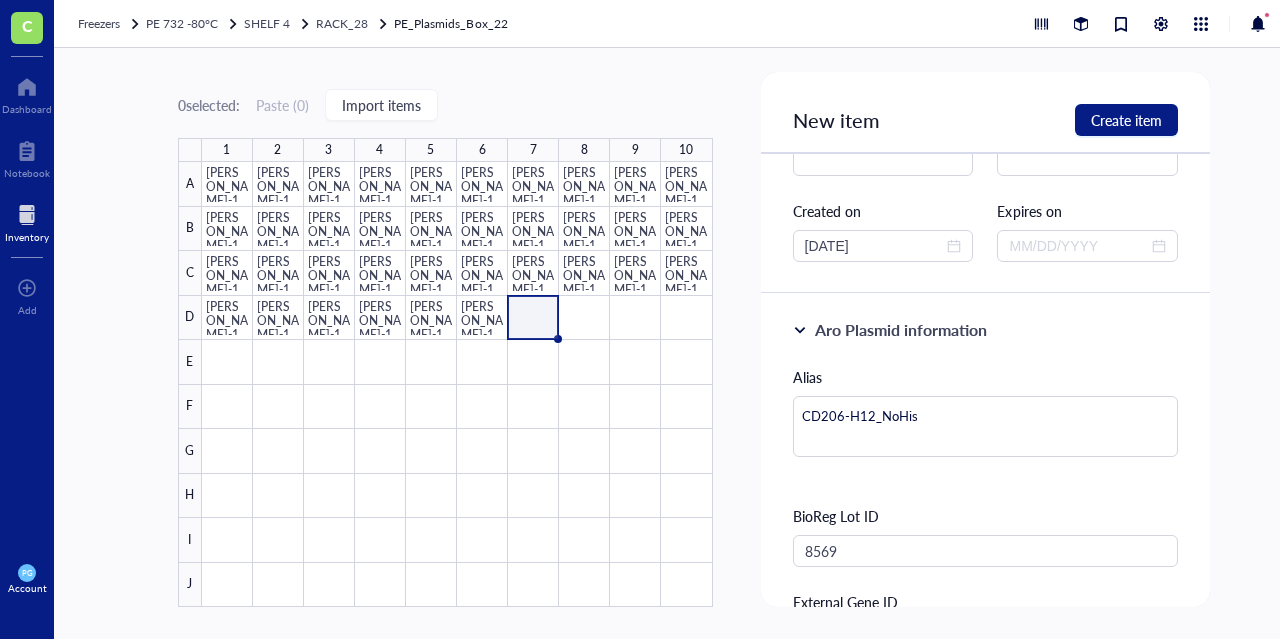 click on "Aro Plasmid information Alias CD206-H12_NoHis
BioReg Lot ID 8569 External Gene ID" at bounding box center [986, 489] 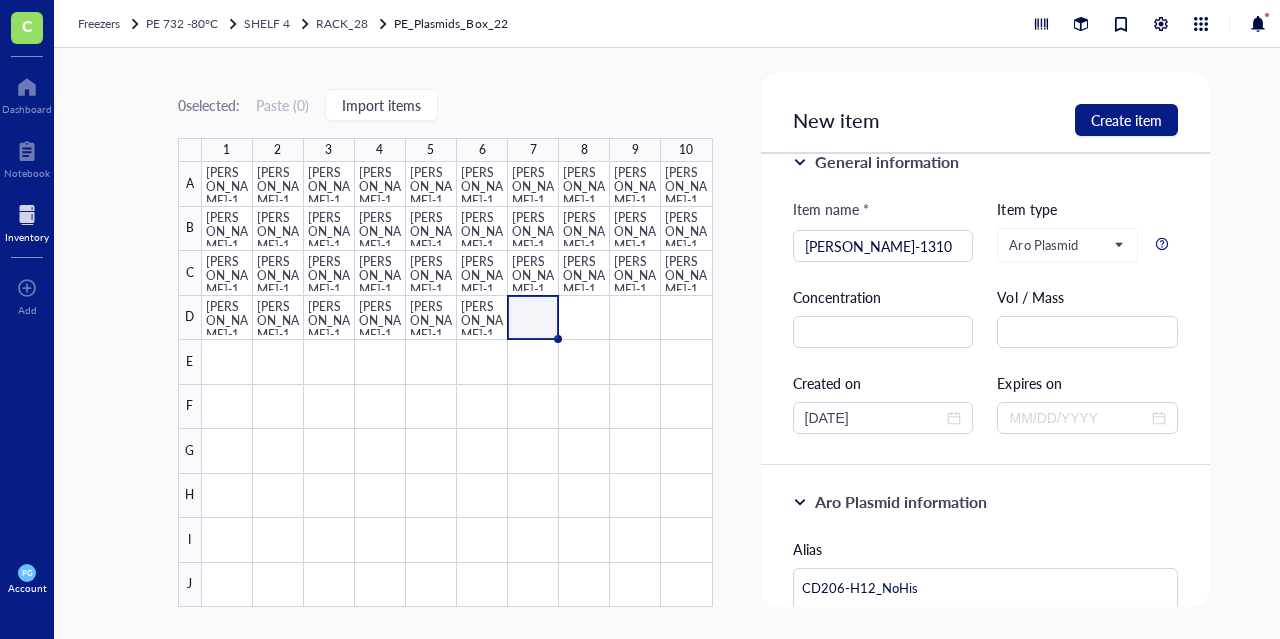 scroll, scrollTop: 0, scrollLeft: 0, axis: both 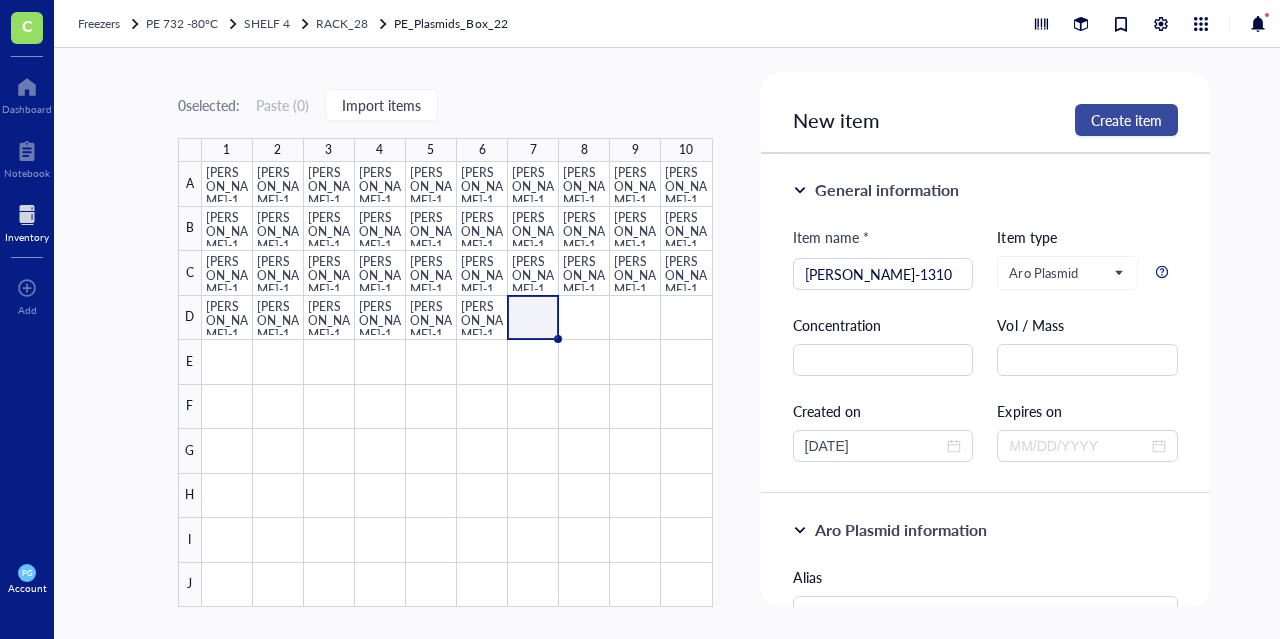 click on "Create item" at bounding box center (1126, 120) 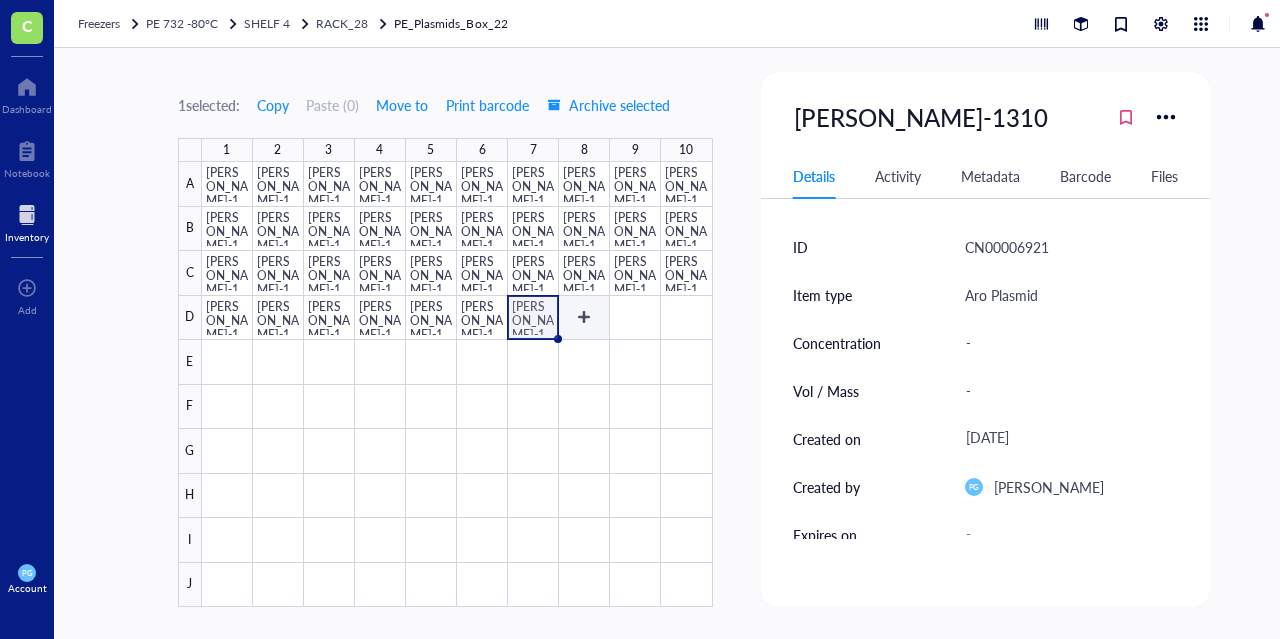 click at bounding box center (457, 384) 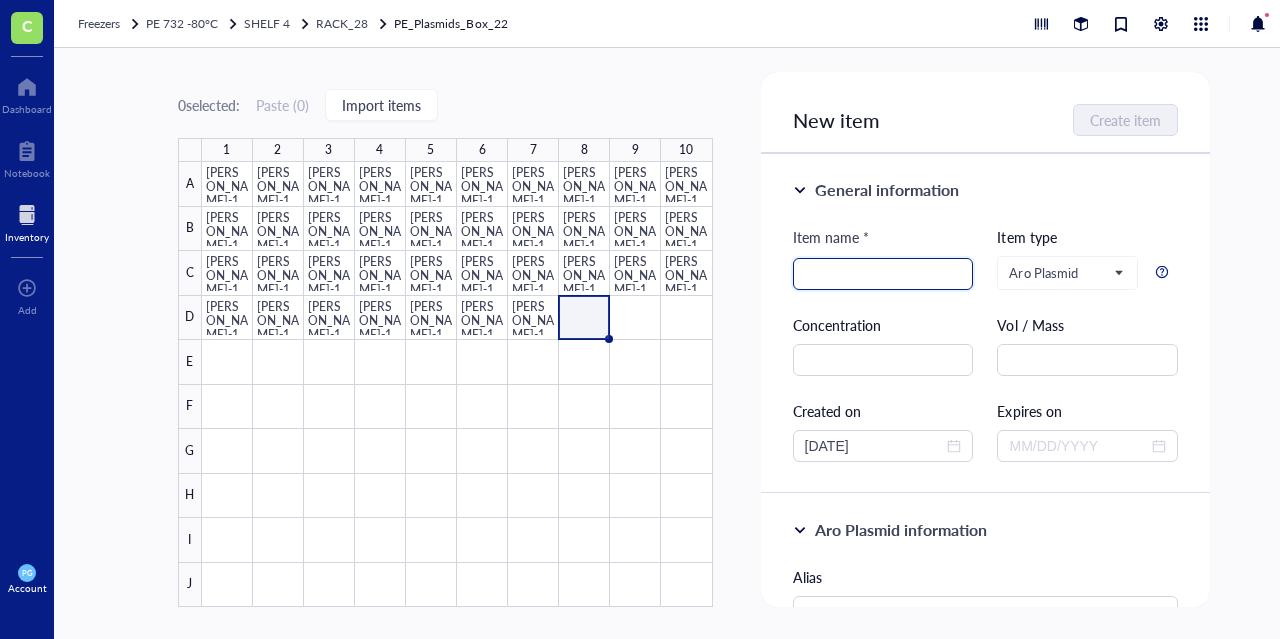 click at bounding box center [883, 274] 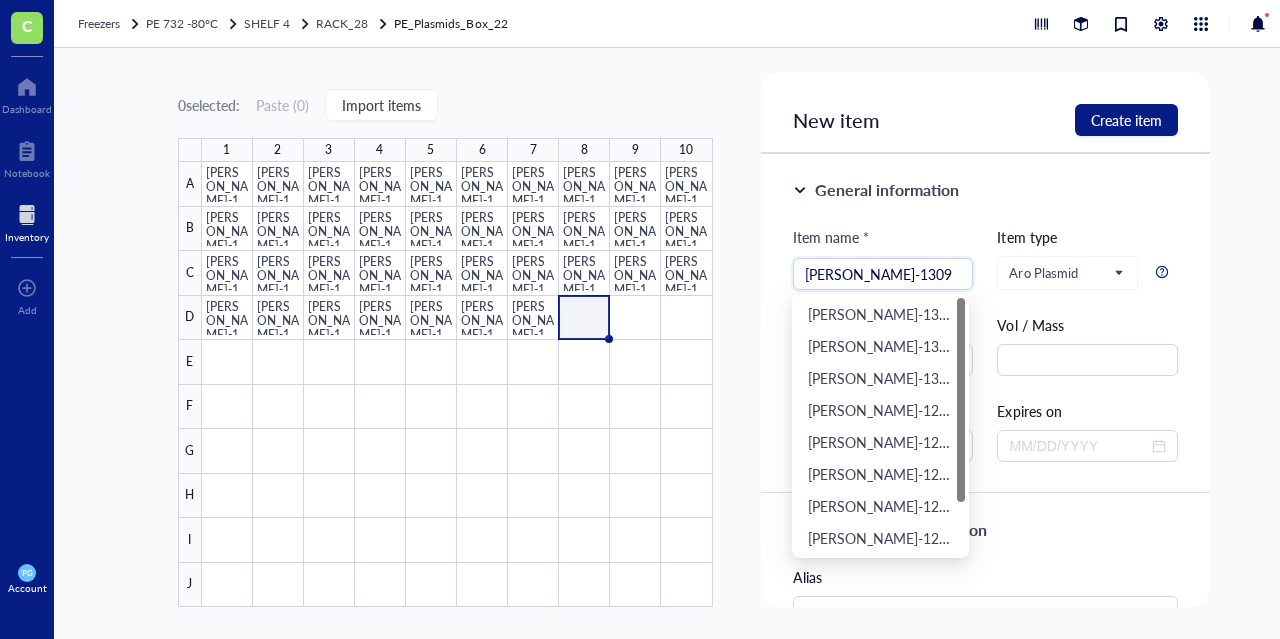 type on "[PERSON_NAME]-1309" 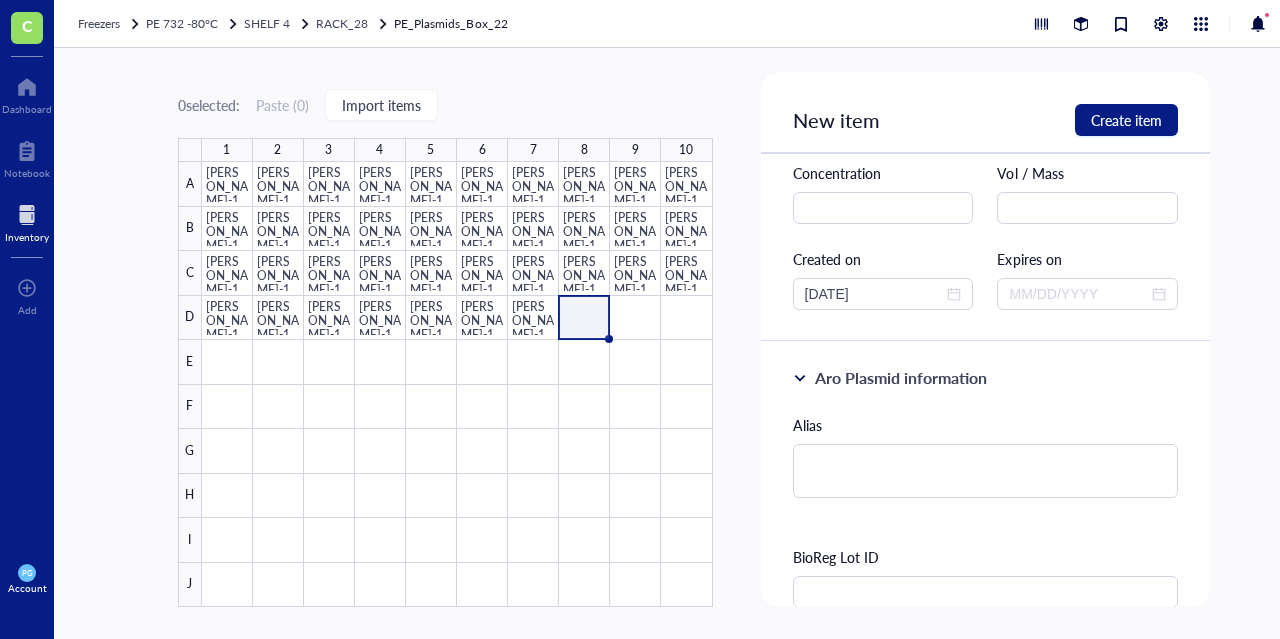 scroll, scrollTop: 200, scrollLeft: 0, axis: vertical 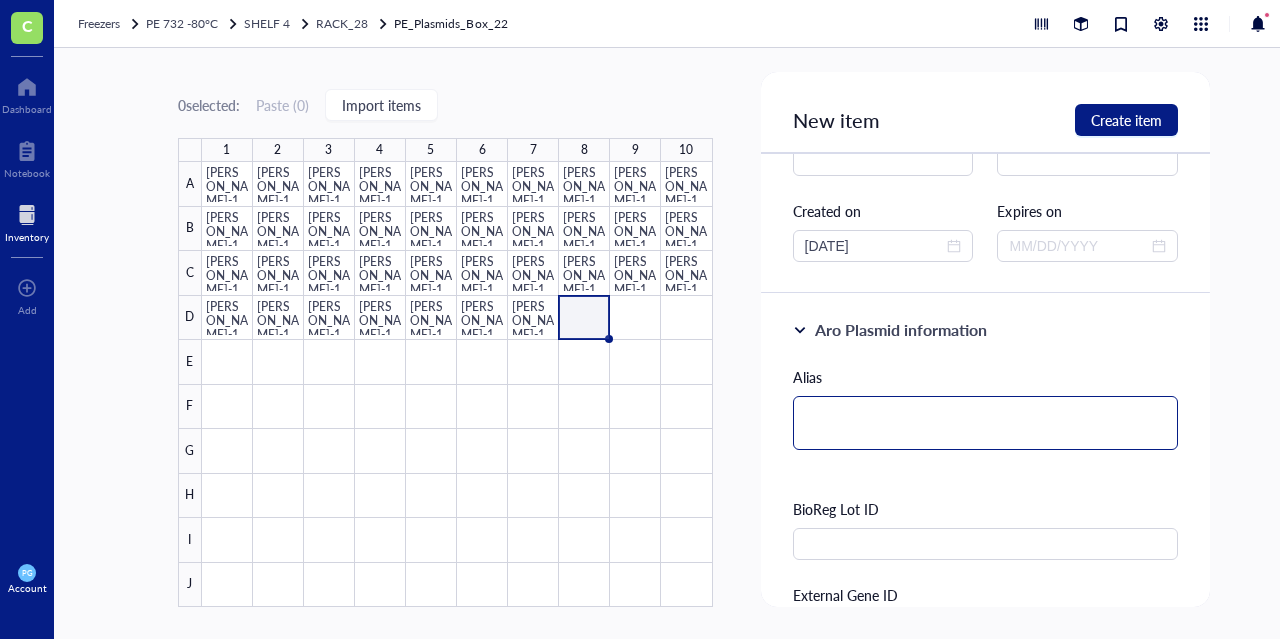 click at bounding box center (986, 423) 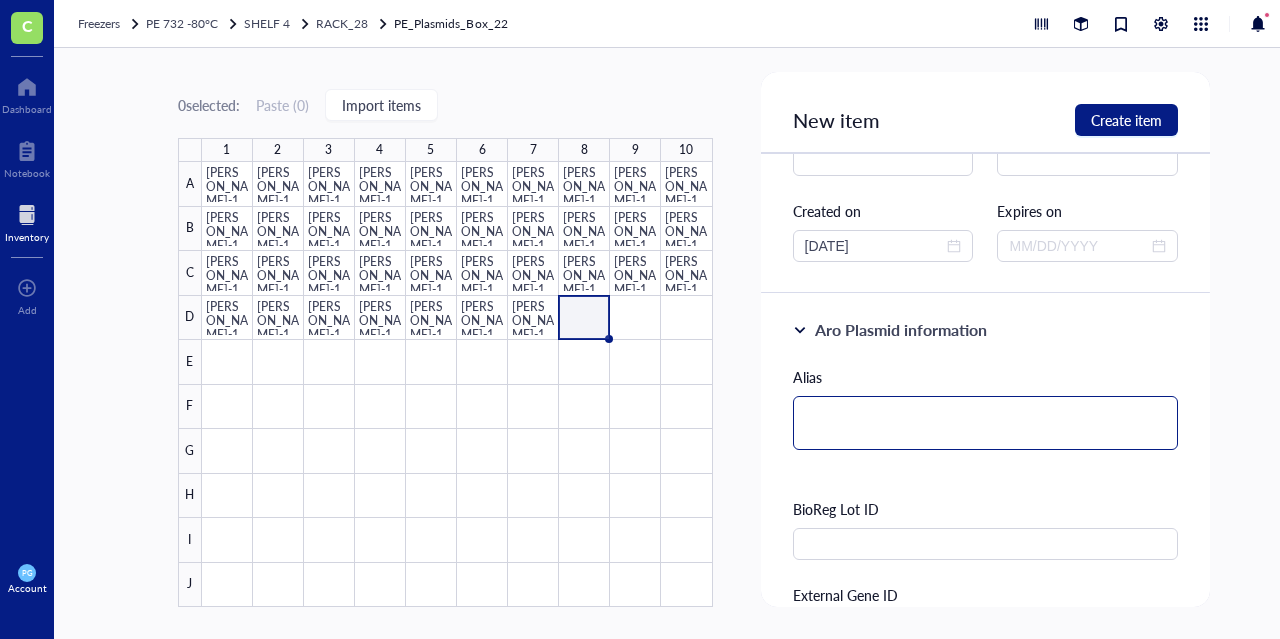 paste on "CD206-H29_G80S_NoHis" 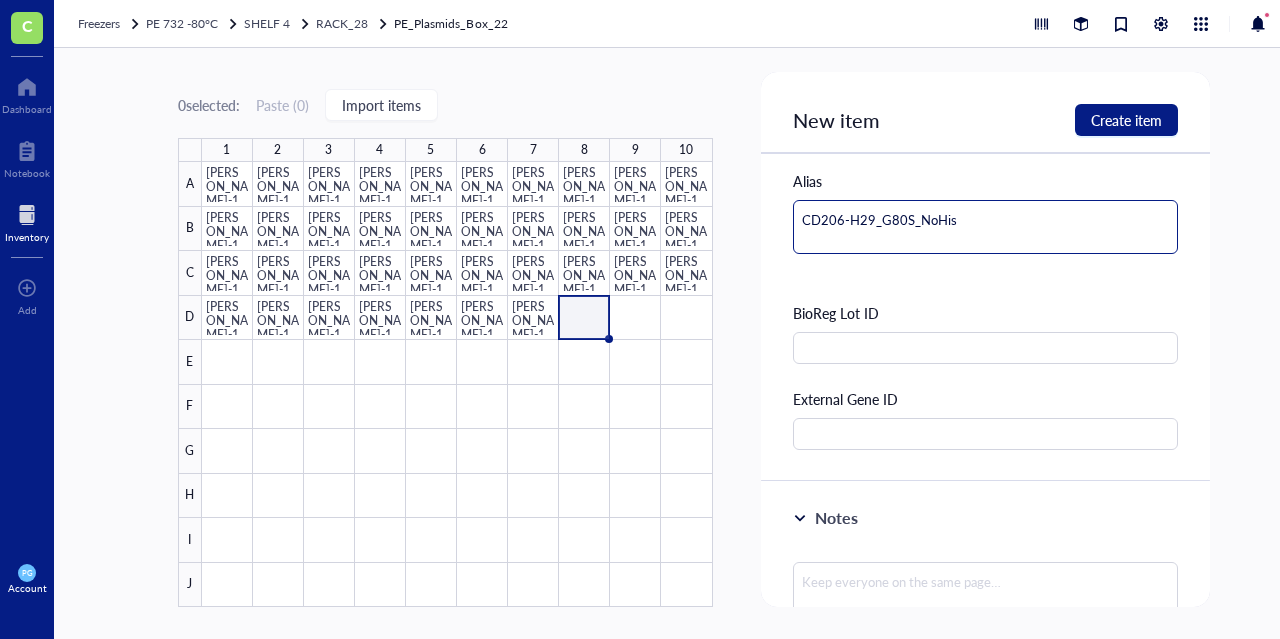 scroll, scrollTop: 400, scrollLeft: 0, axis: vertical 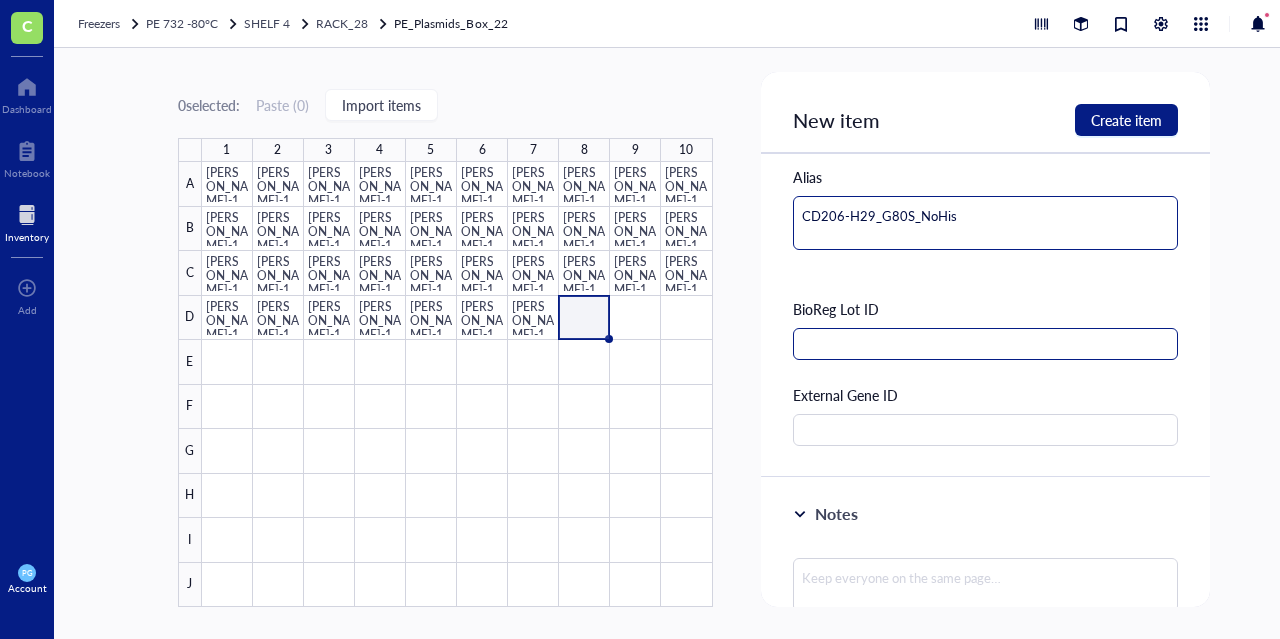 type on "CD206-H29_G80S_NoHis" 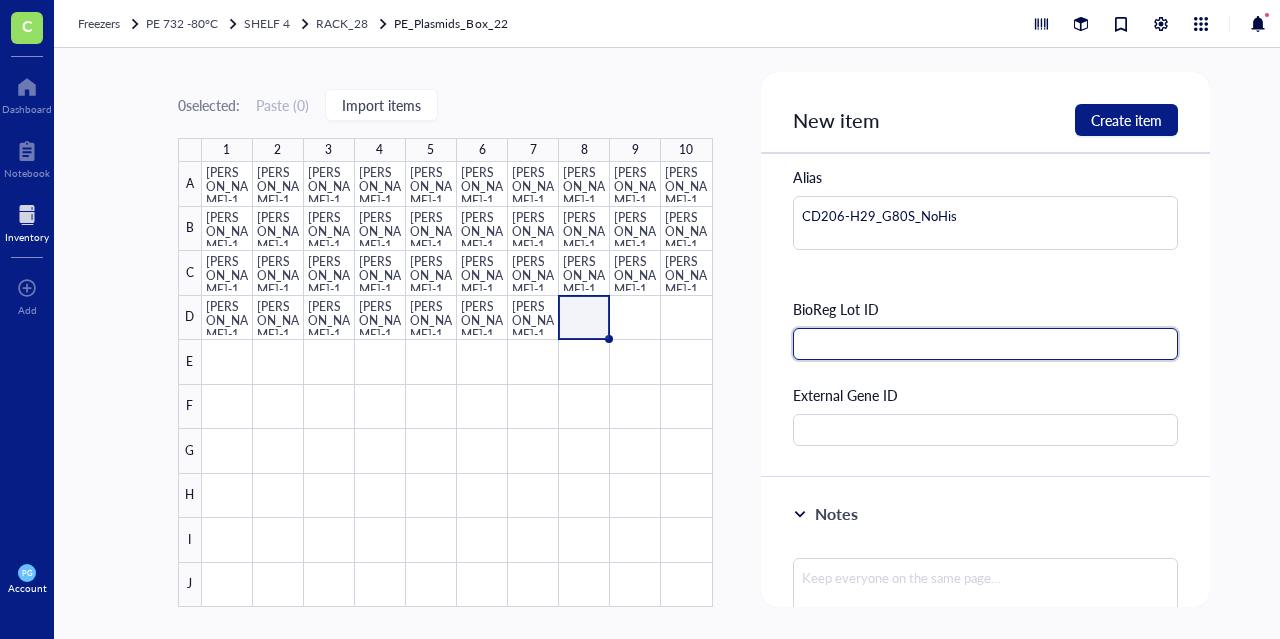 click at bounding box center (986, 344) 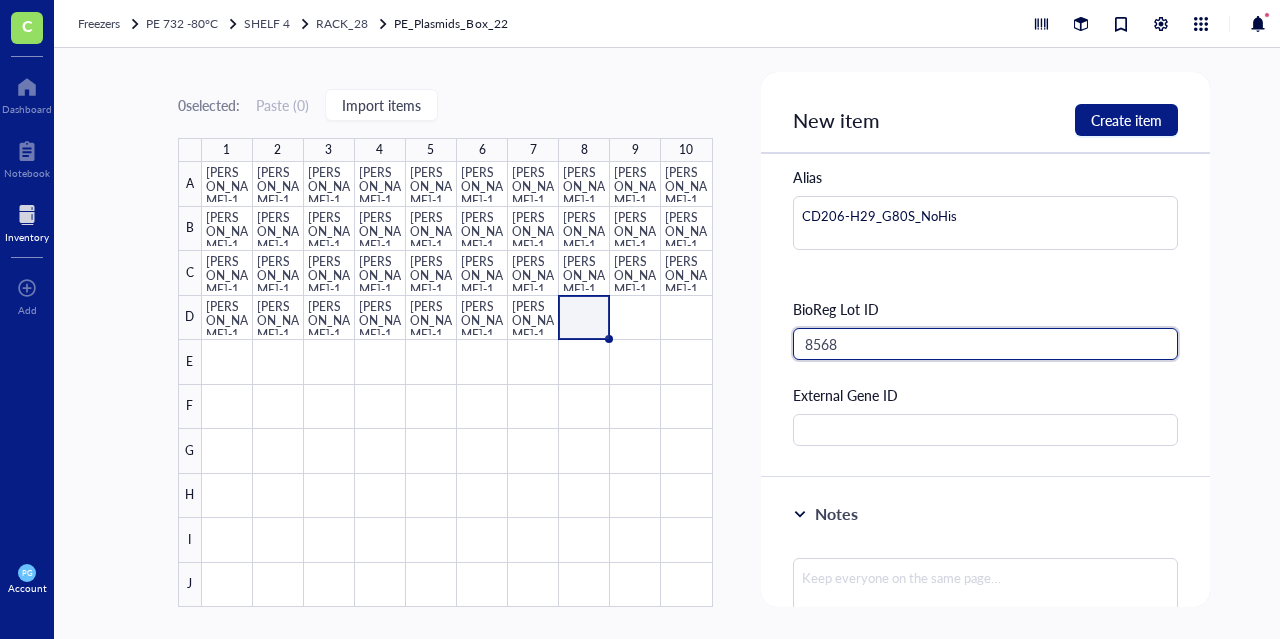 type on "8568" 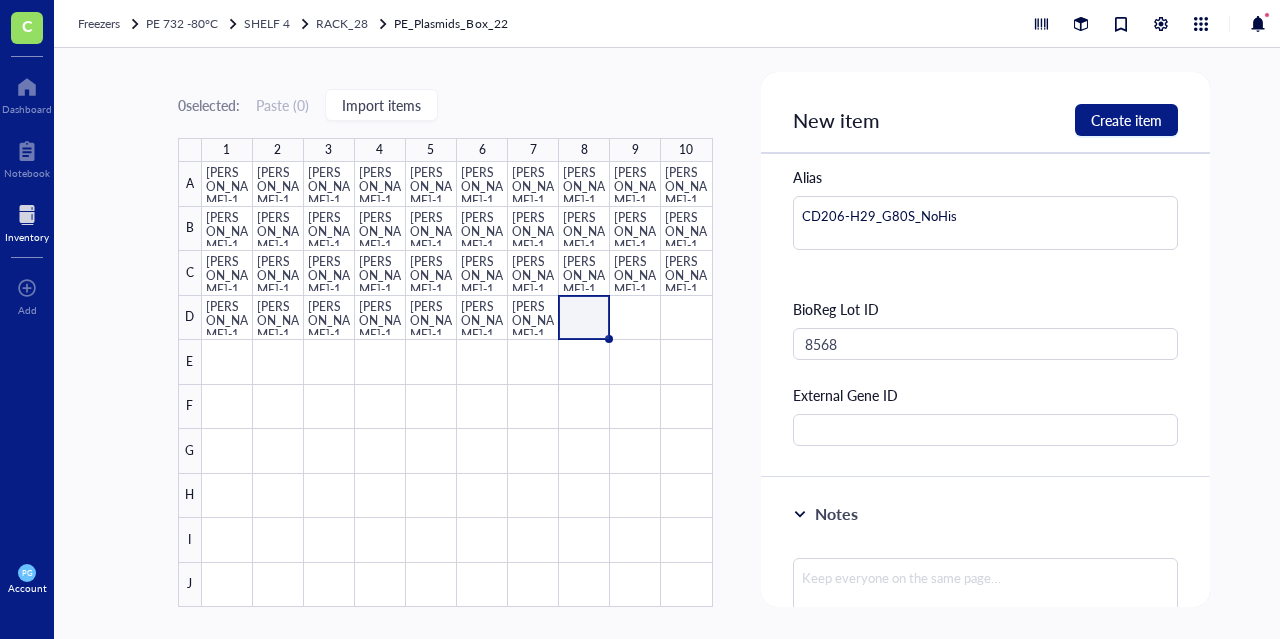 click on "0  selected: Paste ( 0 ) Import items 1 2 3 4 5 6 7 8 9 10 A B C D E F G H I J [PERSON_NAME]-1294 [PERSON_NAME]-1295 [PERSON_NAME]-1296 [PERSON_NAME]-1297 [PERSON_NAME]-1298 [PERSON_NAME]-1299 [PERSON_NAME]-1300 [PERSON_NAME]-1301 [PERSON_NAME]-1302 [PERSON_NAME]-1303 [PERSON_NAME]-1304 [PERSON_NAME]-1305 [PERSON_NAME]-1201 [PERSON_NAME]-1202 [PERSON_NAME]-1203 [PERSON_NAME]-1196 [PERSON_NAME]-1197 [PERSON_NAME]-1198 [PERSON_NAME]-1204 [PERSON_NAME]-1205 [PERSON_NAME]-1206 [PERSON_NAME]-1207 [PERSON_NAME]-1282 [PERSON_NAME]-1283 [PERSON_NAME]-1284 [PERSON_NAME]-1285 [PERSON_NAME]-1286 [PERSON_NAME]-1287 [PERSON_NAME]-1288 [PERSON_NAME]-1289 [PERSON_NAME]-1290 [PERSON_NAME]-1291 [PERSON_NAME]-1292 [PERSON_NAME]-1293 [PERSON_NAME]-1308 [PERSON_NAME]-1315 [PERSON_NAME]-1310 PE_Plasmids_Box_22 37 items 10  x  10  dimension 2  contributor s Created on [DATE] Created by [PERSON_NAME] Modified on [DATE] Modified by [PERSON_NAME] [DATE] PG [PERSON_NAME] created item  [PERSON_NAME]-1310 [DATE]   PG [PERSON_NAME] created item  [PERSON_NAME]-1315 [DATE]   PG [PERSON_NAME] updated item  [PERSON_NAME]-1308 [DATE]   PG [PERSON_NAME] updated item  [PERSON_NAME]-1308 [DATE]   PG [PERSON_NAME] updated item  [PERSON_NAME]-1308 [DATE]   PG [PERSON_NAME] created item  CD206-H1_A59T_G80S_NoHis [DATE]   [DATE] GB EMPTY [DATE]   GB" at bounding box center [694, 343] 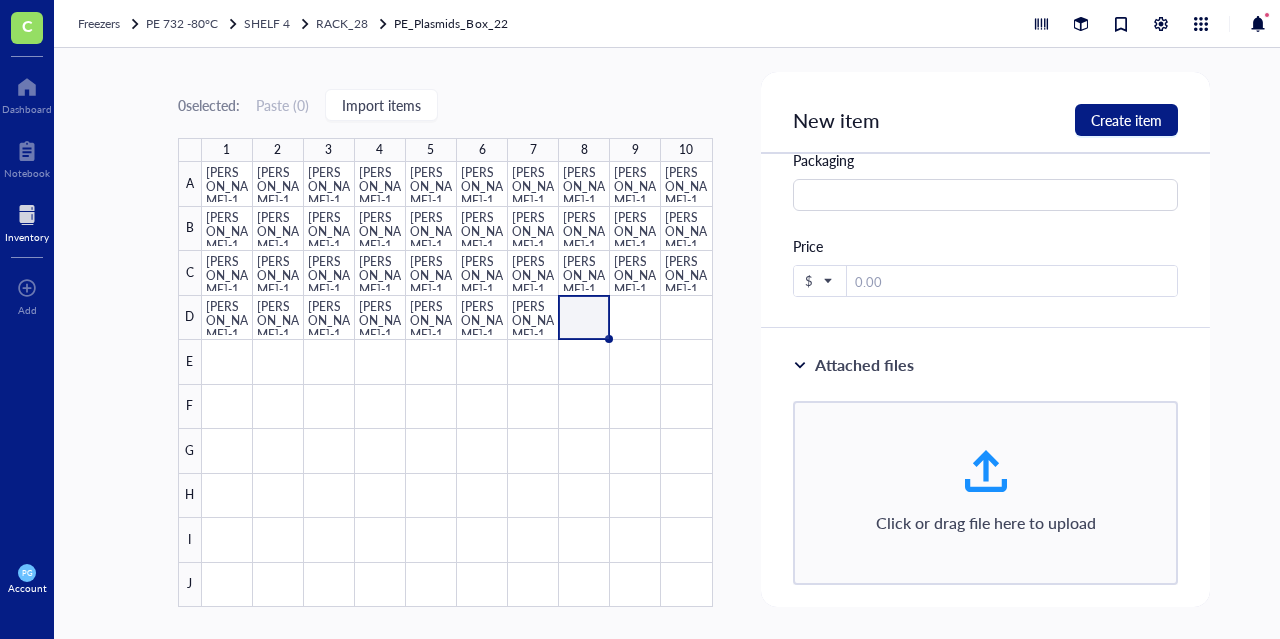 scroll, scrollTop: 1275, scrollLeft: 0, axis: vertical 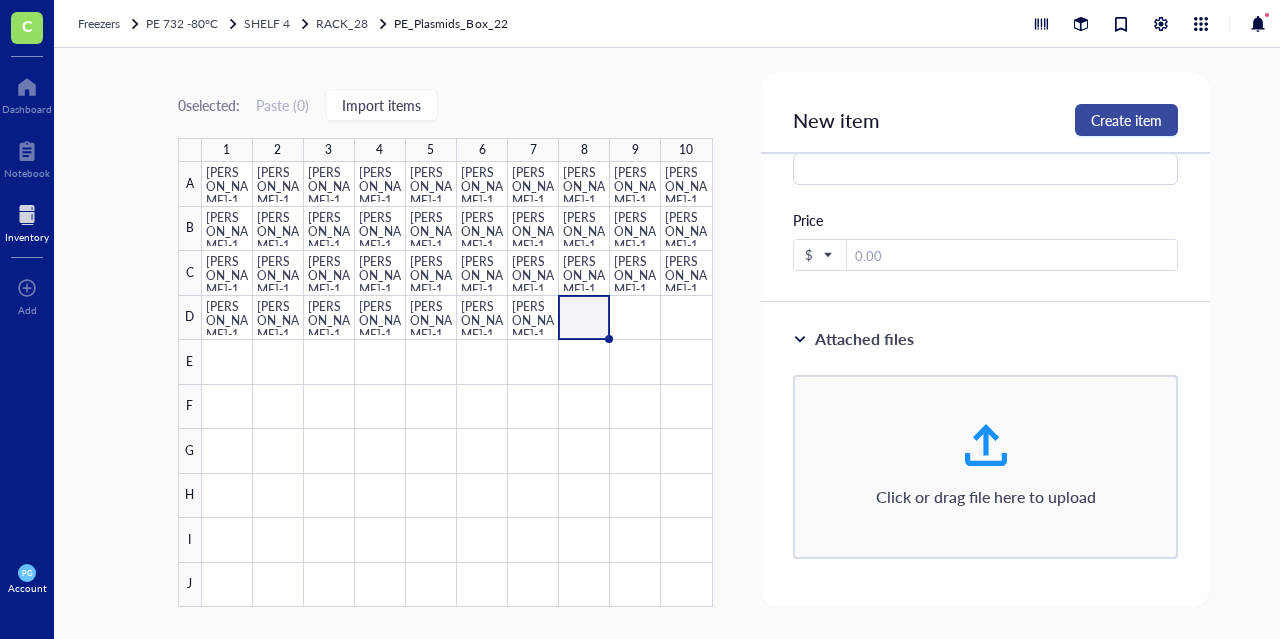 click on "Create item" at bounding box center [1126, 120] 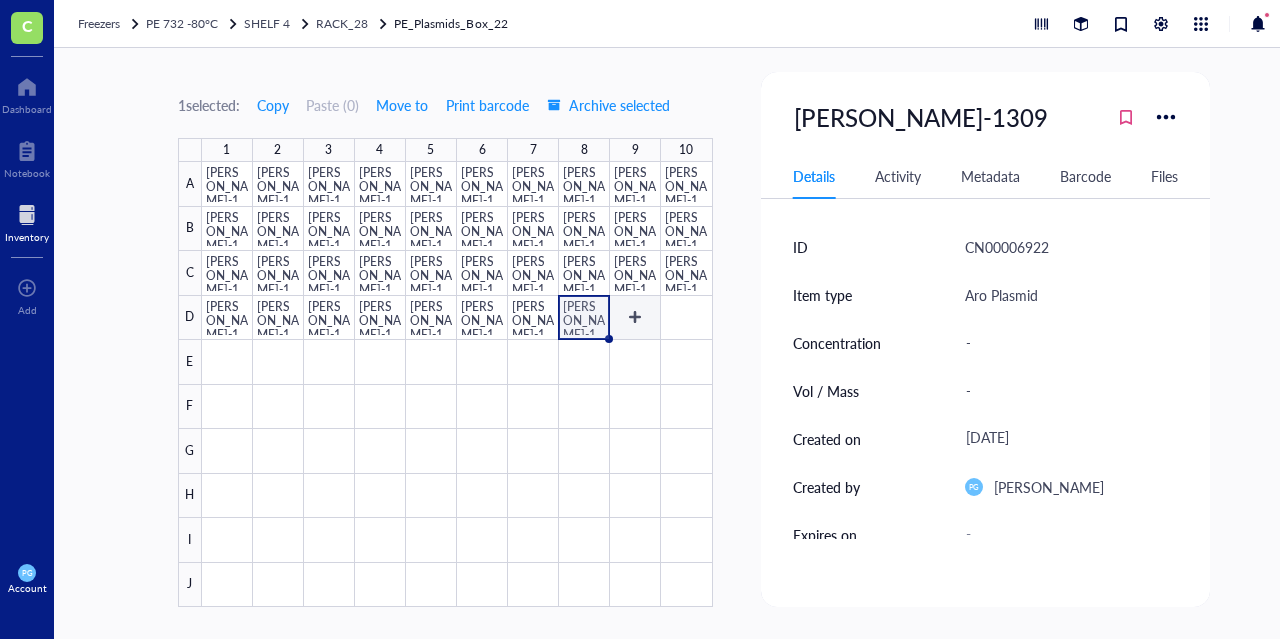 click at bounding box center (457, 384) 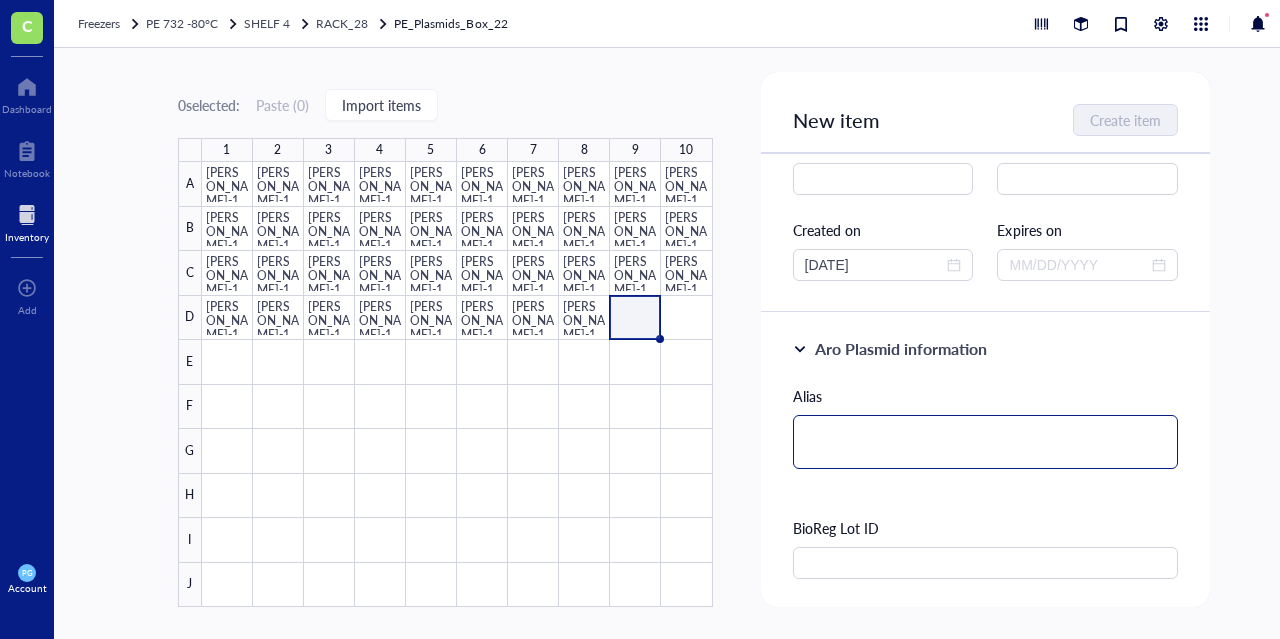 scroll, scrollTop: 200, scrollLeft: 0, axis: vertical 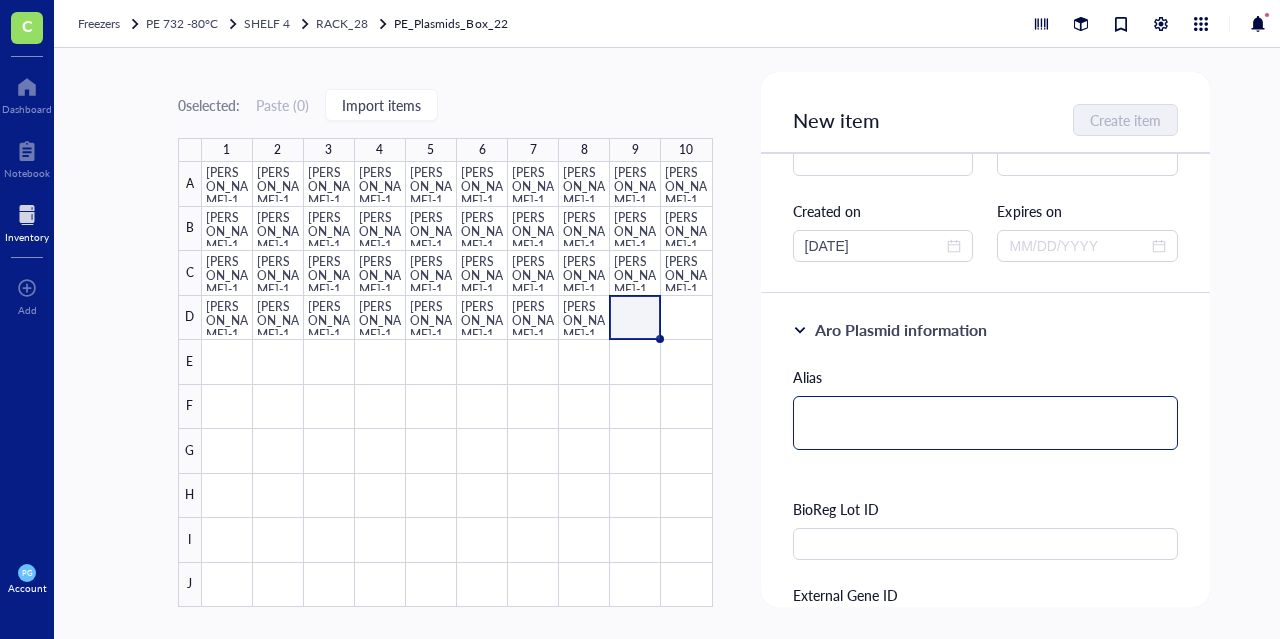 click at bounding box center [986, 423] 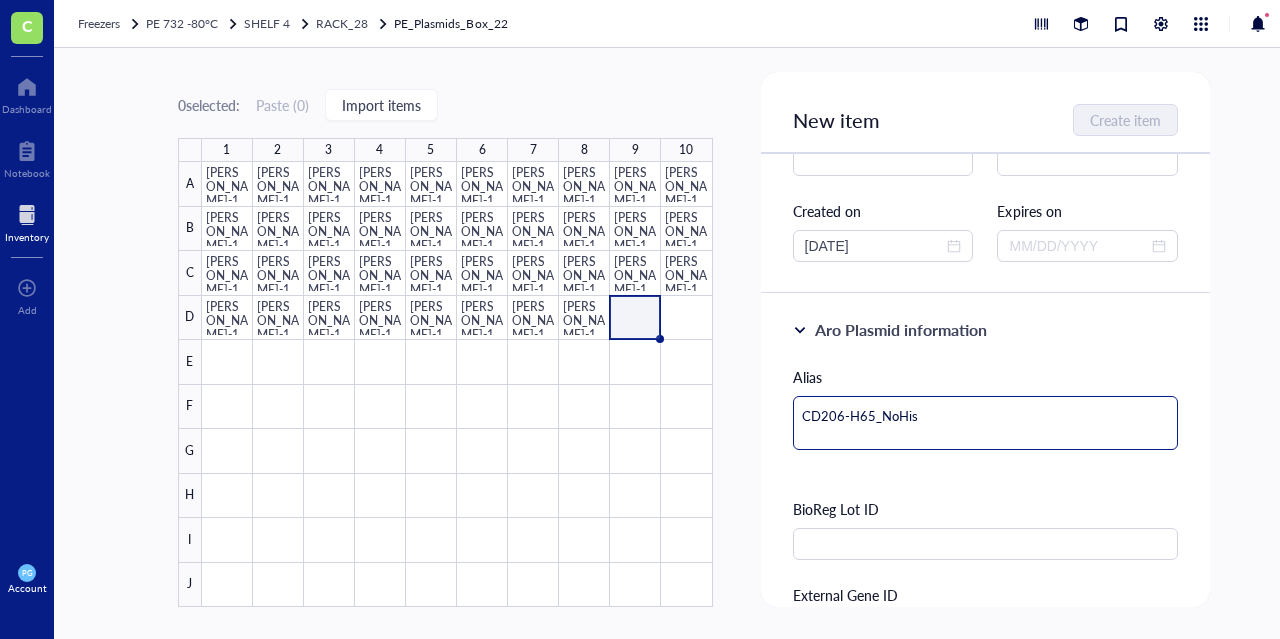 scroll, scrollTop: 0, scrollLeft: 0, axis: both 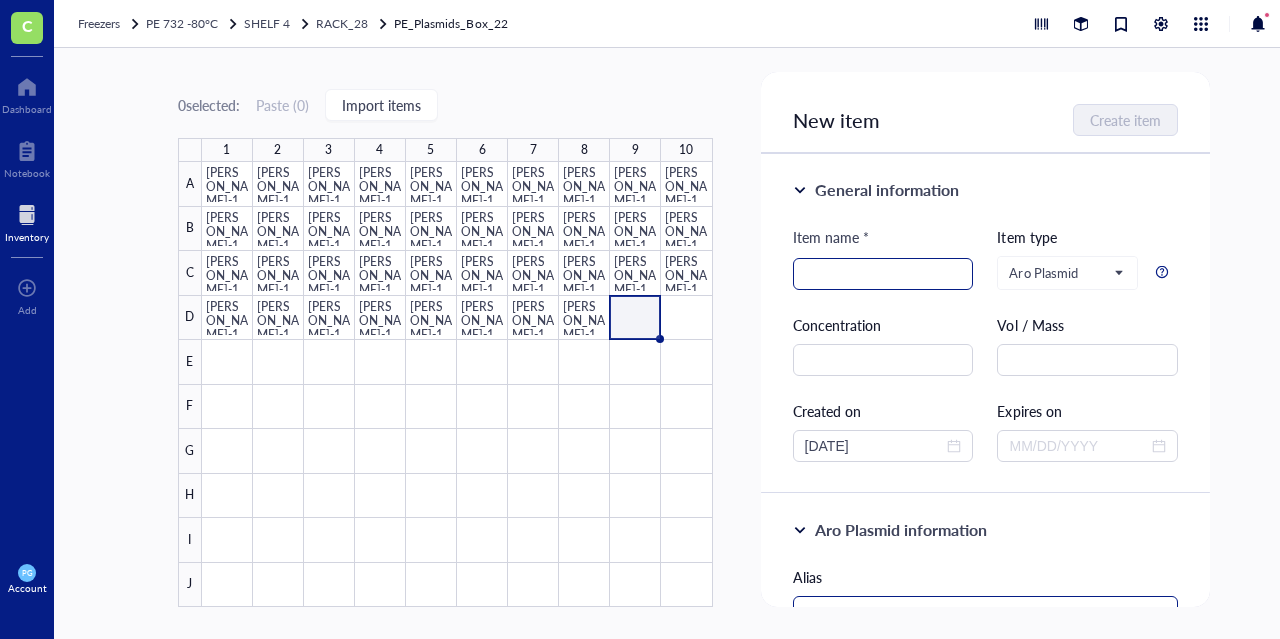 type on "CD206-H65_NoHis" 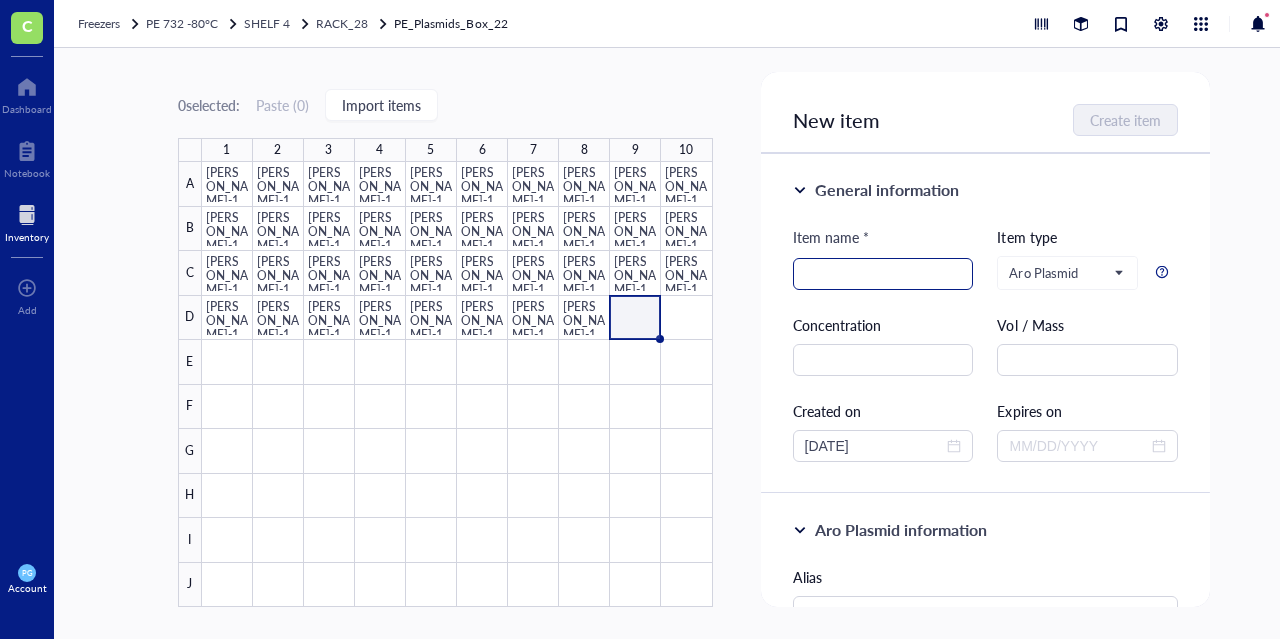 click at bounding box center (883, 274) 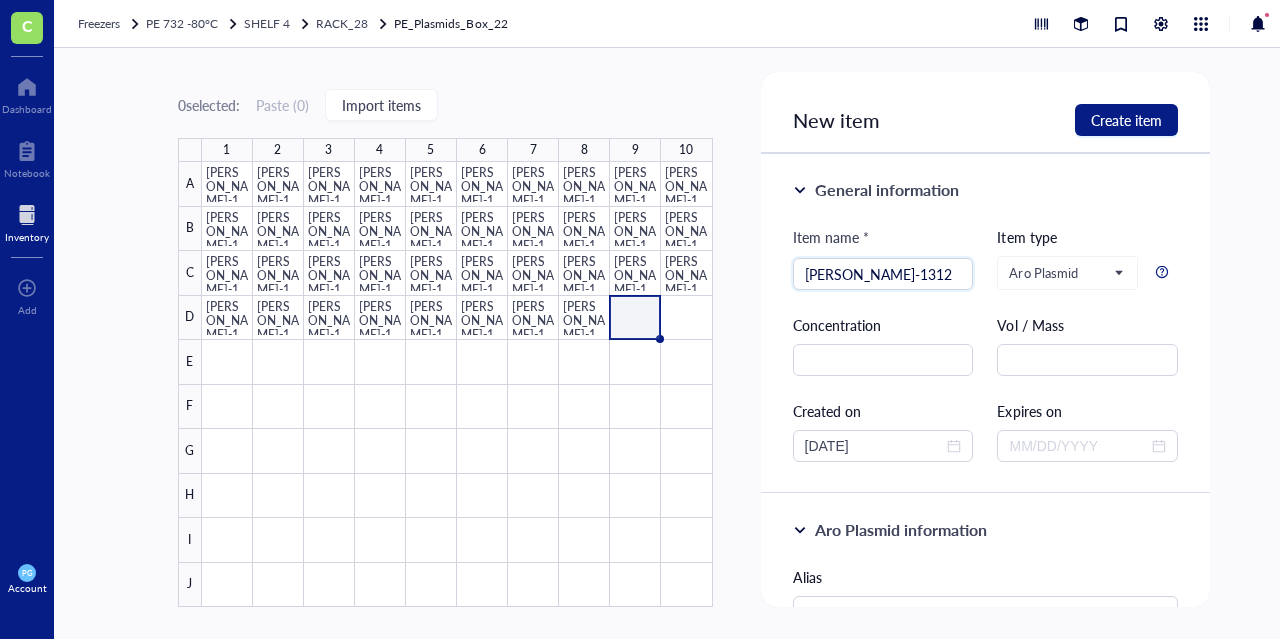 type on "[PERSON_NAME]-1312" 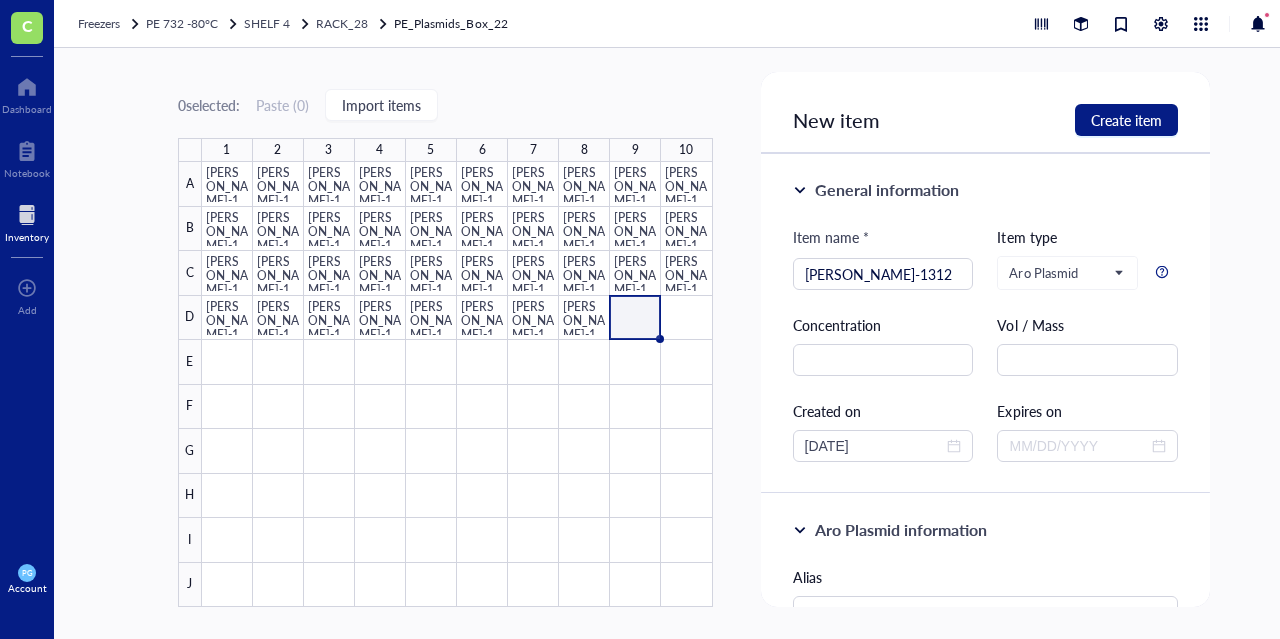 click on "General information Item name    * [PERSON_NAME]-1312 Item type   Aro Plasmid Concentration Vol / Mass Created on [DATE] Expires on" at bounding box center (986, 324) 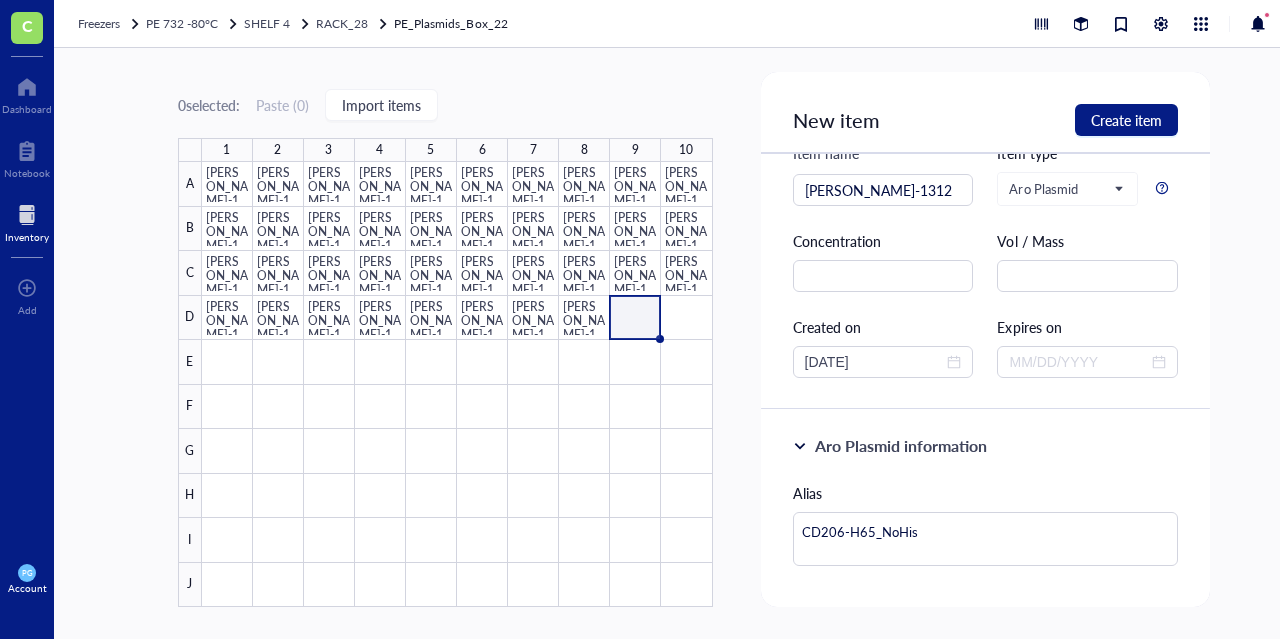 scroll, scrollTop: 200, scrollLeft: 0, axis: vertical 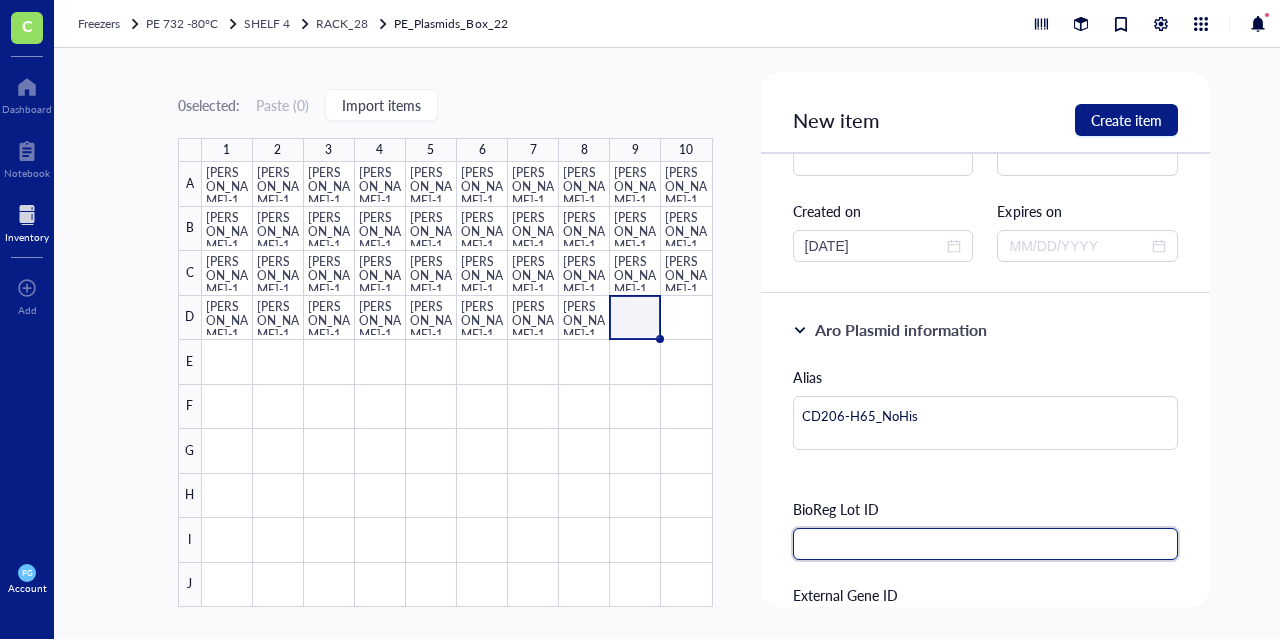 click at bounding box center (986, 544) 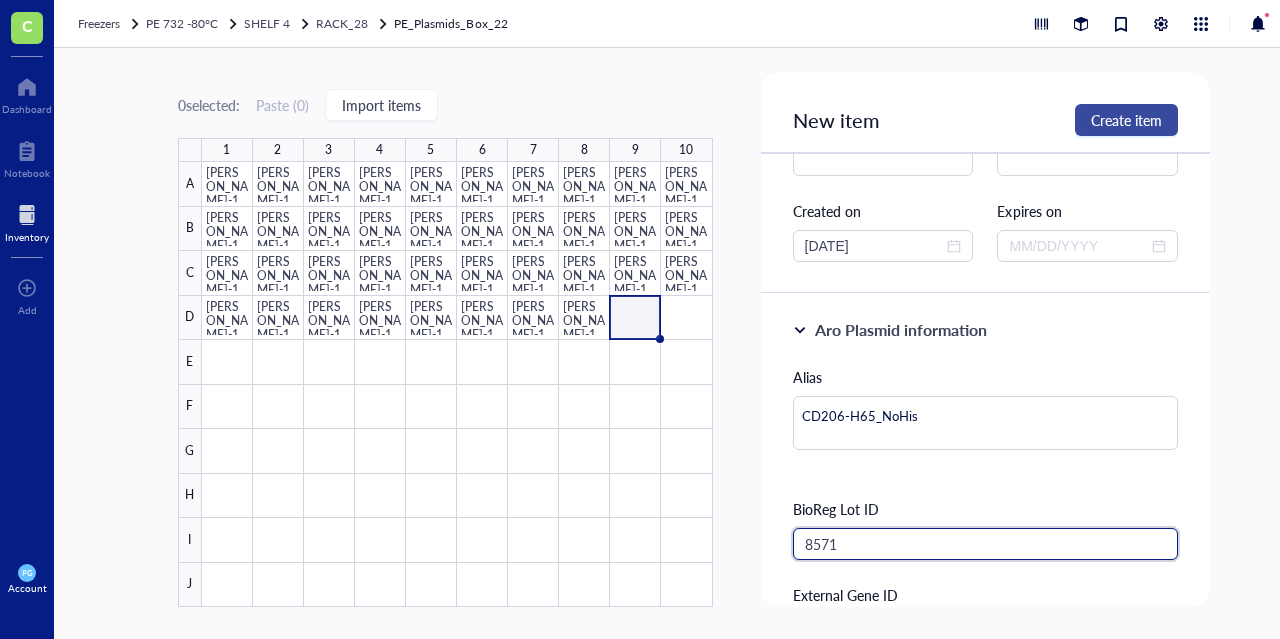 type on "8571" 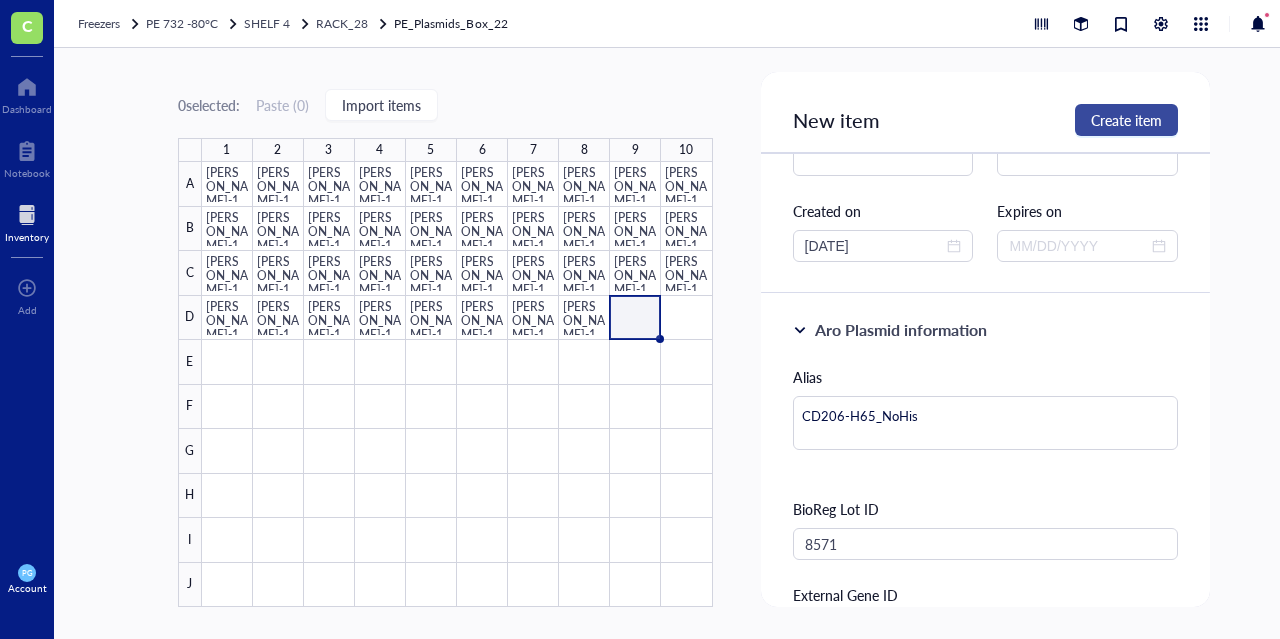 click on "Create item" at bounding box center [1126, 120] 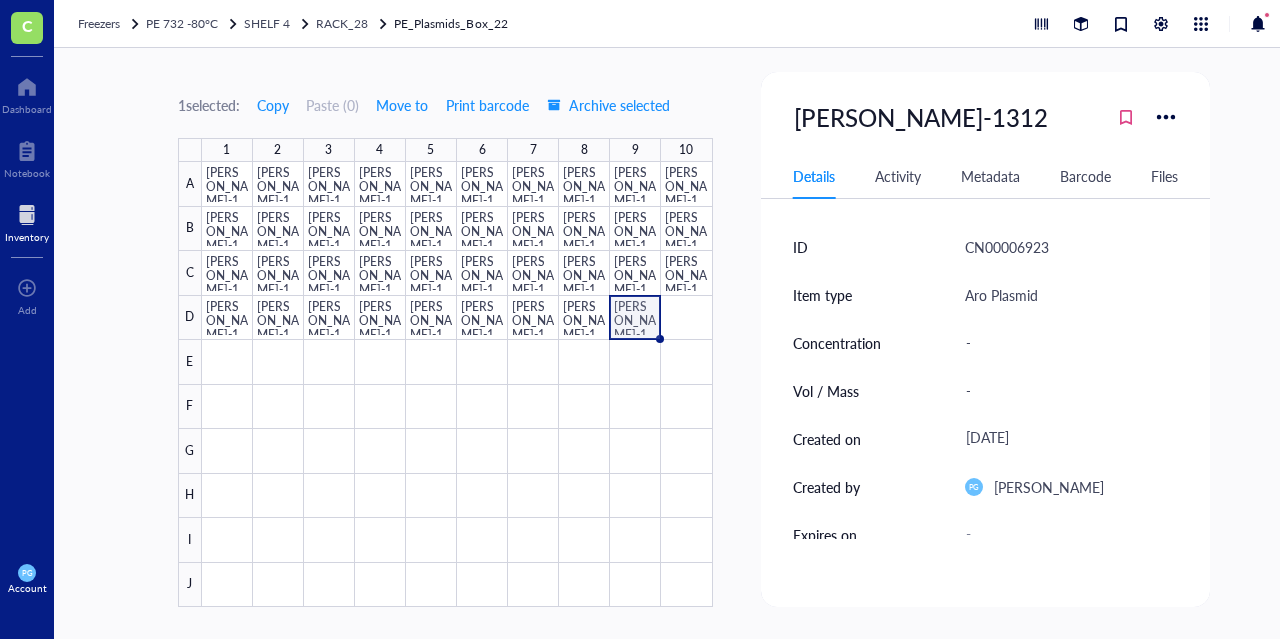 click at bounding box center (1126, 117) 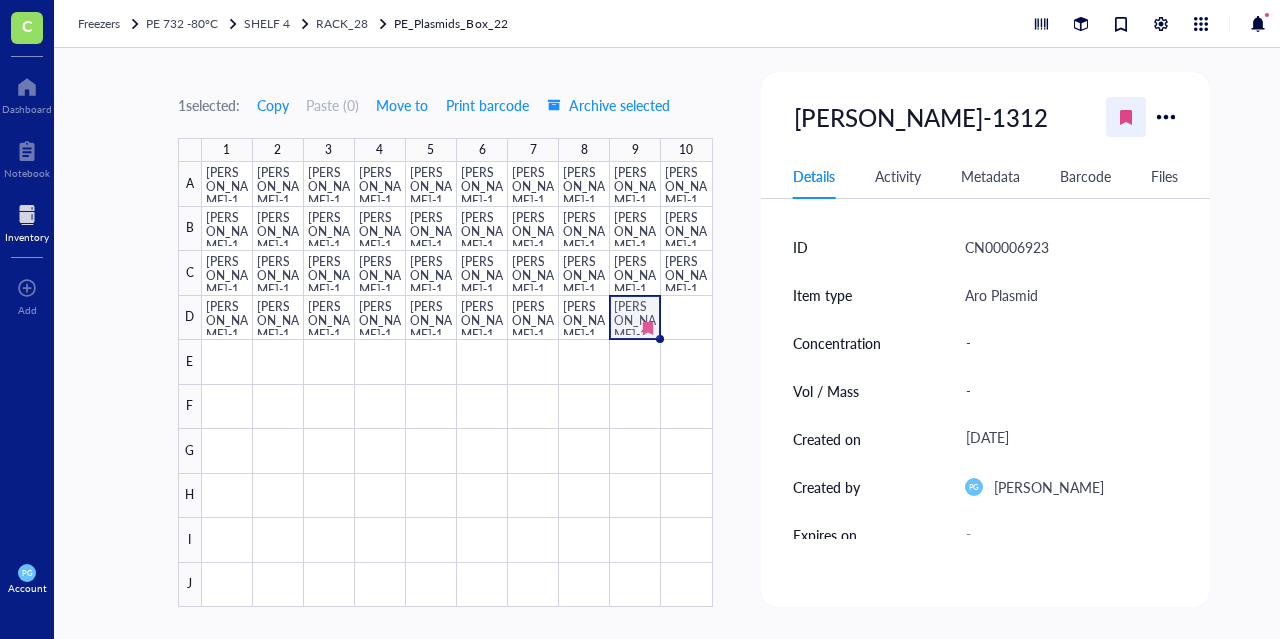 click at bounding box center (1126, 117) 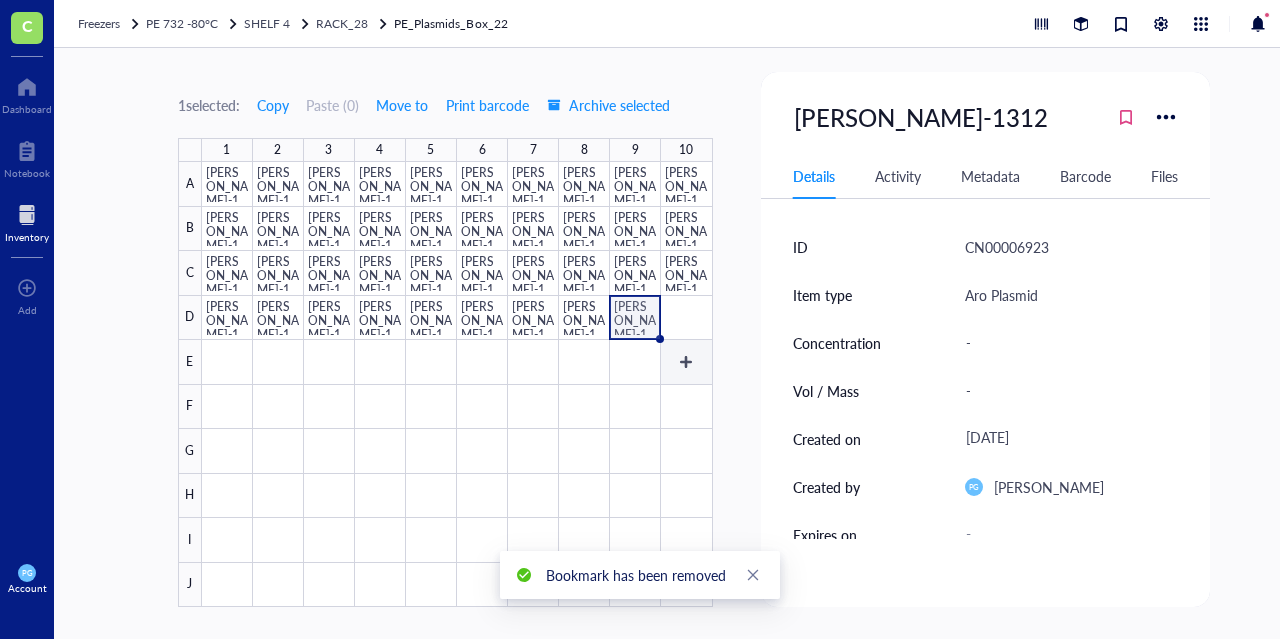 click at bounding box center (457, 384) 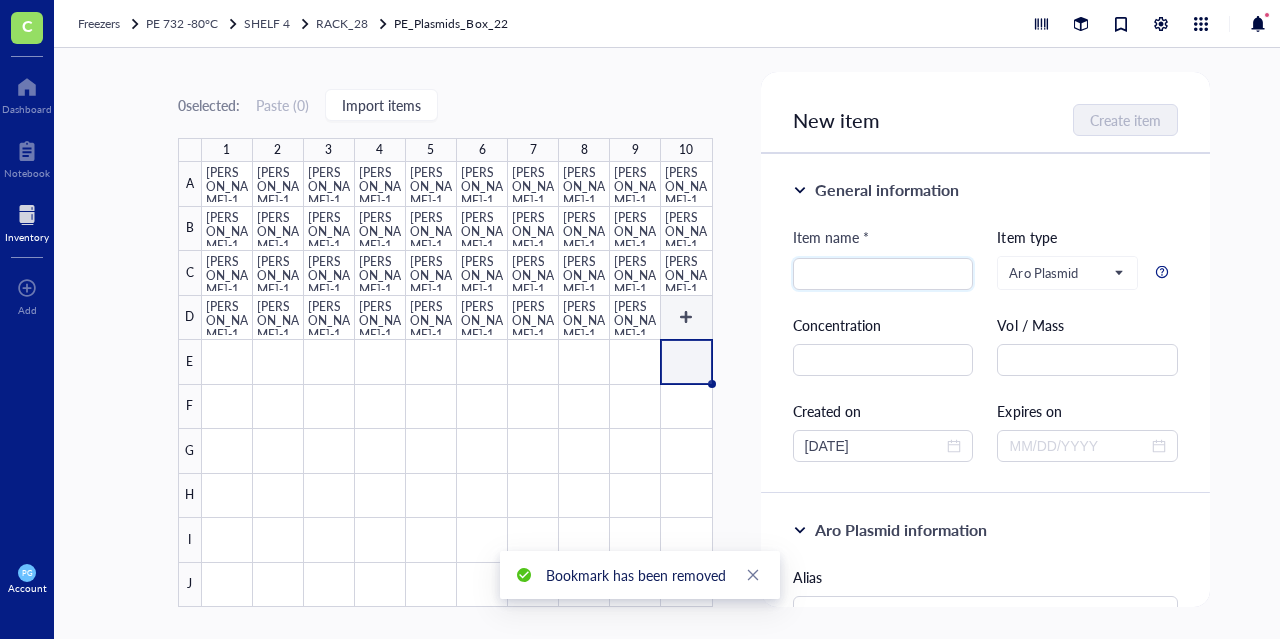 click at bounding box center (457, 384) 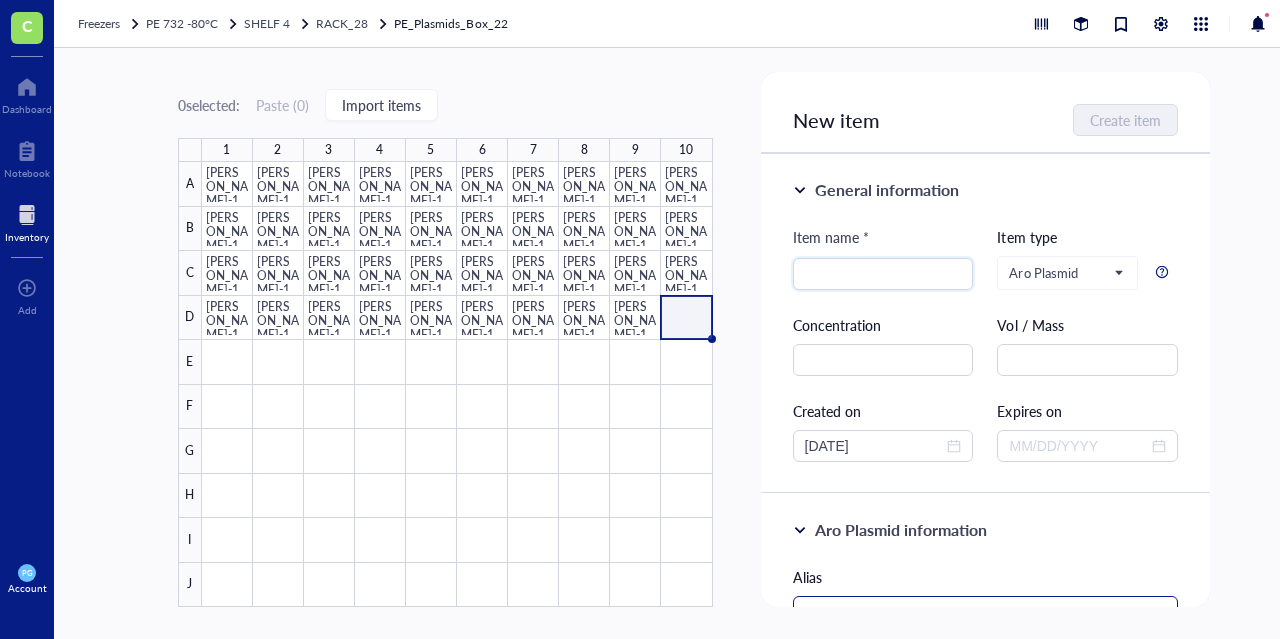 click at bounding box center (986, 623) 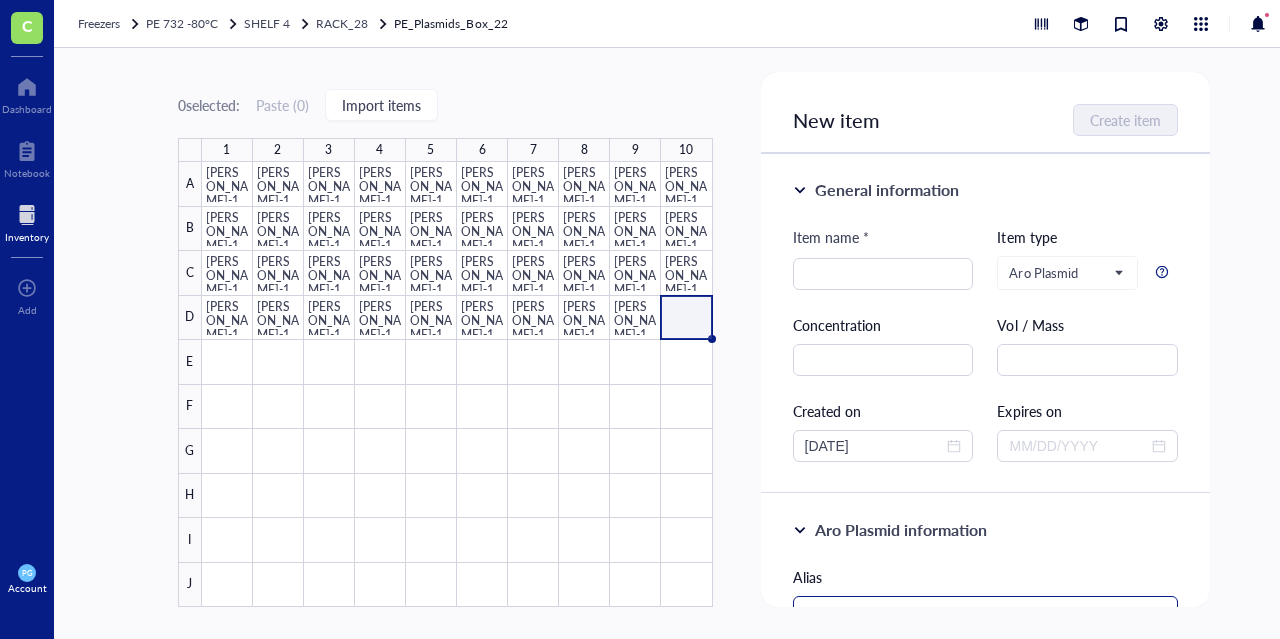 paste on "CD206-H65_G80S_NoHis" 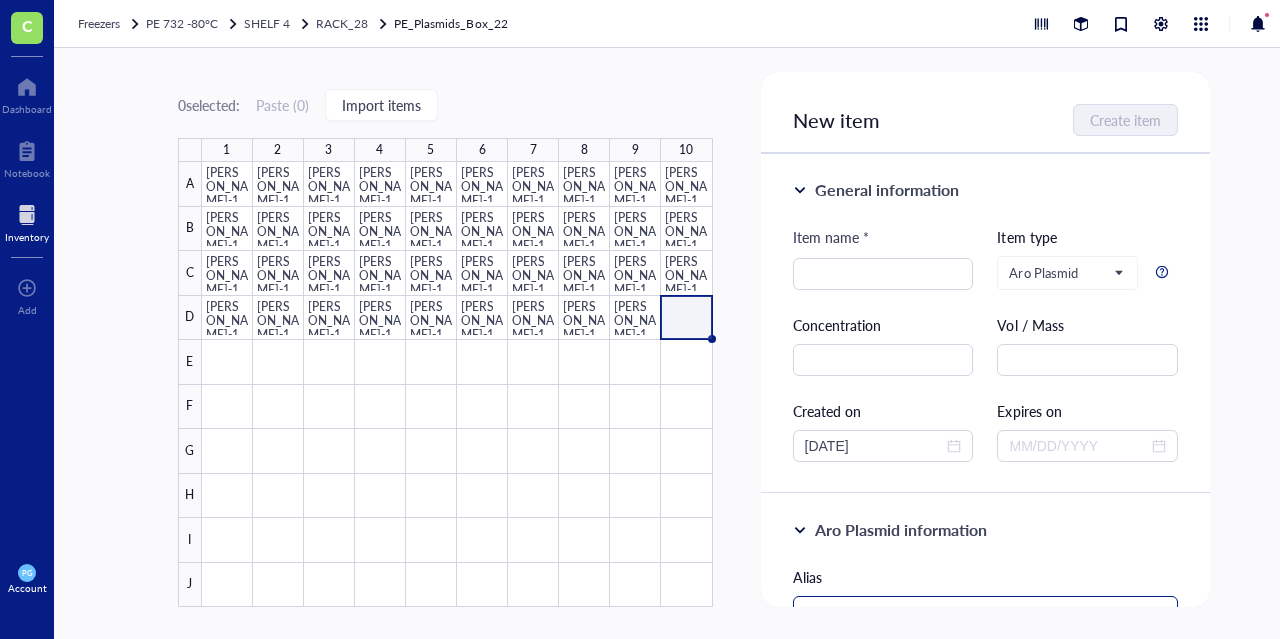scroll, scrollTop: 2, scrollLeft: 0, axis: vertical 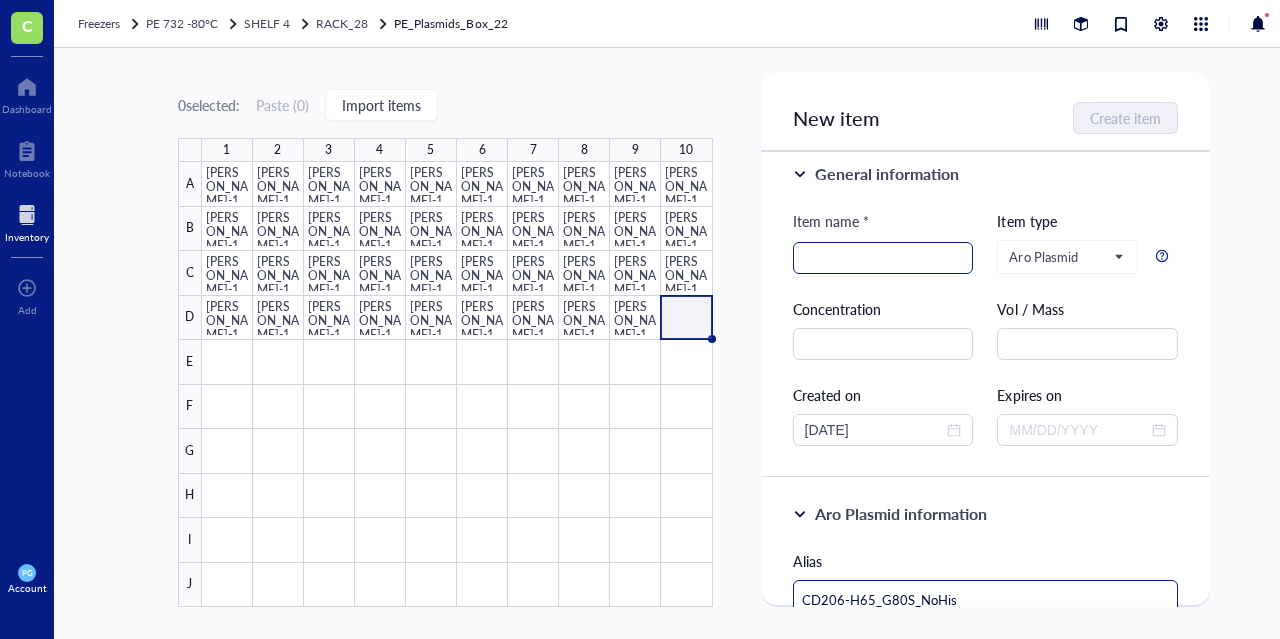type on "CD206-H65_G80S_NoHis" 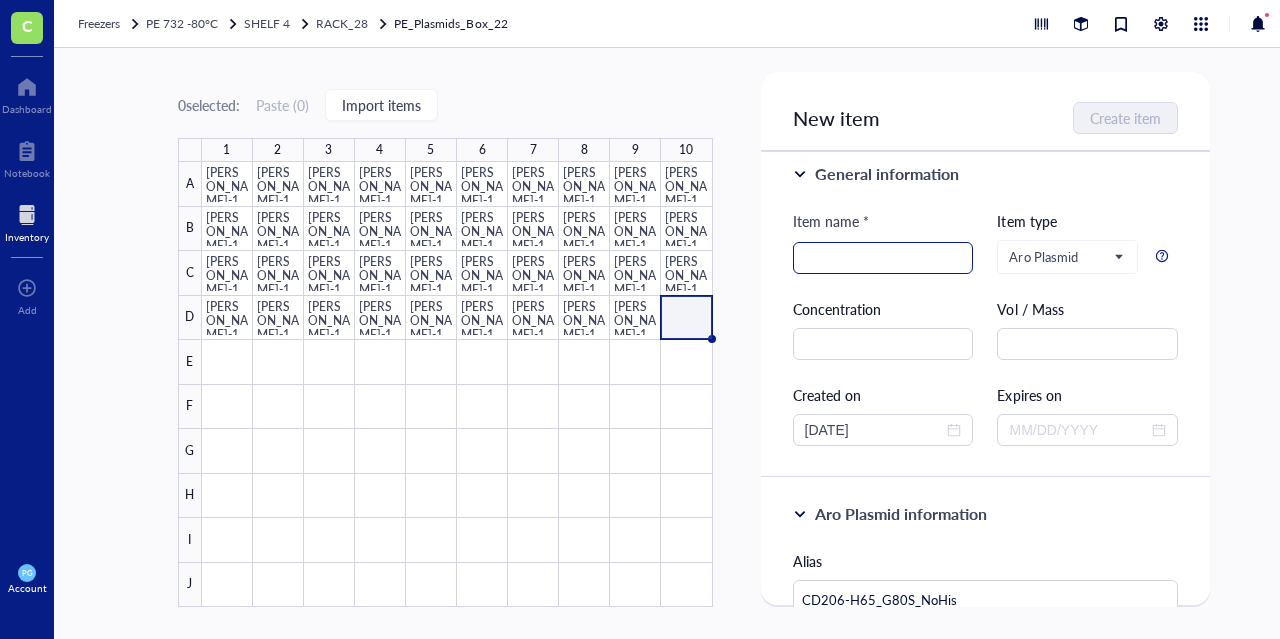 click at bounding box center [883, 258] 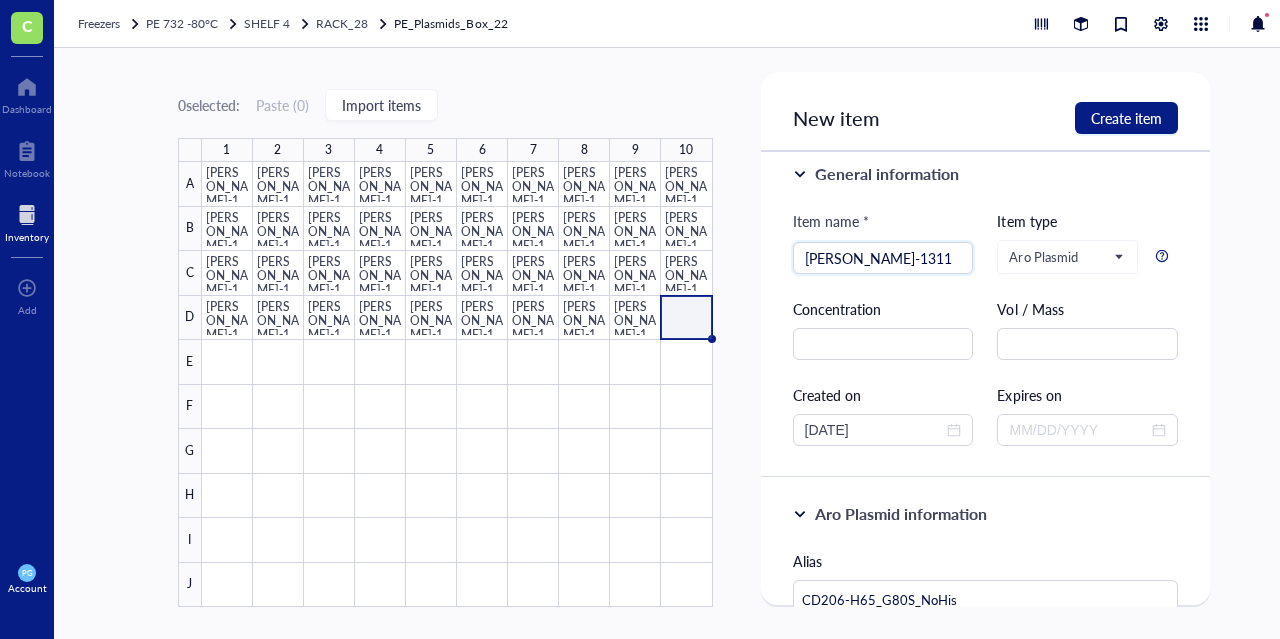 type on "[PERSON_NAME]-1311" 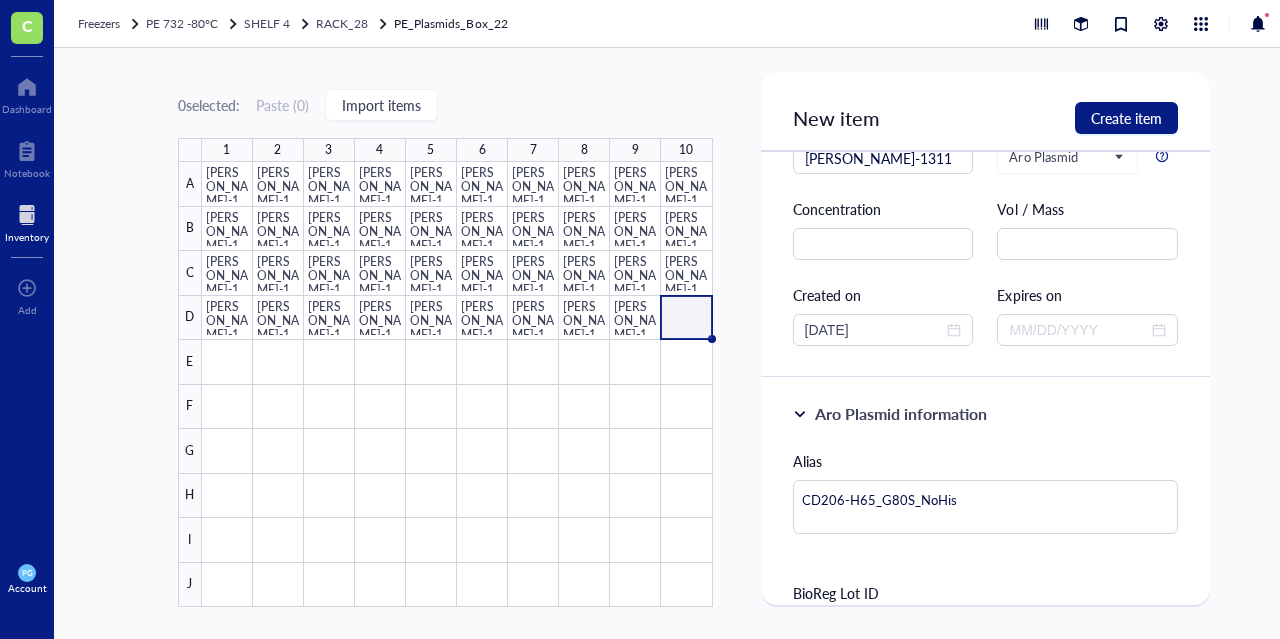 scroll, scrollTop: 214, scrollLeft: 0, axis: vertical 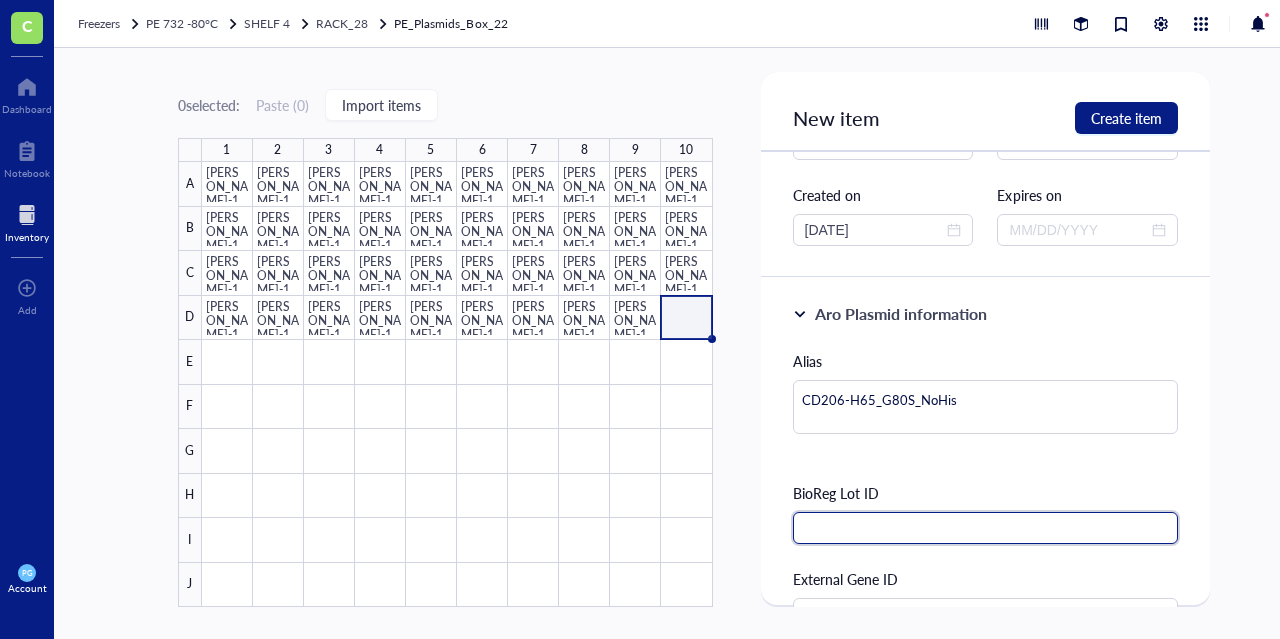 click at bounding box center (986, 528) 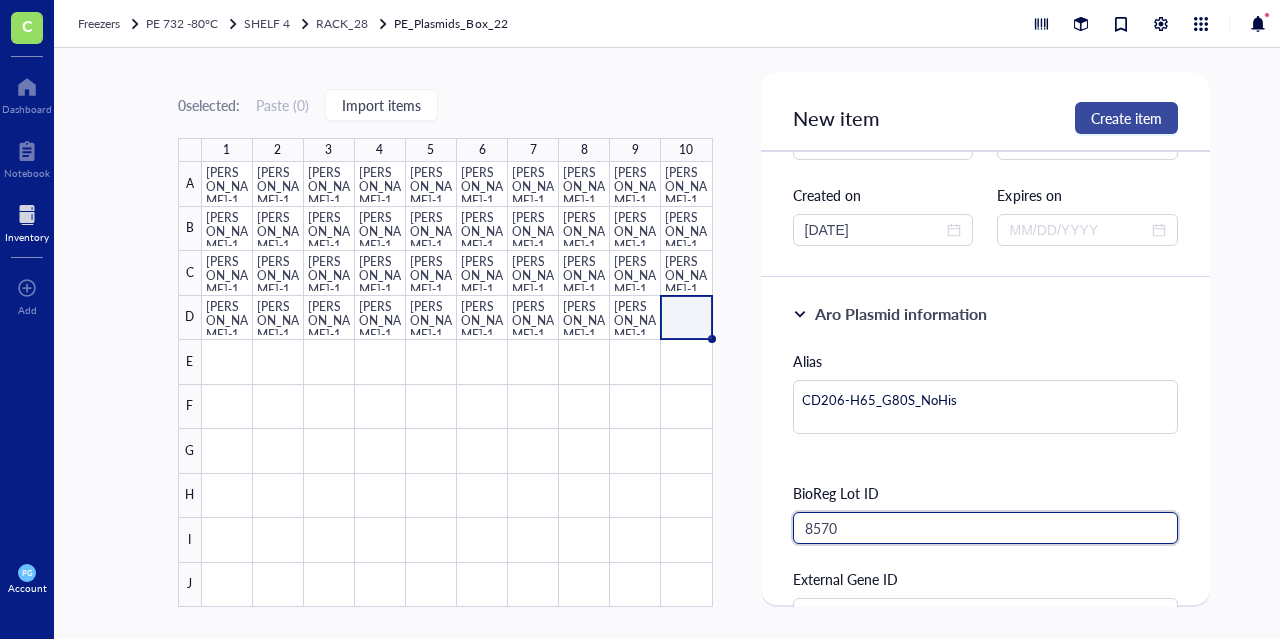 type on "8570" 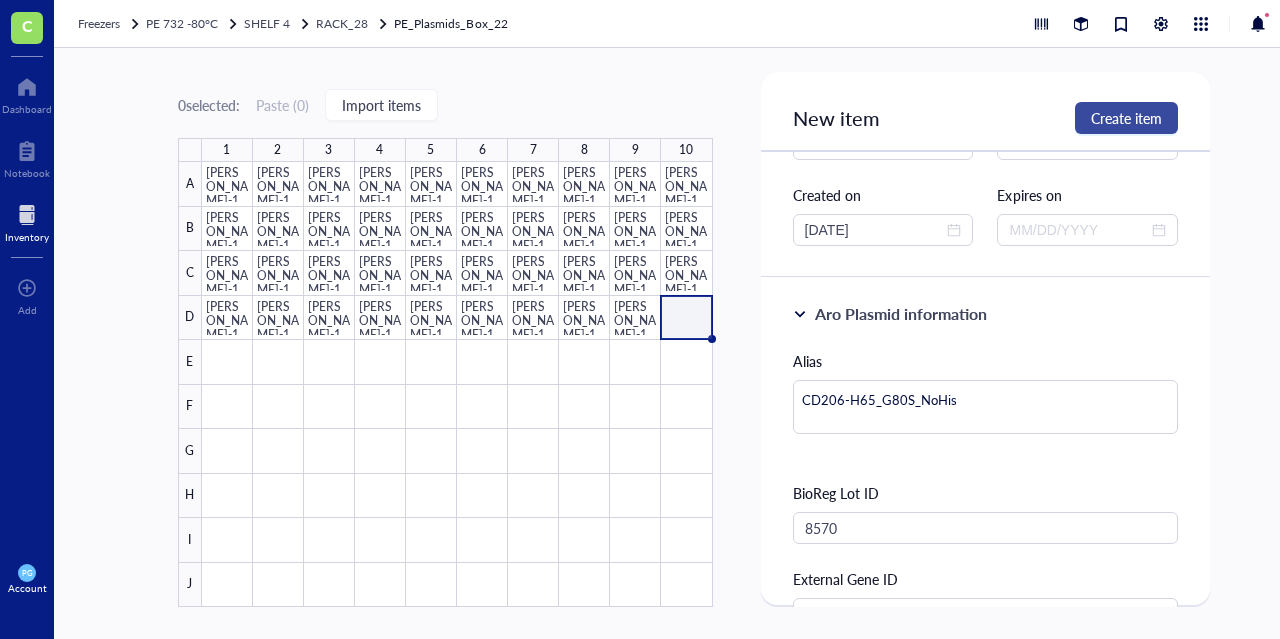 click on "Create item" at bounding box center [1126, 118] 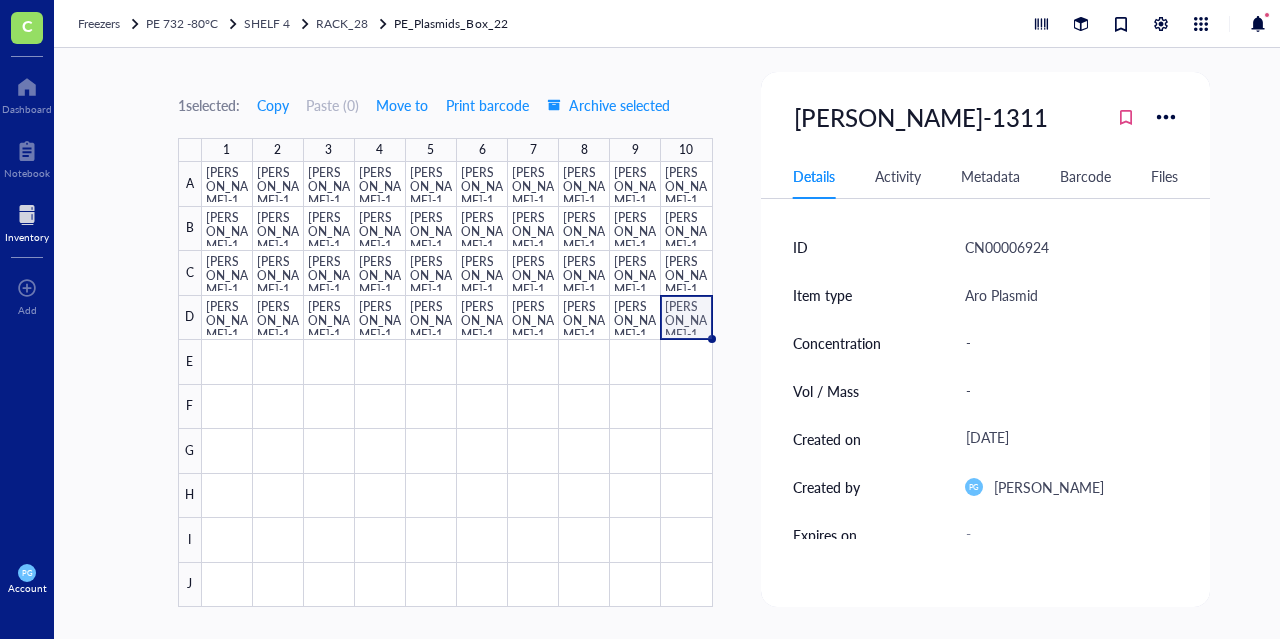 scroll, scrollTop: 0, scrollLeft: 0, axis: both 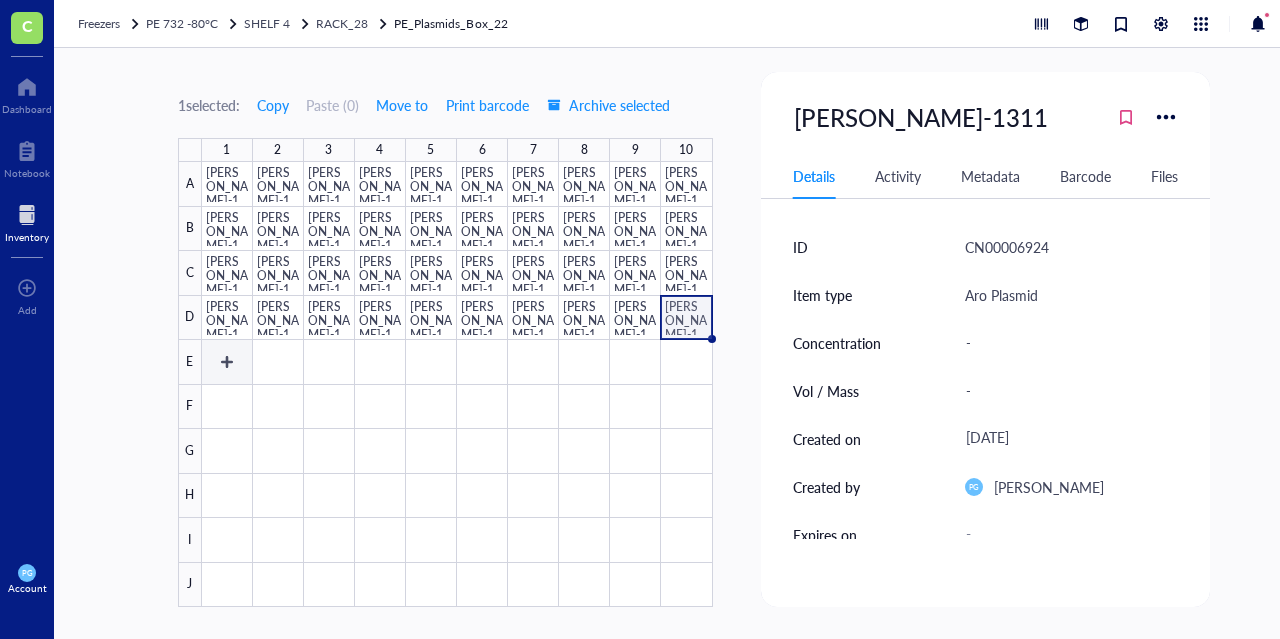 click at bounding box center [457, 384] 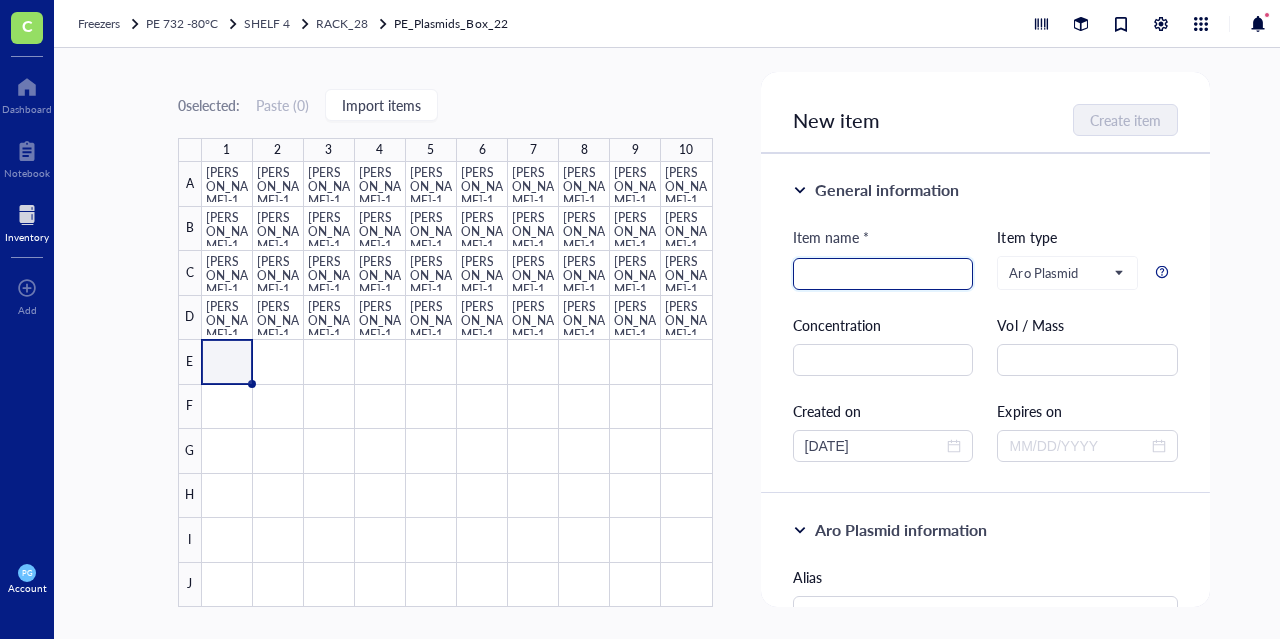 click at bounding box center (883, 274) 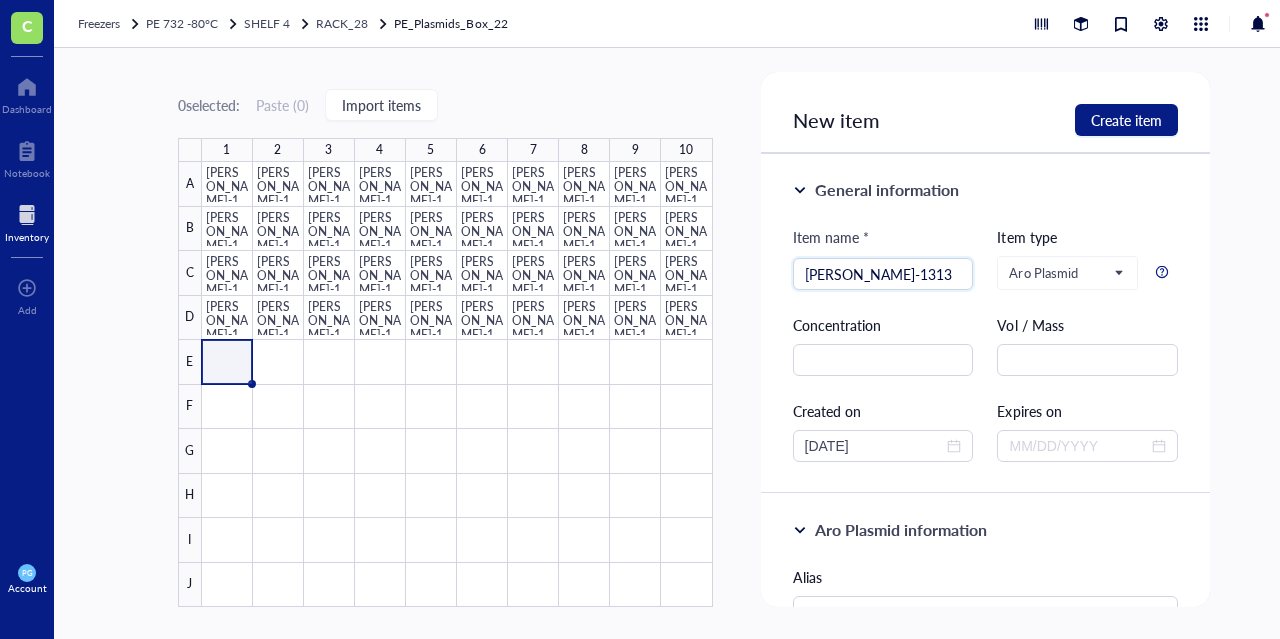 type on "[PERSON_NAME]-1313" 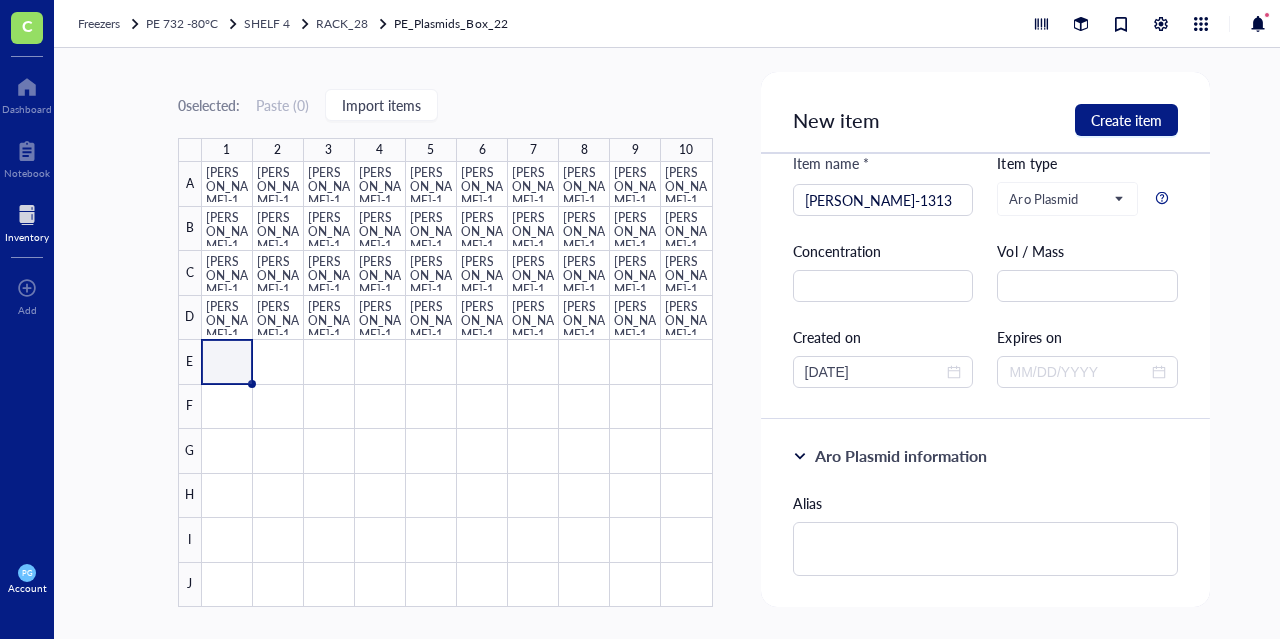 scroll, scrollTop: 100, scrollLeft: 0, axis: vertical 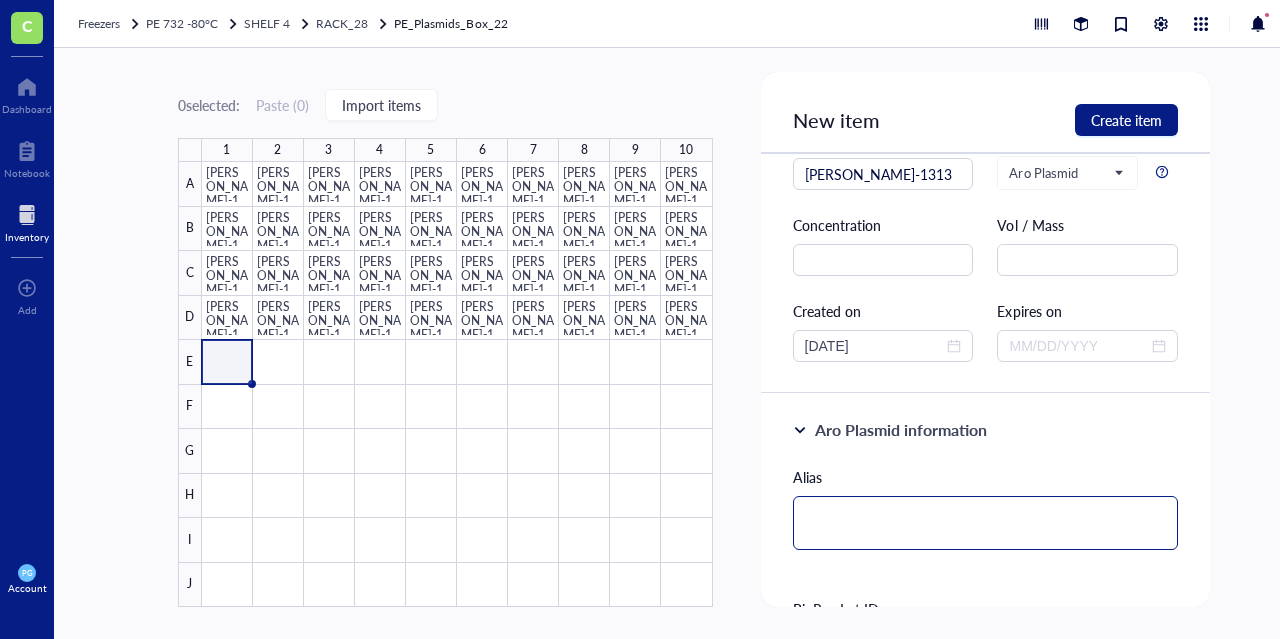 click at bounding box center [986, 523] 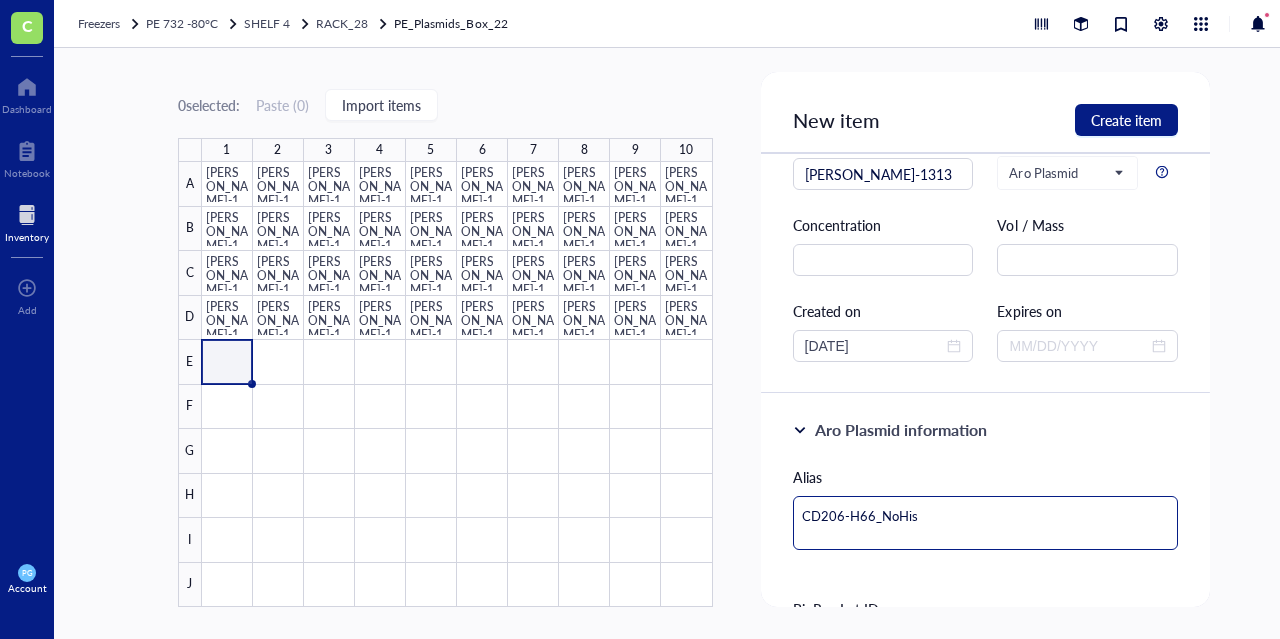type on "CD206-H66_NoHis" 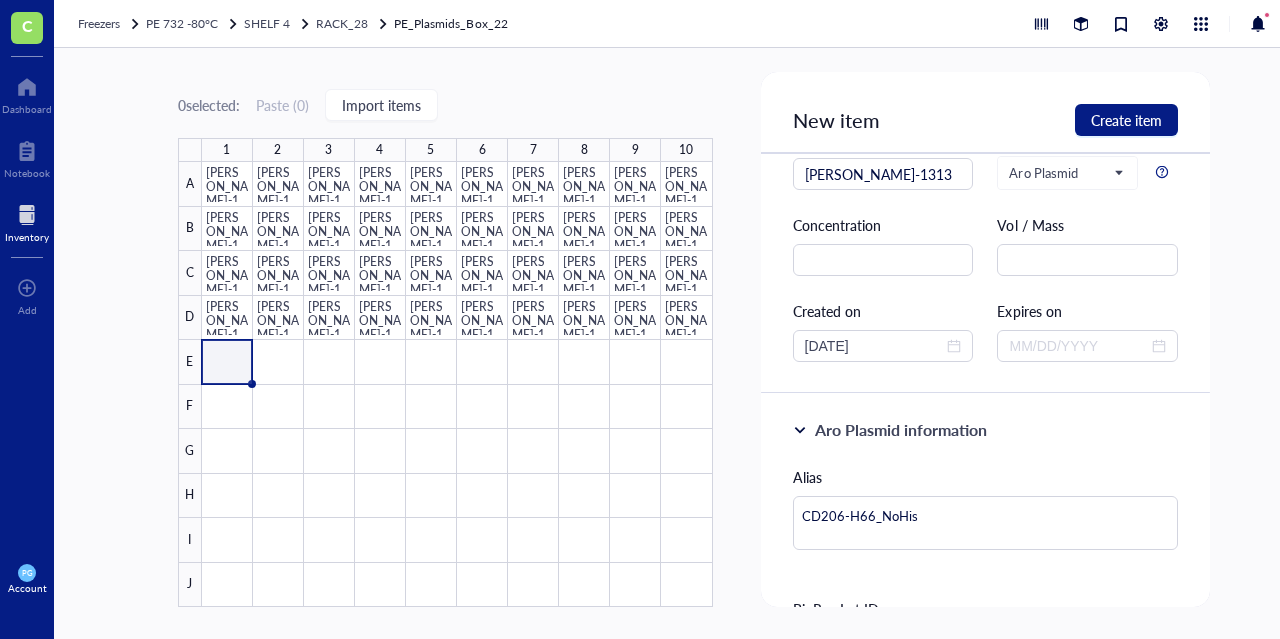 click on "Aro Plasmid information Alias CD206-H66_NoHis BioReg Lot ID External Gene ID" at bounding box center (986, 586) 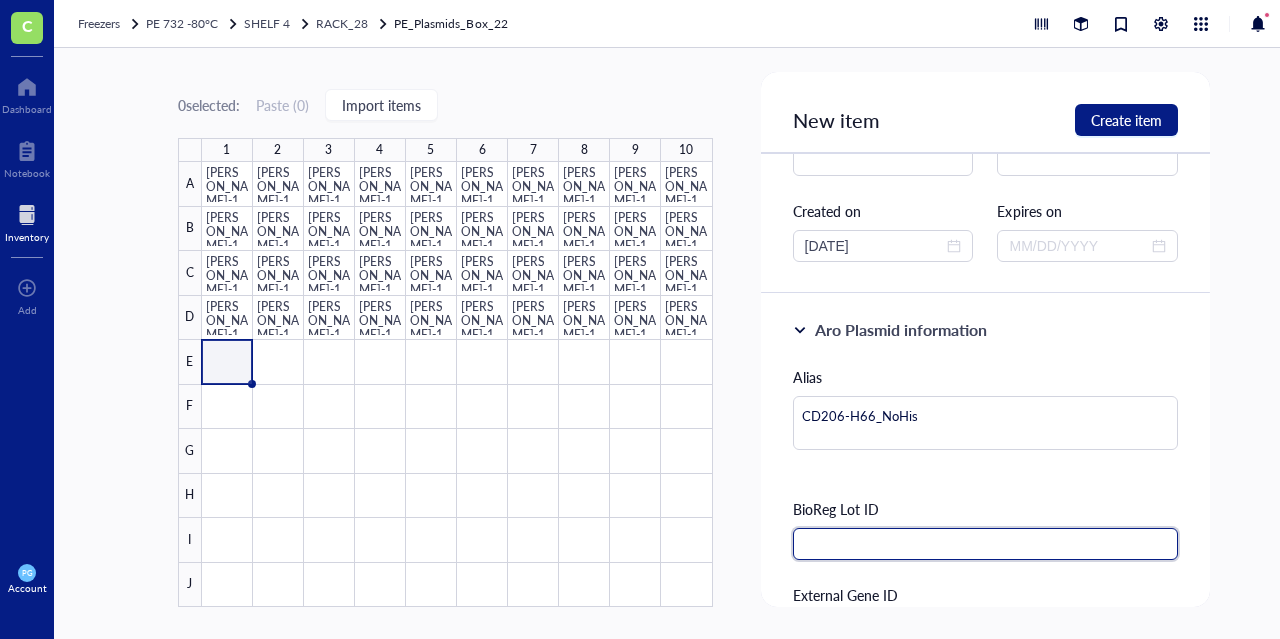 click at bounding box center (986, 544) 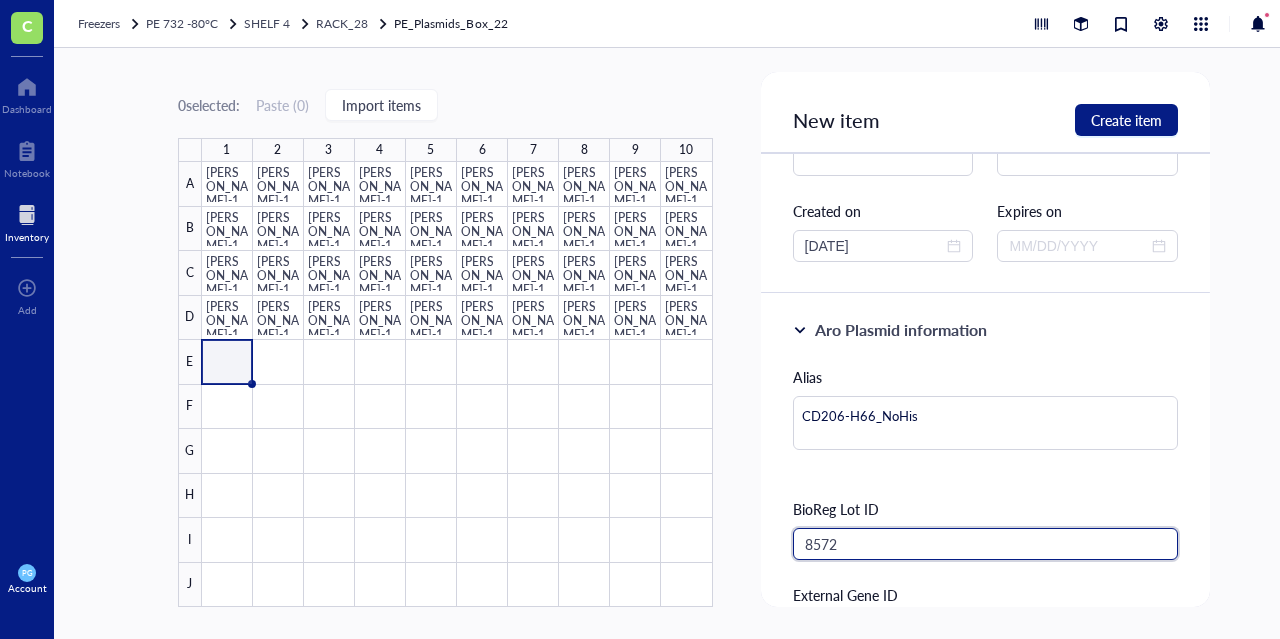 type on "8572" 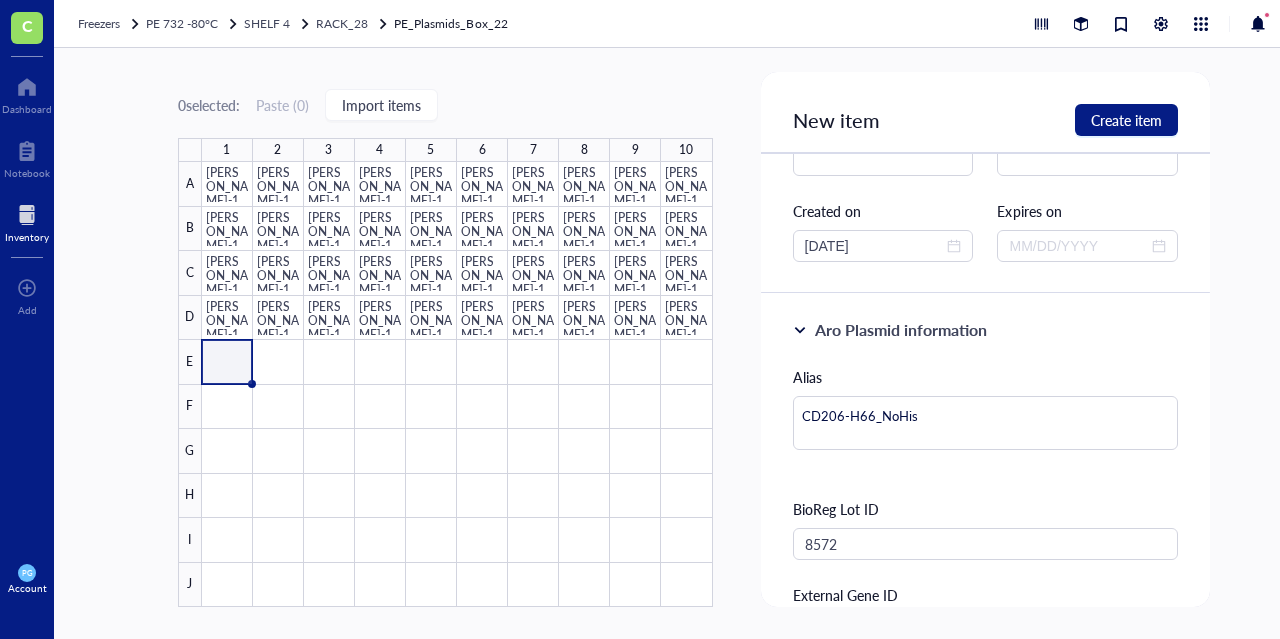 click on "Aro Plasmid information Alias CD206-H66_NoHis BioReg Lot ID 8572 External Gene ID" at bounding box center [986, 486] 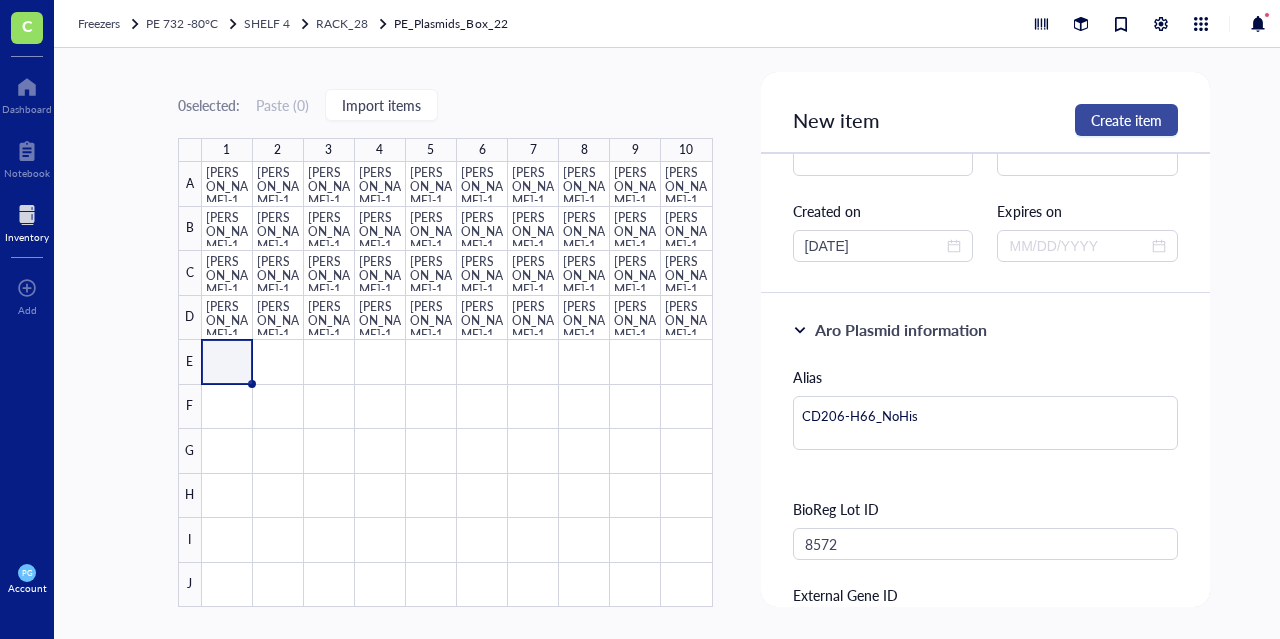 click on "Create item" at bounding box center (1126, 120) 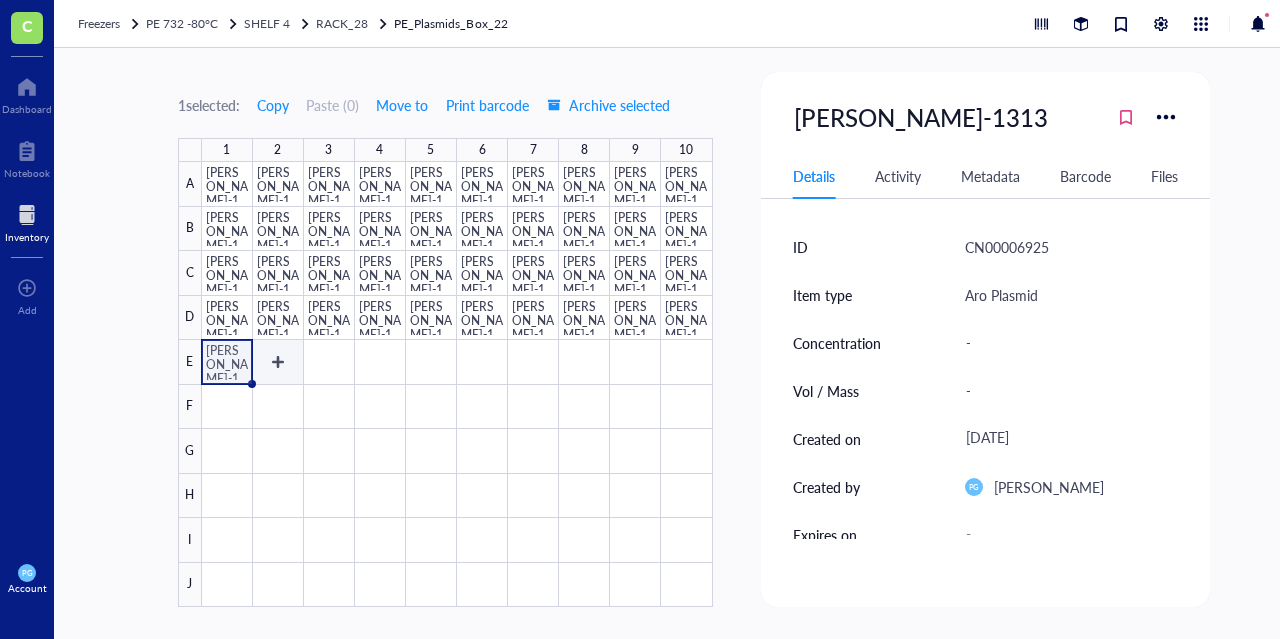 click at bounding box center (457, 384) 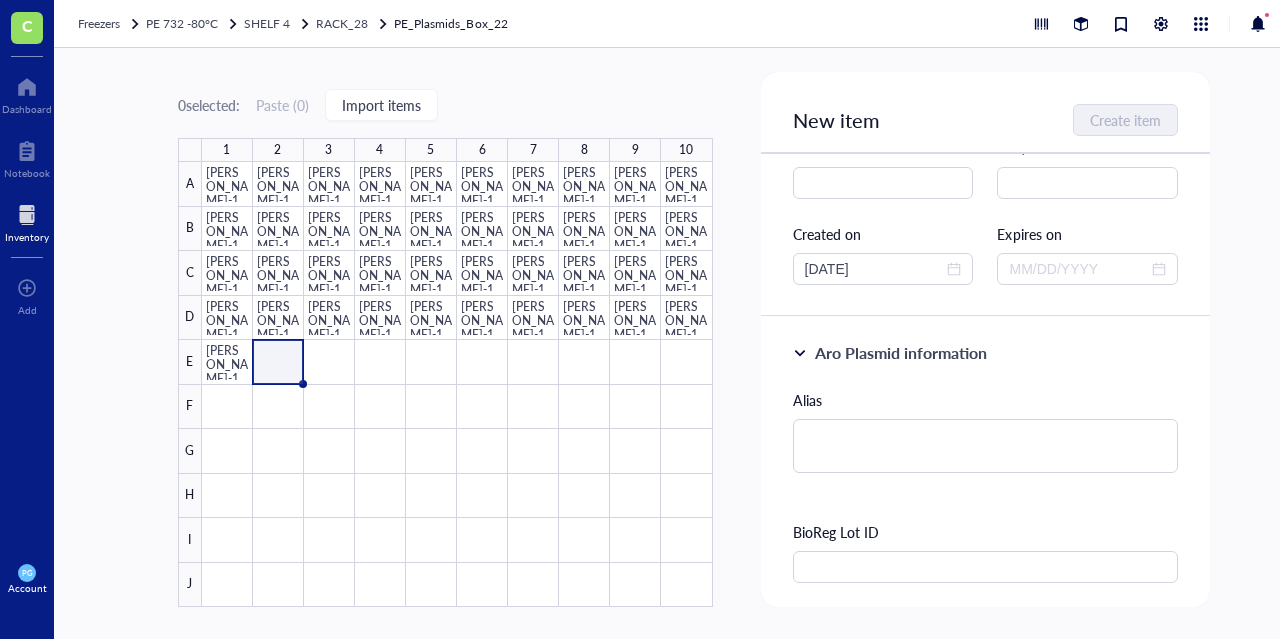 scroll, scrollTop: 300, scrollLeft: 0, axis: vertical 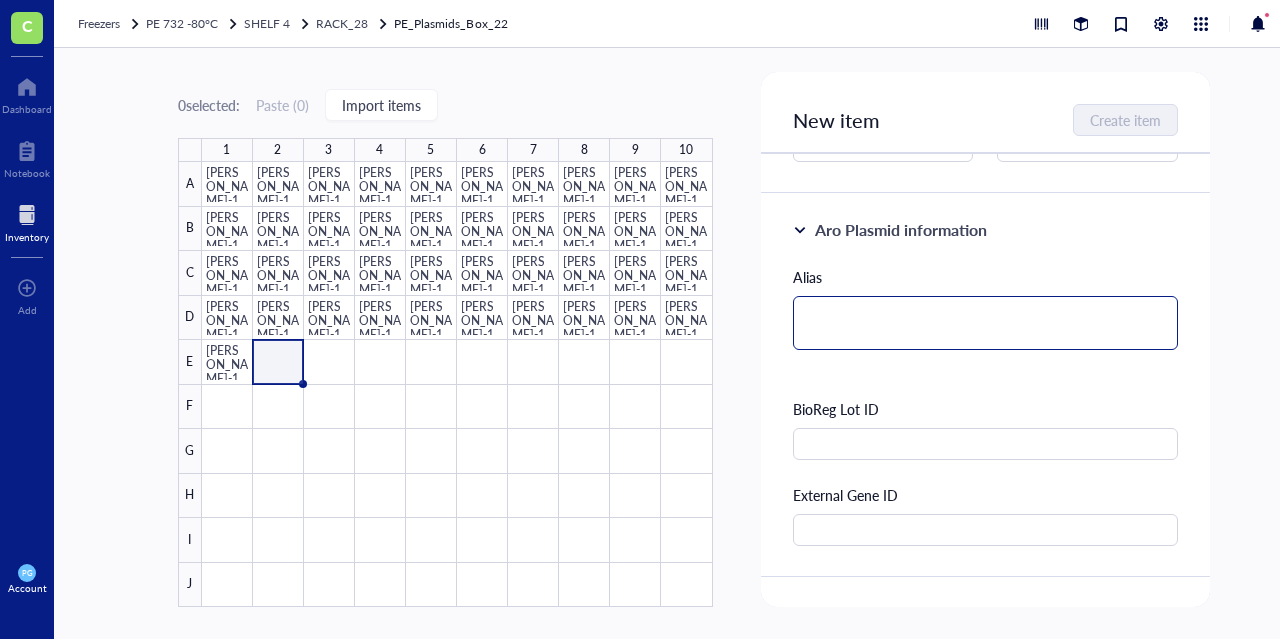 paste on "CD206-H66_G80S_NoHis" 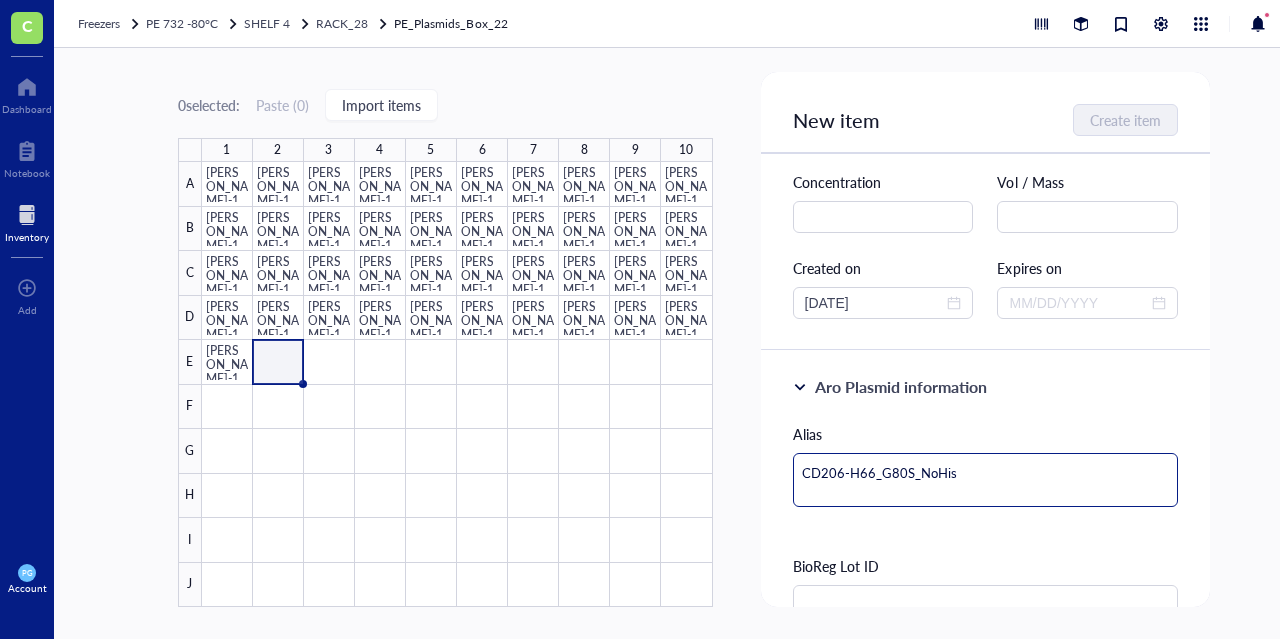 scroll, scrollTop: 0, scrollLeft: 0, axis: both 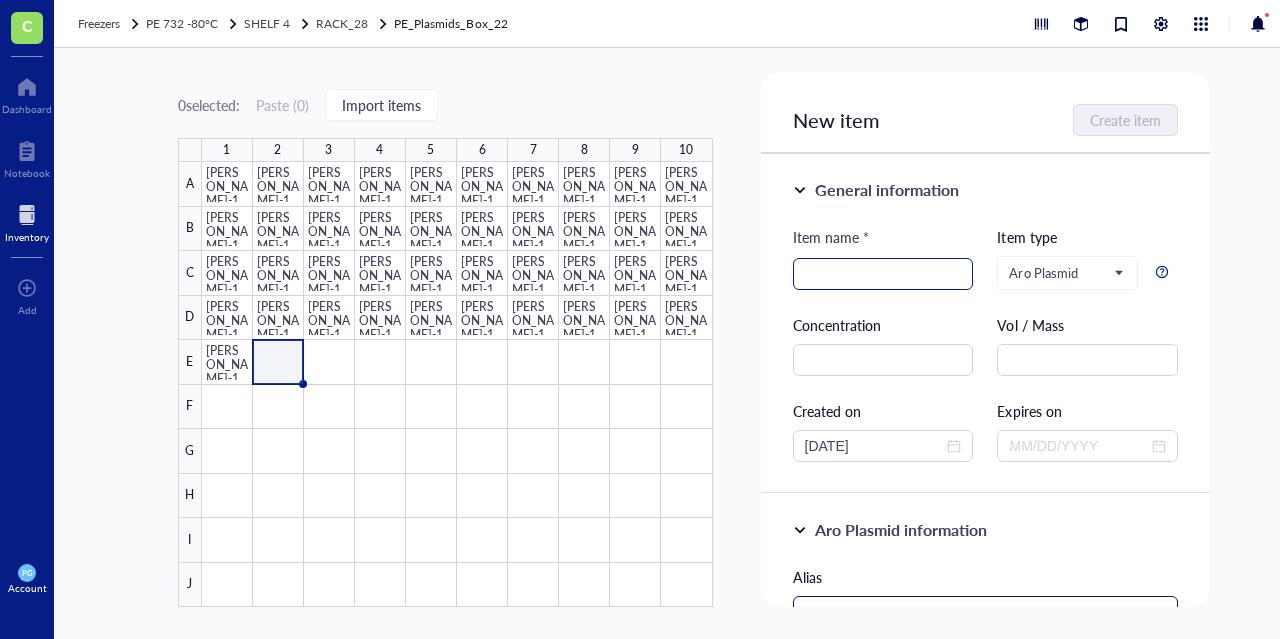 type on "CD206-H66_G80S_NoHis" 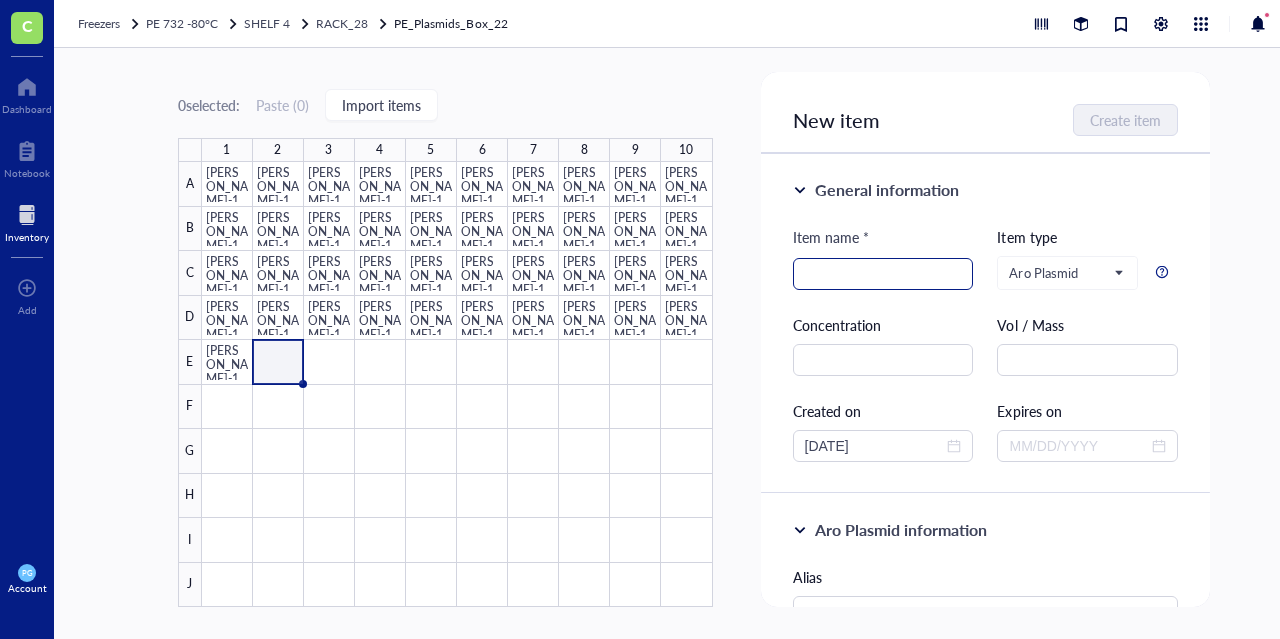 click at bounding box center [883, 274] 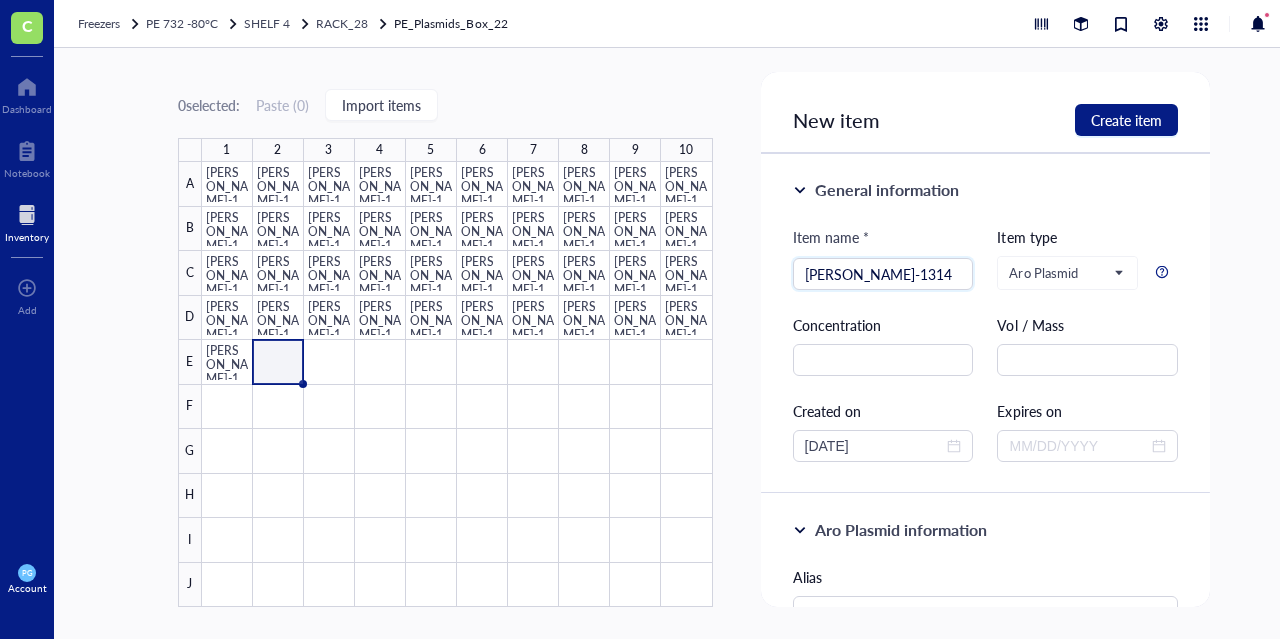 type on "[PERSON_NAME]-1314" 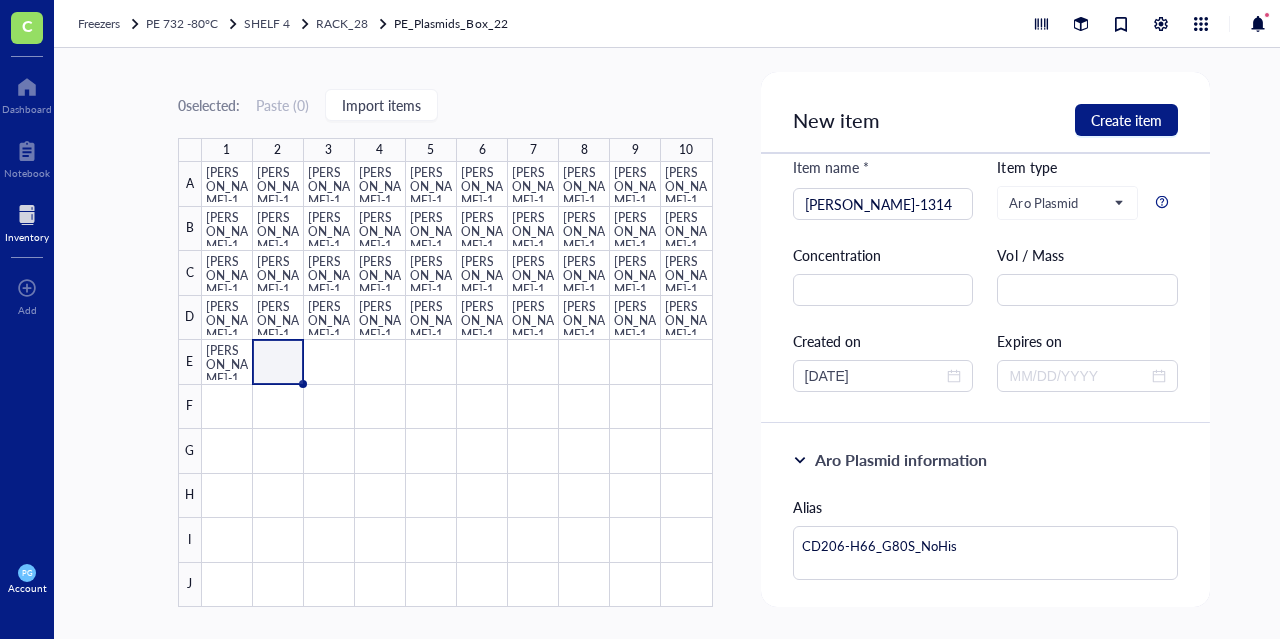 scroll, scrollTop: 200, scrollLeft: 0, axis: vertical 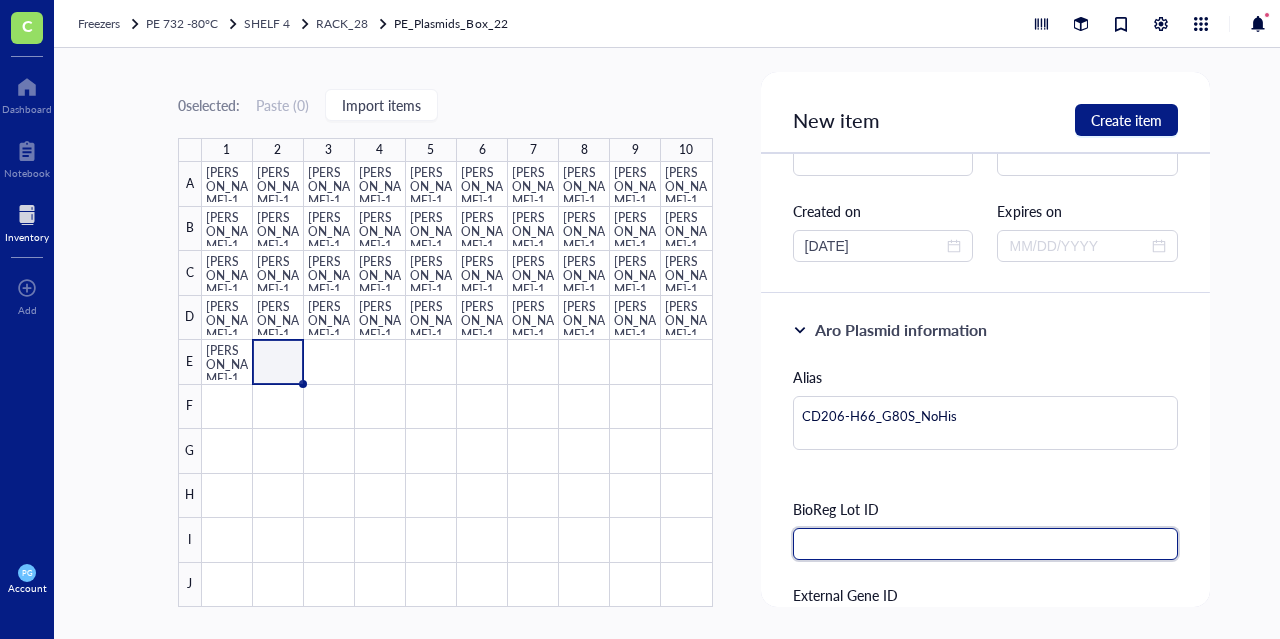 click at bounding box center (986, 544) 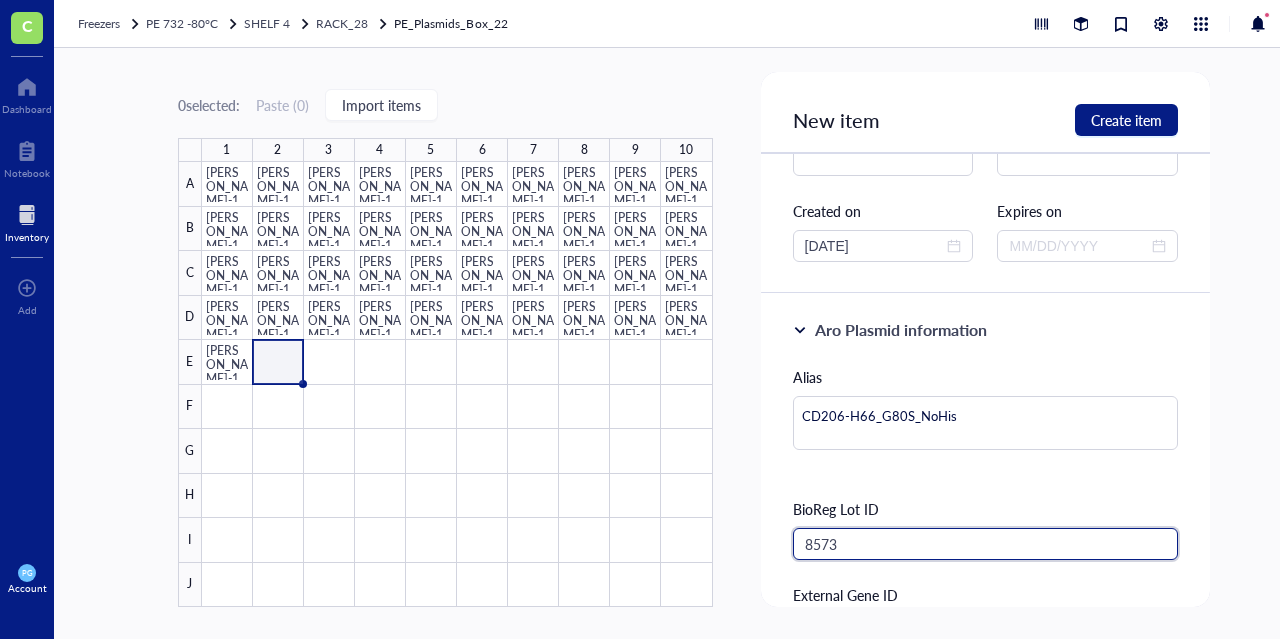 type on "8573" 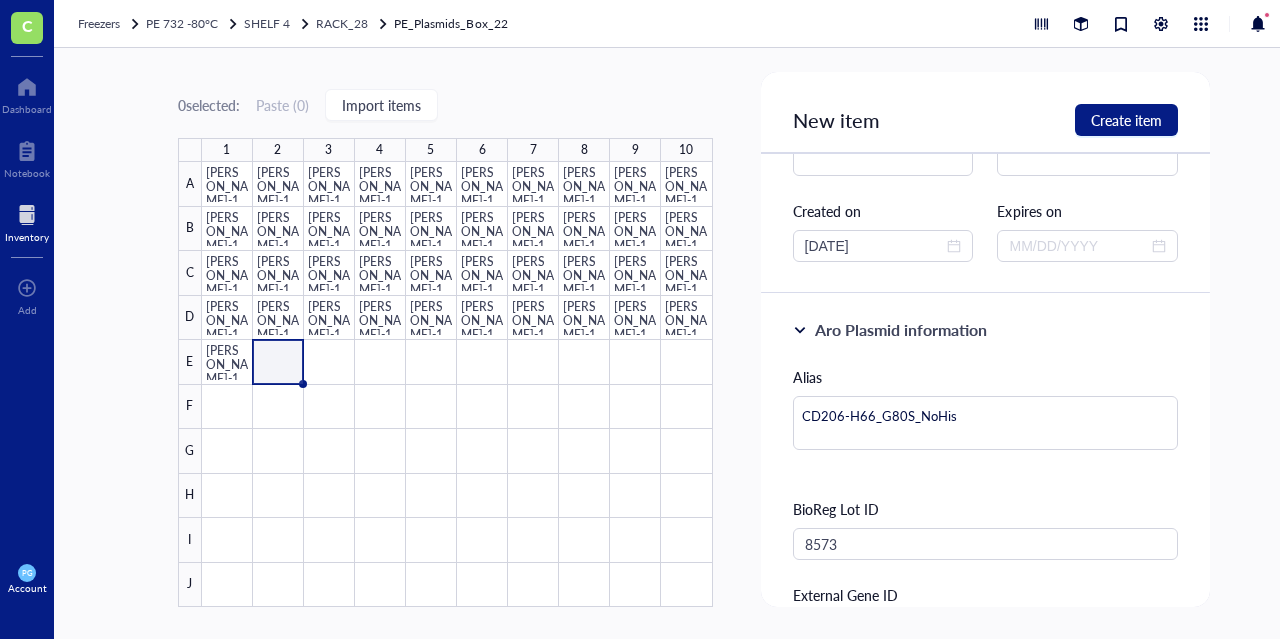 click on "0  selected: Paste ( 0 ) Import items 1 2 3 4 5 6 7 8 9 10 A B C D E F G H I J [PERSON_NAME]-1294 [PERSON_NAME]-1295 [PERSON_NAME]-1296 [PERSON_NAME]-1297 [PERSON_NAME]-1298 [PERSON_NAME]-1299 [PERSON_NAME]-1300 [PERSON_NAME]-1301 [PERSON_NAME]-1302 [PERSON_NAME]-1303 [PERSON_NAME]-1304 [PERSON_NAME]-1305 [PERSON_NAME]-1201 [PERSON_NAME]-1202 [PERSON_NAME]-1203 [PERSON_NAME]-1196 [PERSON_NAME]-1197 [PERSON_NAME]-1198 [PERSON_NAME]-1204 [PERSON_NAME]-1205 [PERSON_NAME]-1206 [PERSON_NAME]-1207 [PERSON_NAME]-1282 [PERSON_NAME]-1283 [PERSON_NAME]-1284 [PERSON_NAME]-1285 [PERSON_NAME]-1286 [PERSON_NAME]-1287 [PERSON_NAME]-1288 [PERSON_NAME]-1289 [PERSON_NAME]-1290 [PERSON_NAME]-1291 [PERSON_NAME]-1292 [PERSON_NAME]-1293 [PERSON_NAME]-1308 [PERSON_NAME]-1315 [PERSON_NAME]-1310 [PERSON_NAME]-1309 [PERSON_NAME]-1312 [PERSON_NAME]-1311 [PERSON_NAME]-1313 PE_Plasmids_Box_22 41 items 10  x  10  dimension 2  contributor s Created on [DATE] Created by [PERSON_NAME] Modified on [DATE] Modified by [PERSON_NAME] [DATE] PG [PERSON_NAME] created item  [PERSON_NAME]-1313 [DATE]   PG [PERSON_NAME] created item  [PERSON_NAME]-1311 [DATE]   PG [PERSON_NAME] created item  [PERSON_NAME]-1312 [DATE]   PG [PERSON_NAME] created item  [PERSON_NAME]-1309 [DATE]   PG [PERSON_NAME] created item  [PERSON_NAME]-1310 [DATE]   PG [PERSON_NAME] created item  [PERSON_NAME]-1315 [DATE]   PG ABXD-1308   PG" at bounding box center (694, 343) 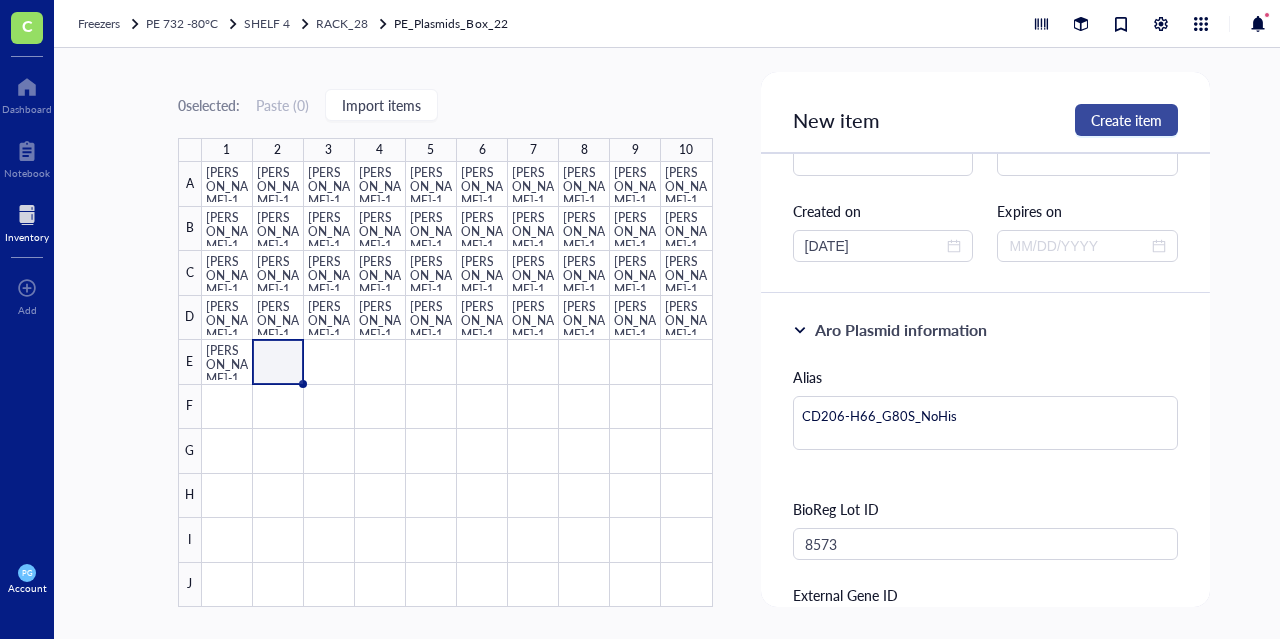 click on "Create item" at bounding box center [1126, 120] 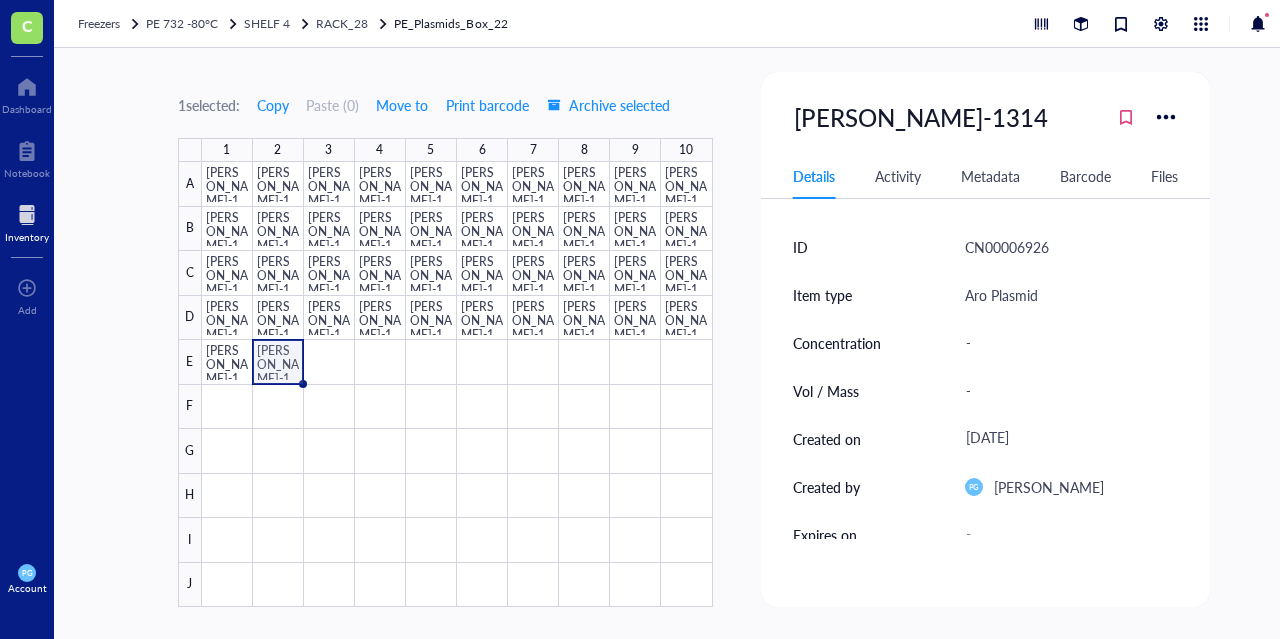 click on "1  selected: Copy Paste ( 0 ) Move to Print barcode Archive selected   1 2 3 4 5 6 7 8 9 10 A B C D E F G H I J [PERSON_NAME]-1294 [PERSON_NAME]-1295 [PERSON_NAME]-1296 [PERSON_NAME]-1297 [PERSON_NAME]-1298 [PERSON_NAME]-1299 [PERSON_NAME]-1300 [PERSON_NAME]-1301 [PERSON_NAME]-1302 [PERSON_NAME]-1303 [PERSON_NAME]-1304 [PERSON_NAME]-1305 [PERSON_NAME]-1201 [PERSON_NAME]-1202 [PERSON_NAME]-1203 [PERSON_NAME]-1196 [PERSON_NAME]-1197 [PERSON_NAME]-1198 [PERSON_NAME]-1204 [PERSON_NAME]-1205 [PERSON_NAME]-1206 [PERSON_NAME]-1207 [PERSON_NAME]-1282 [PERSON_NAME]-1283 [PERSON_NAME]-1284 [PERSON_NAME]-1285 [PERSON_NAME]-1286 [PERSON_NAME]-1287 [PERSON_NAME]-1288 [PERSON_NAME]-1289 [PERSON_NAME]-1290 [PERSON_NAME]-1291 [PERSON_NAME]-1292 [PERSON_NAME]-1293 [PERSON_NAME]-1308 [PERSON_NAME]-1315 [PERSON_NAME]-1310 [PERSON_NAME]-1309 [PERSON_NAME]-1312 [PERSON_NAME]-1311 [PERSON_NAME]-1313 [PERSON_NAME]-1314 [PERSON_NAME]-1314 Details Activity Metadata Barcode Files ID CN00006926 Item type Aro Plasmid Concentration - Vol / Mass - Created on [DATE] Created by PG [PERSON_NAME]   Expires on - Last modified on [DATE] Last modified by PG [PERSON_NAME]     Aro Plasmid Alias CD206-H66_G80S_NoHis BioReg Lot ID 8573 External Gene ID - Notes Click to add note Source Vendor - Reference - Catalog # - Lot # - Packaging - Price - New item Create item General information Item name    * [PERSON_NAME]-1314   $" at bounding box center (694, 343) 